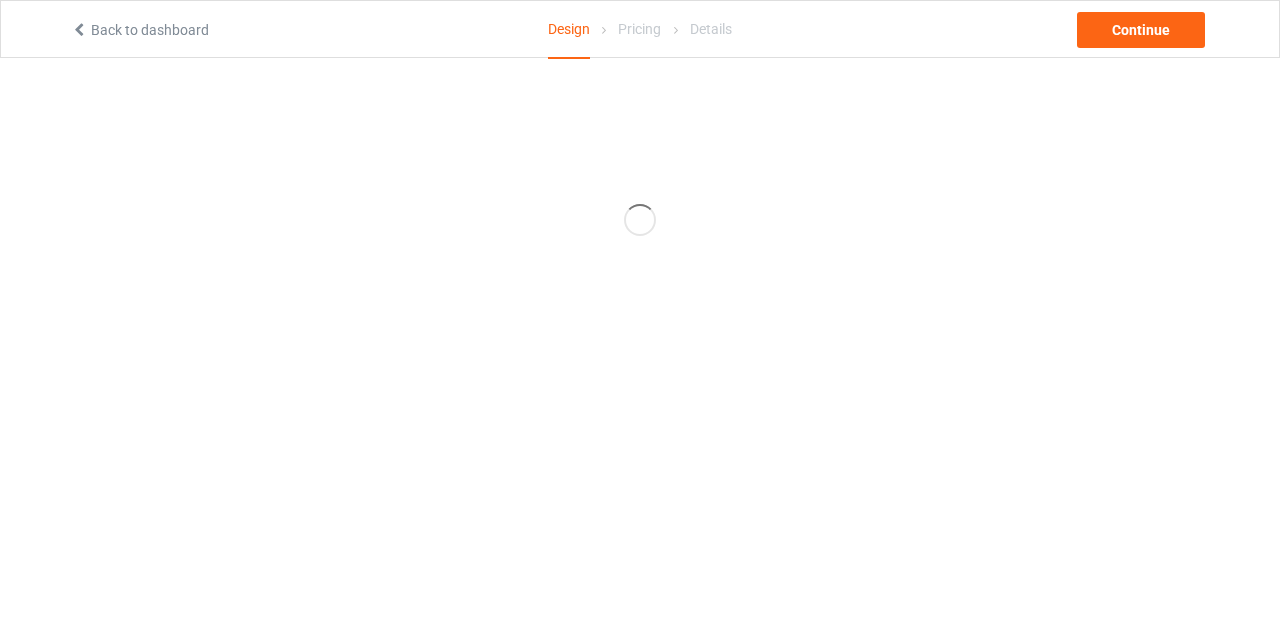 scroll, scrollTop: 0, scrollLeft: 0, axis: both 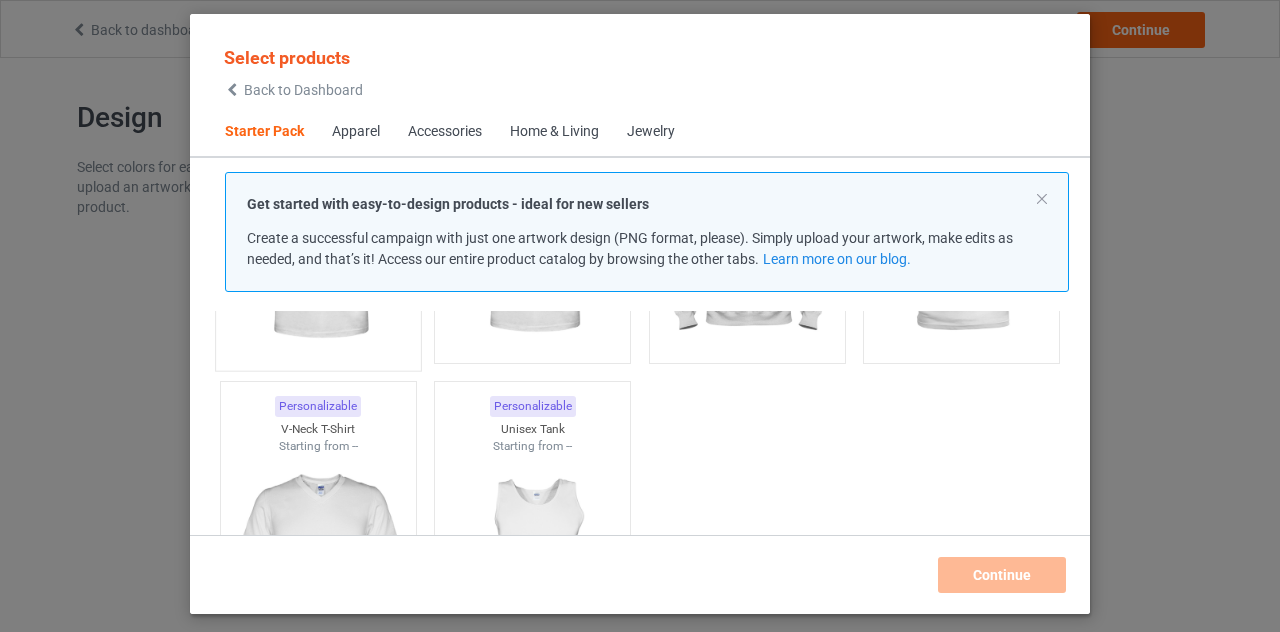 click at bounding box center (318, 242) 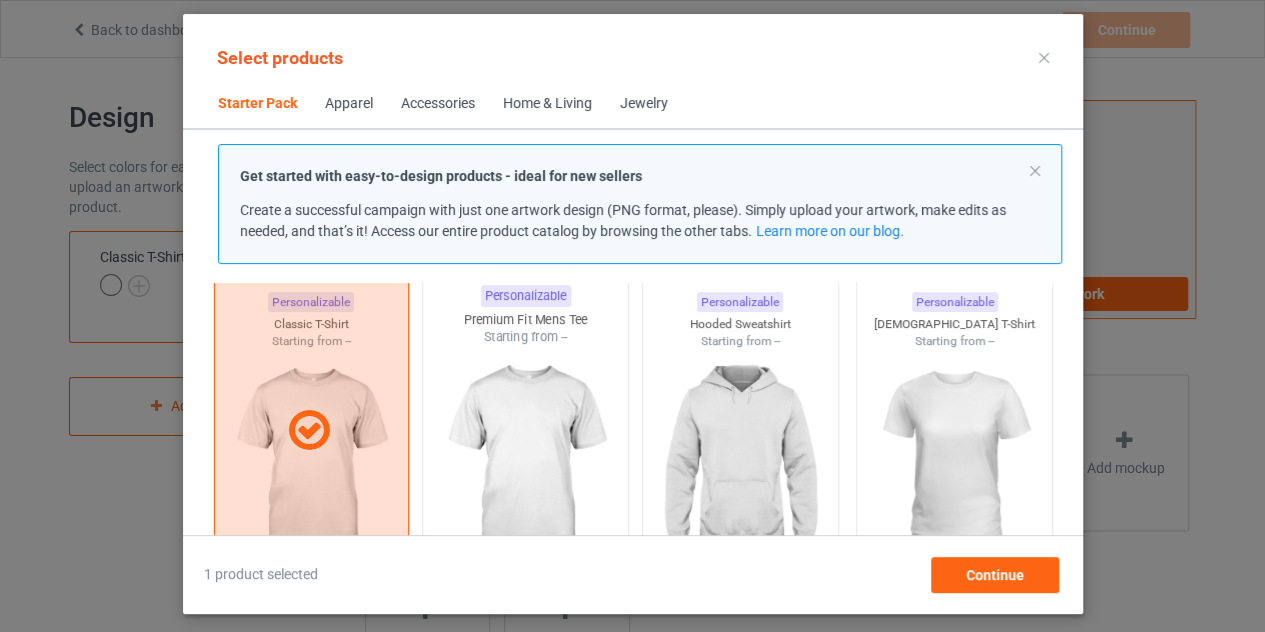scroll, scrollTop: 25, scrollLeft: 0, axis: vertical 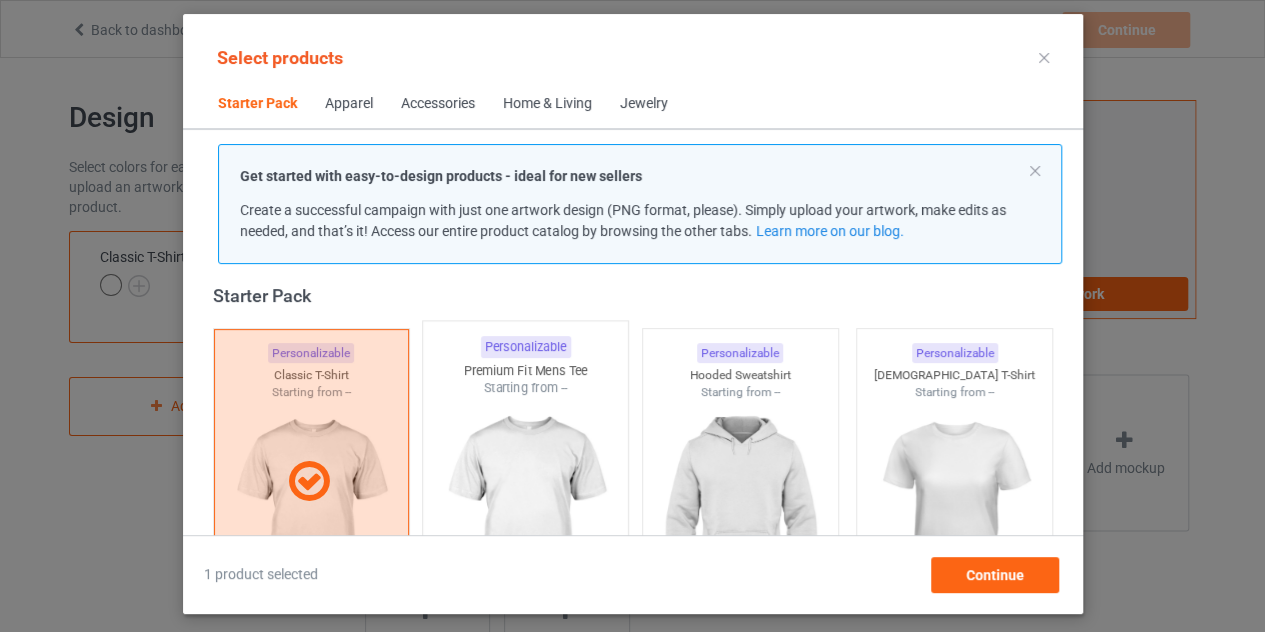 click at bounding box center [525, 514] 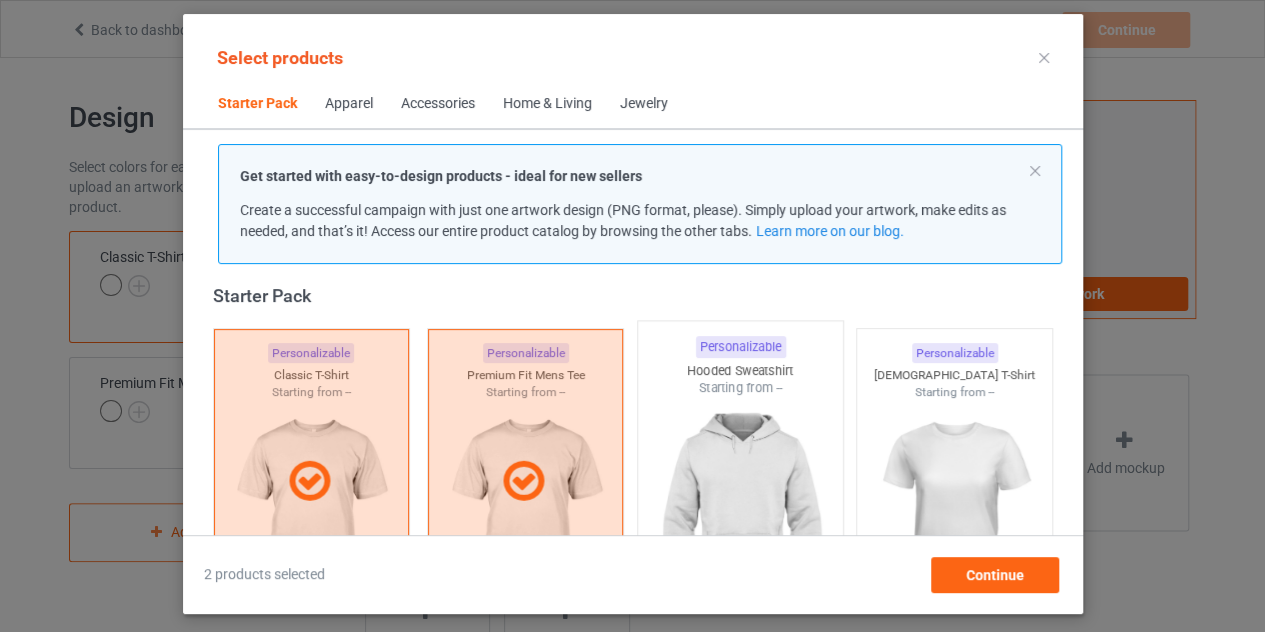 click at bounding box center (740, 514) 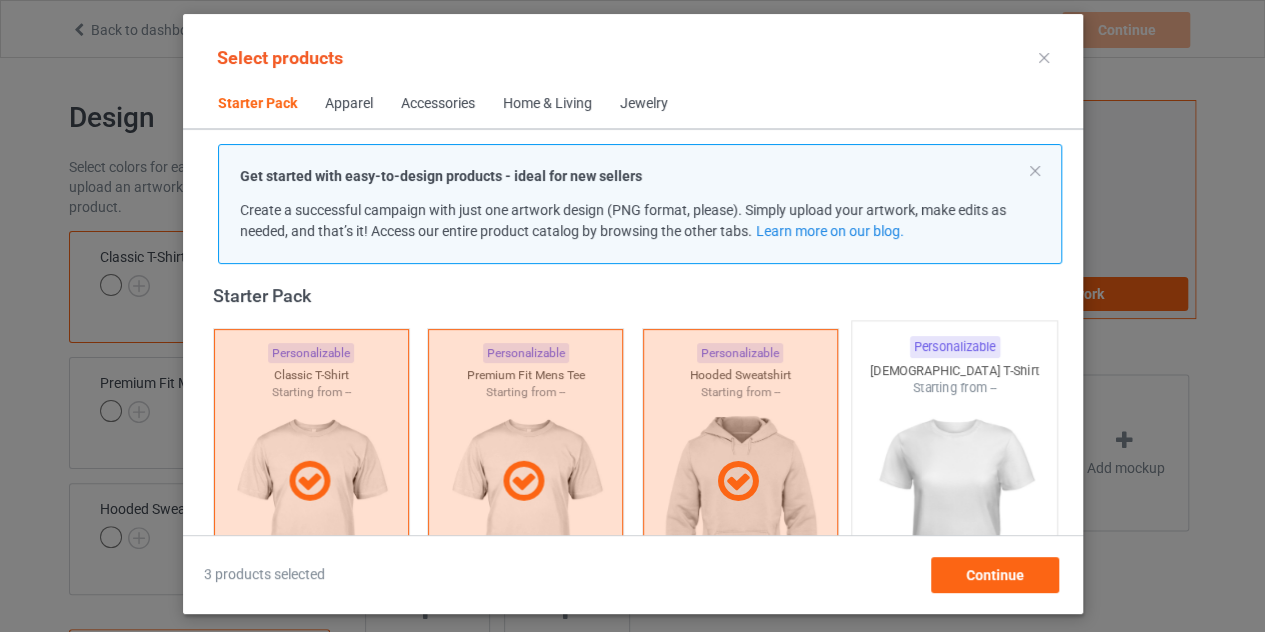 click at bounding box center (954, 514) 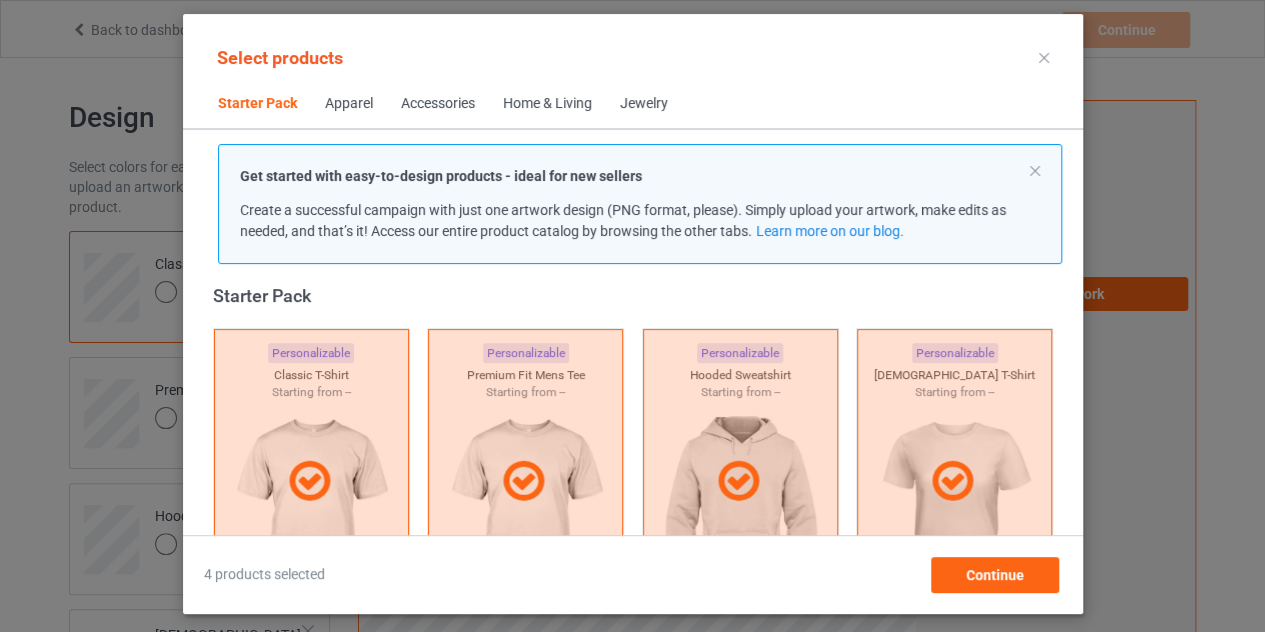 scroll, scrollTop: 425, scrollLeft: 0, axis: vertical 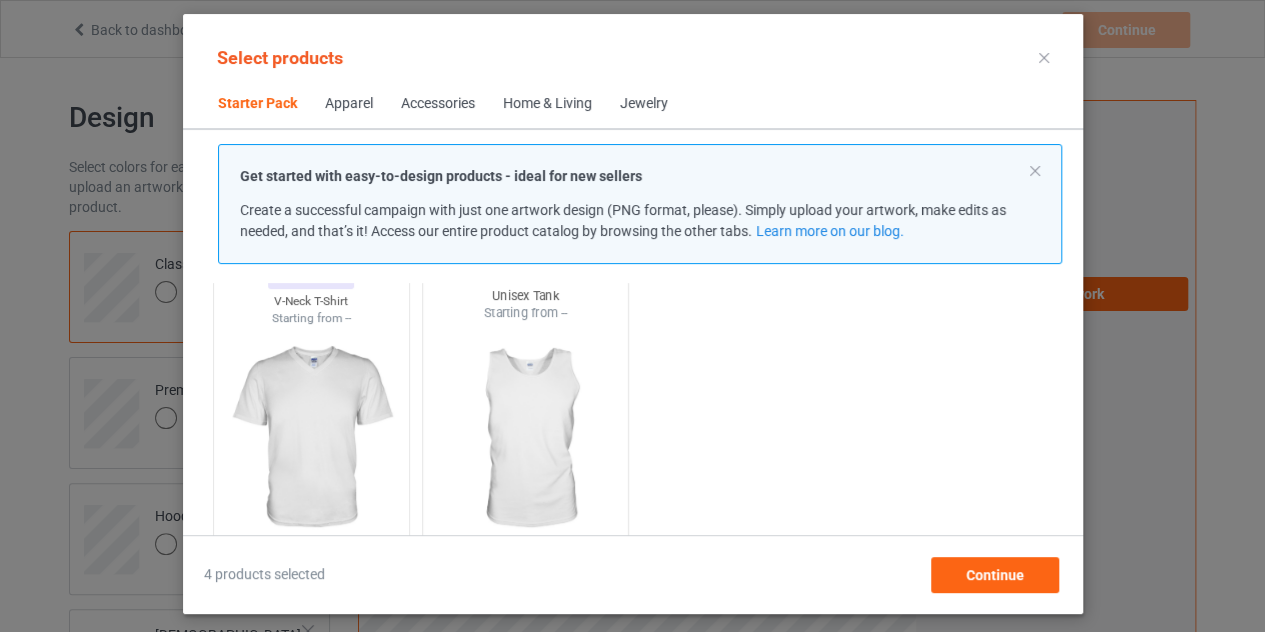 click at bounding box center [525, 439] 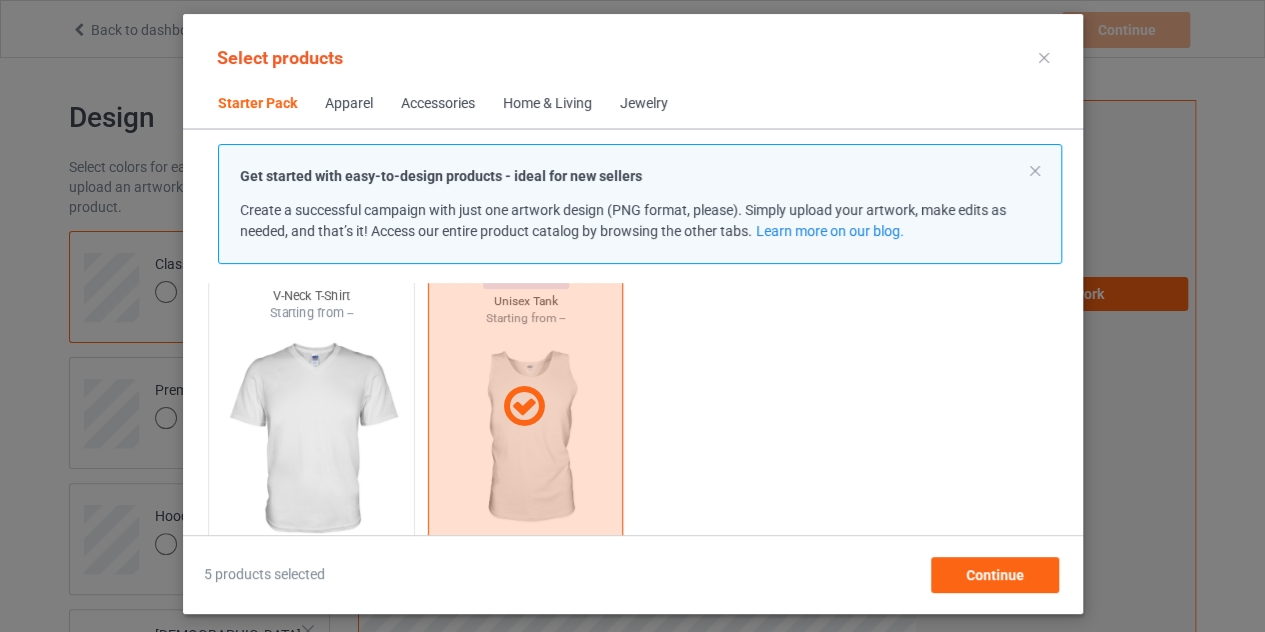 click at bounding box center [311, 439] 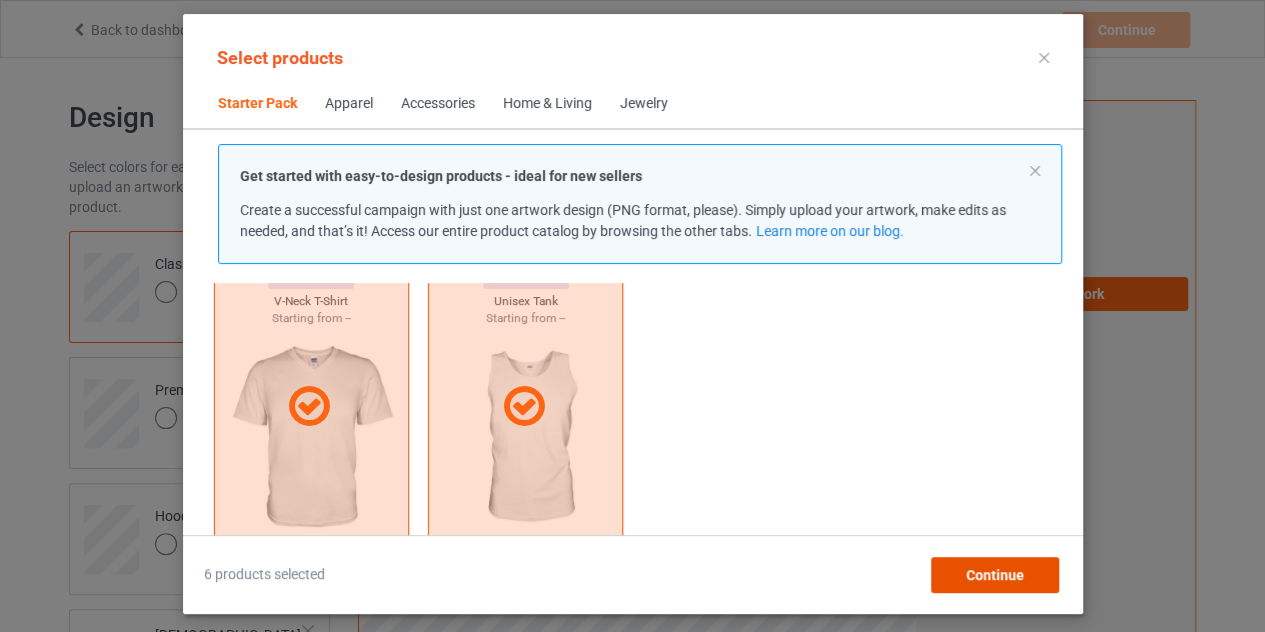click on "Continue" at bounding box center (994, 575) 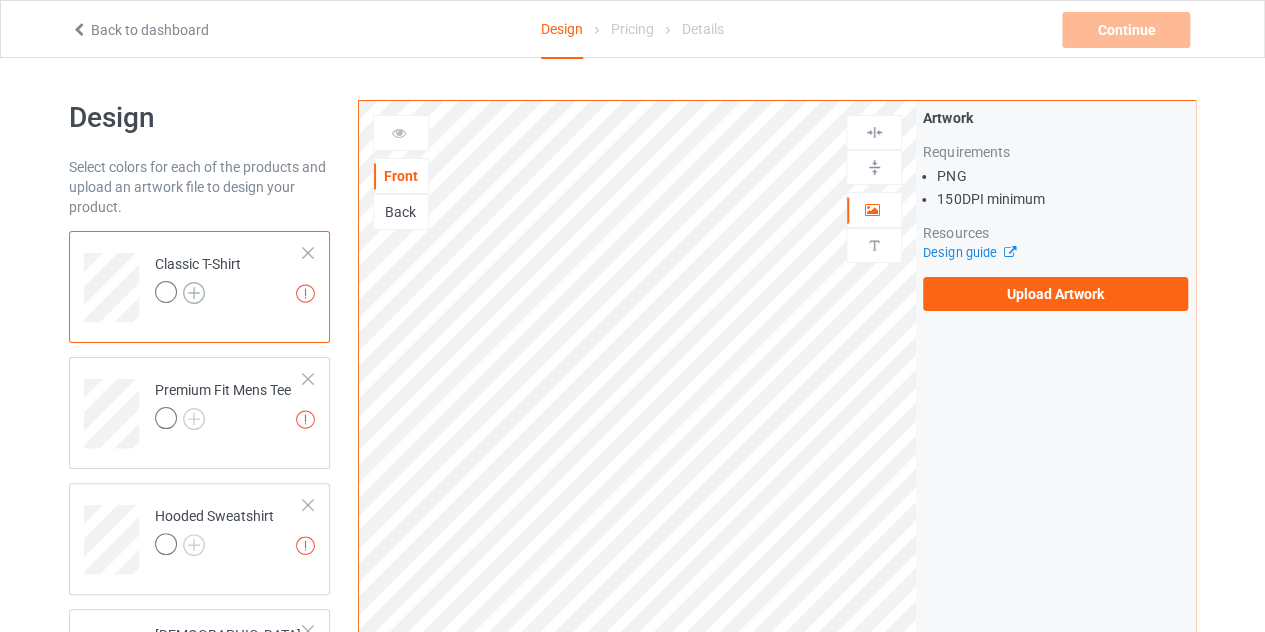 click at bounding box center [194, 293] 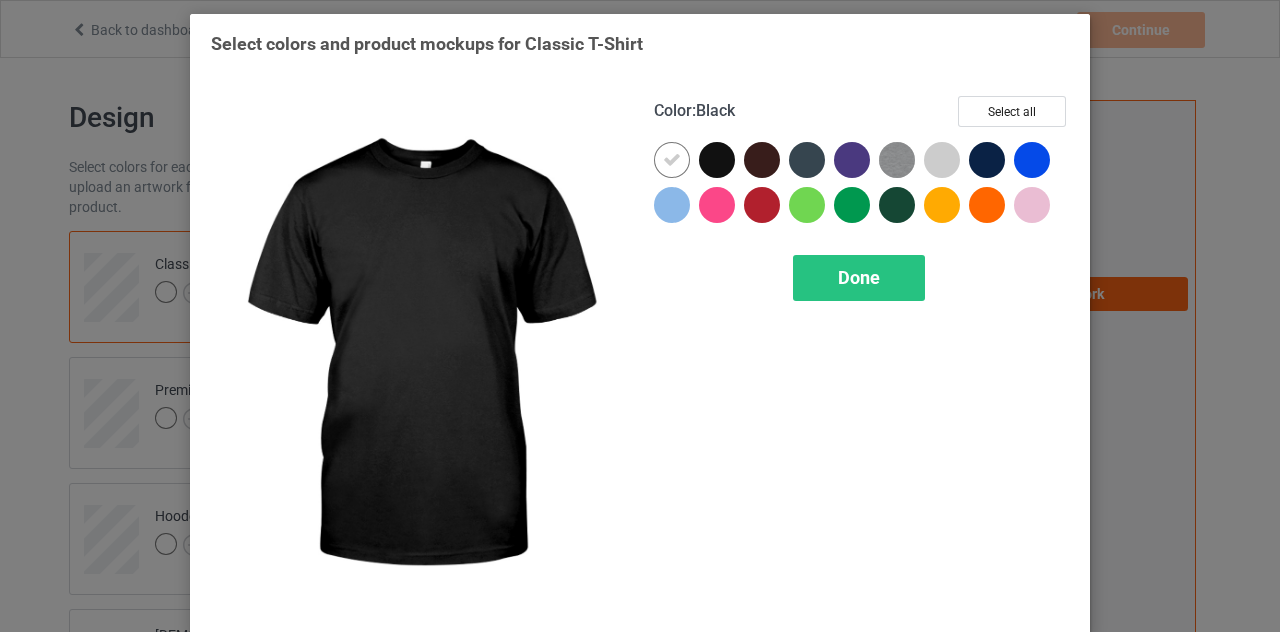 click at bounding box center [717, 160] 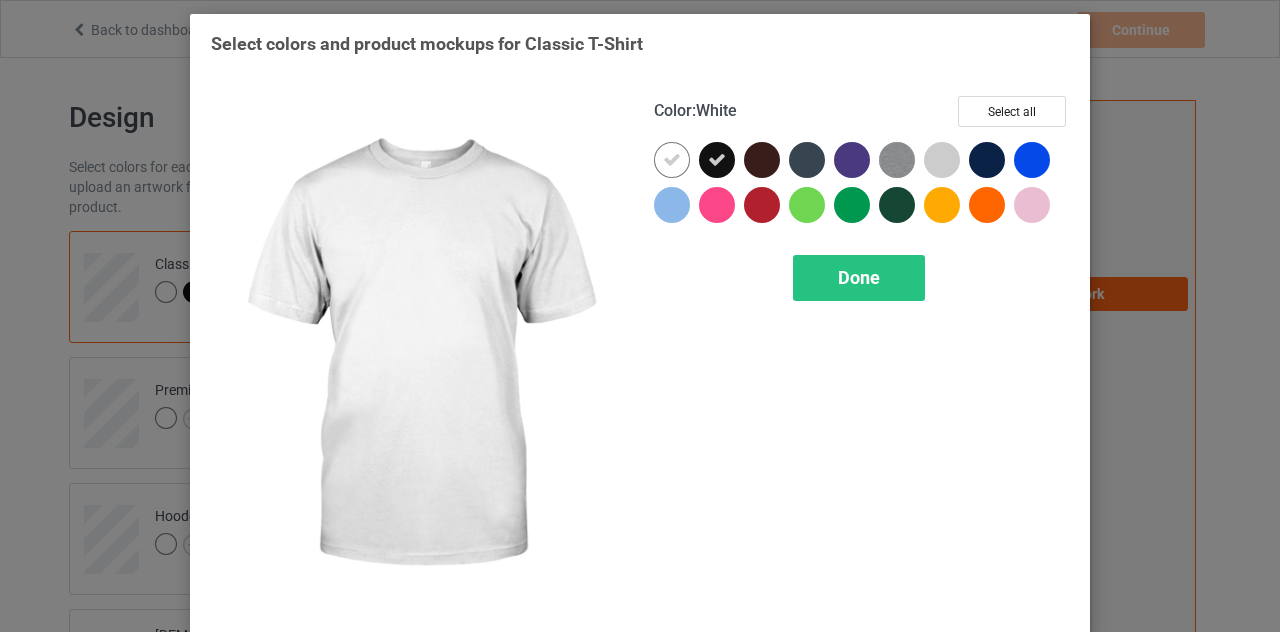 click at bounding box center [672, 160] 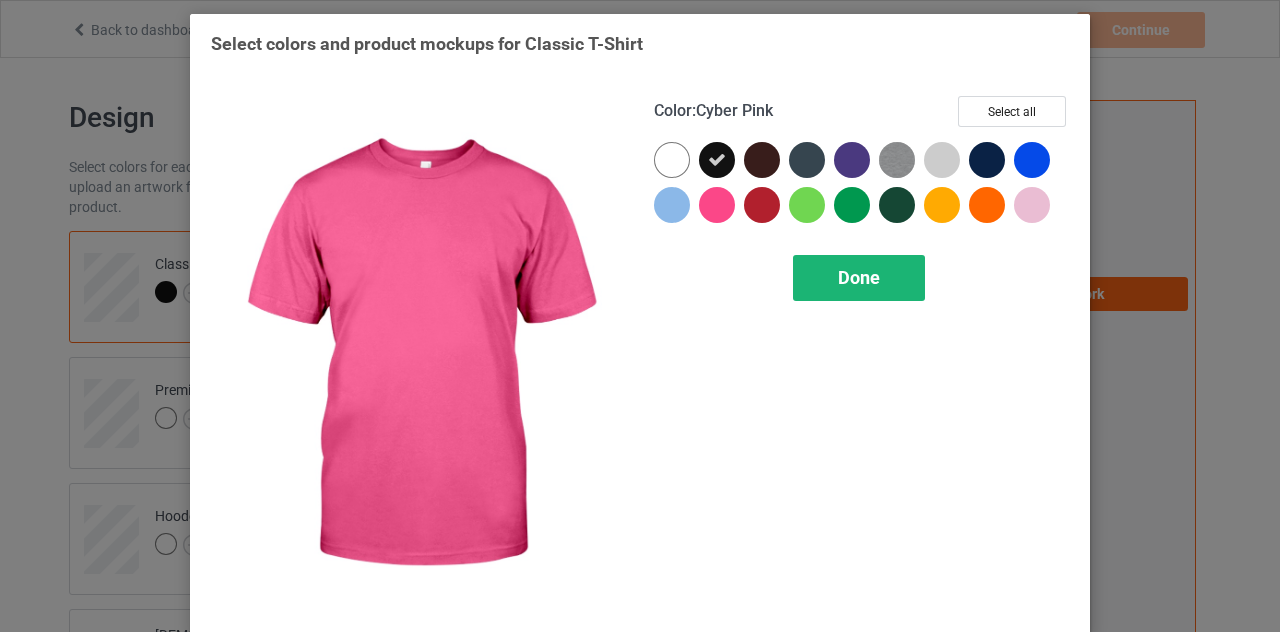 click on "Done" at bounding box center [859, 277] 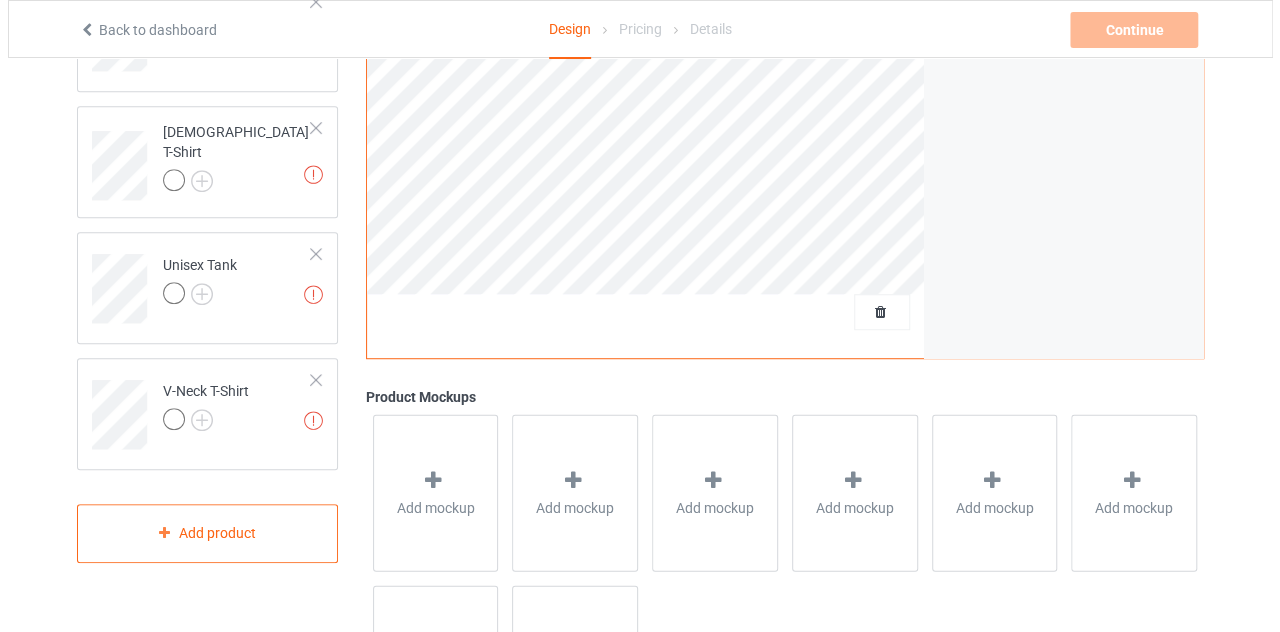 scroll, scrollTop: 600, scrollLeft: 0, axis: vertical 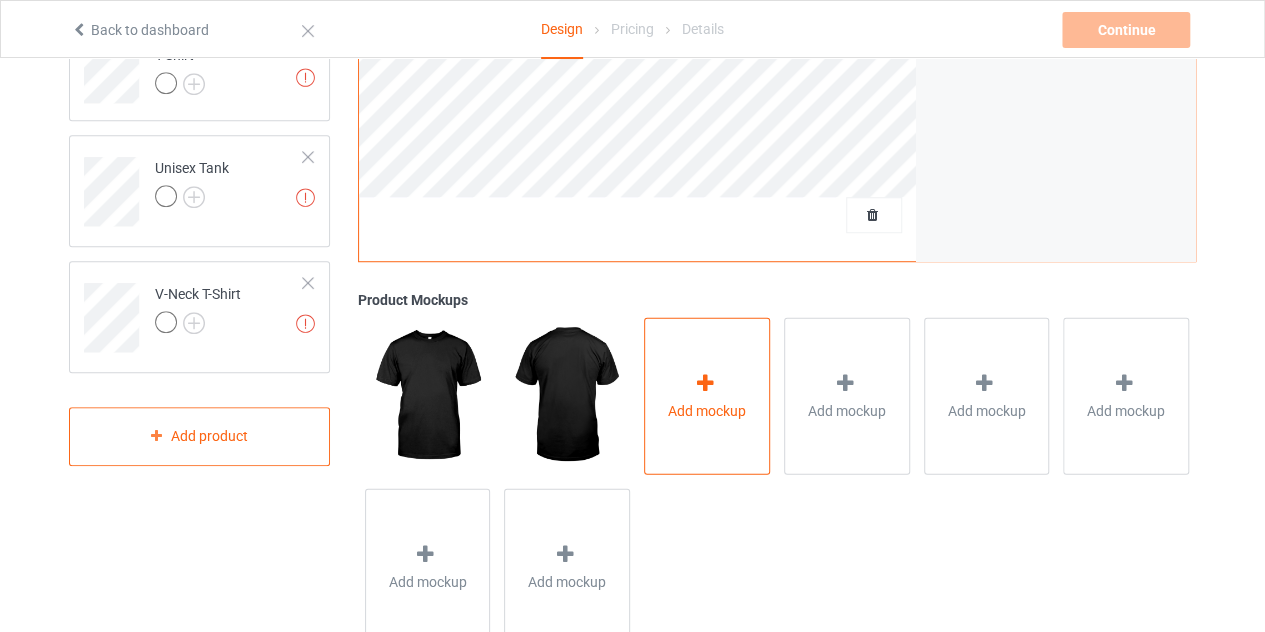 click on "Add mockup" at bounding box center [707, 395] 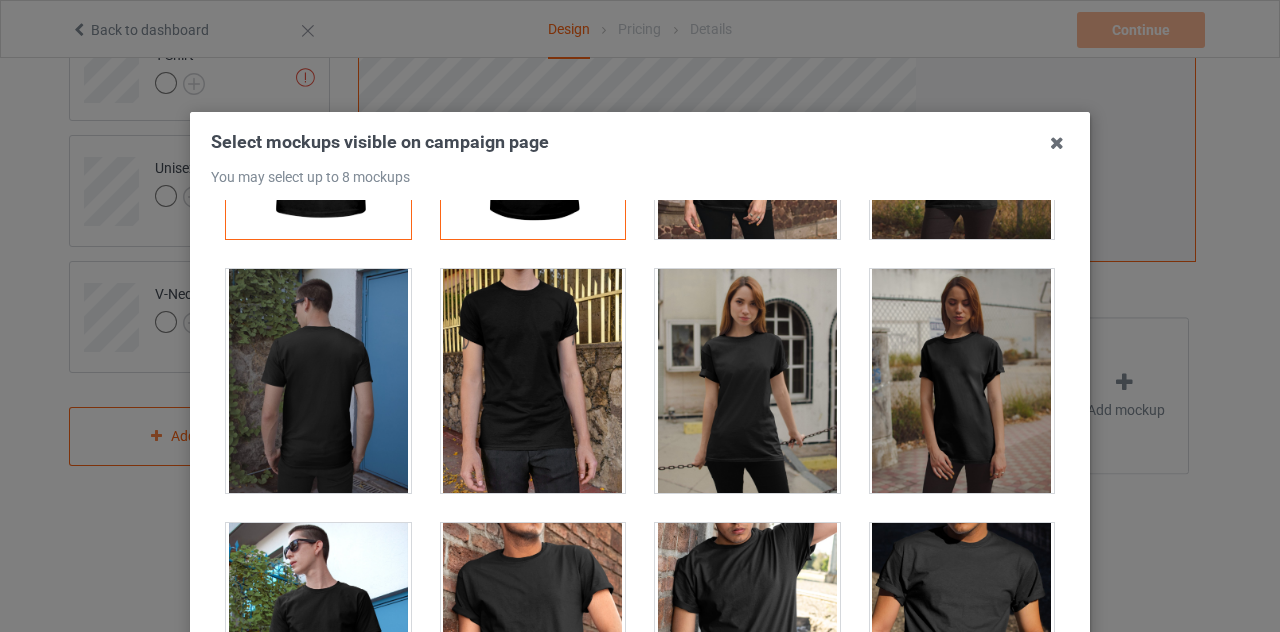 click at bounding box center (533, 381) 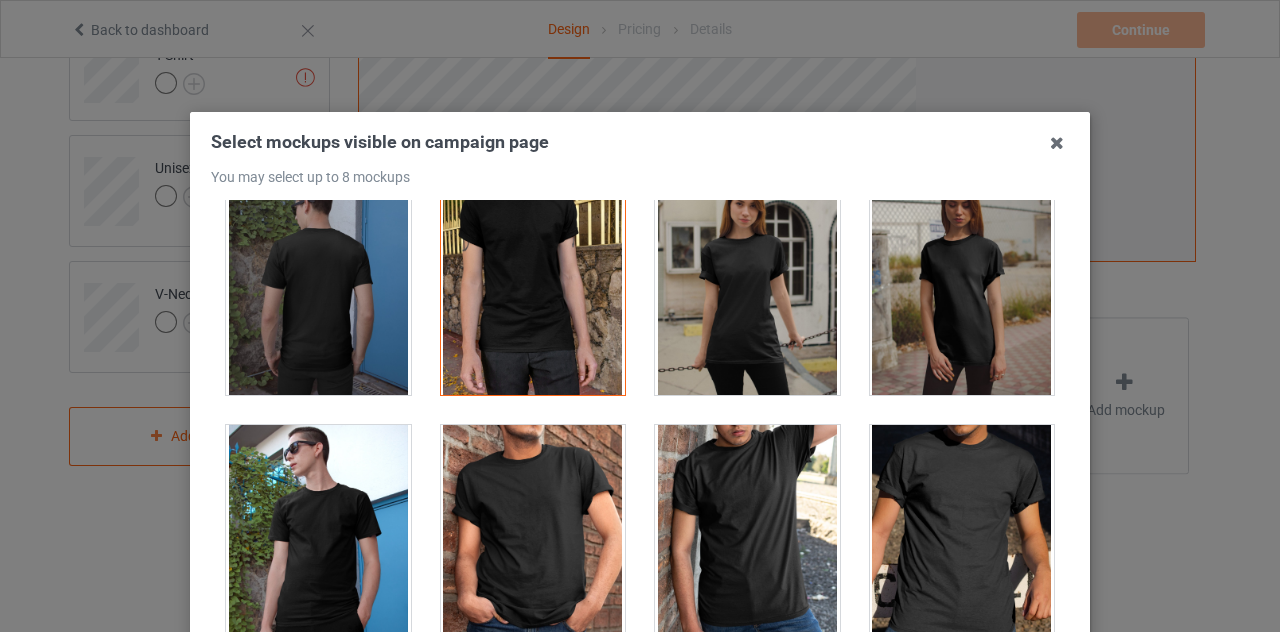 scroll, scrollTop: 300, scrollLeft: 0, axis: vertical 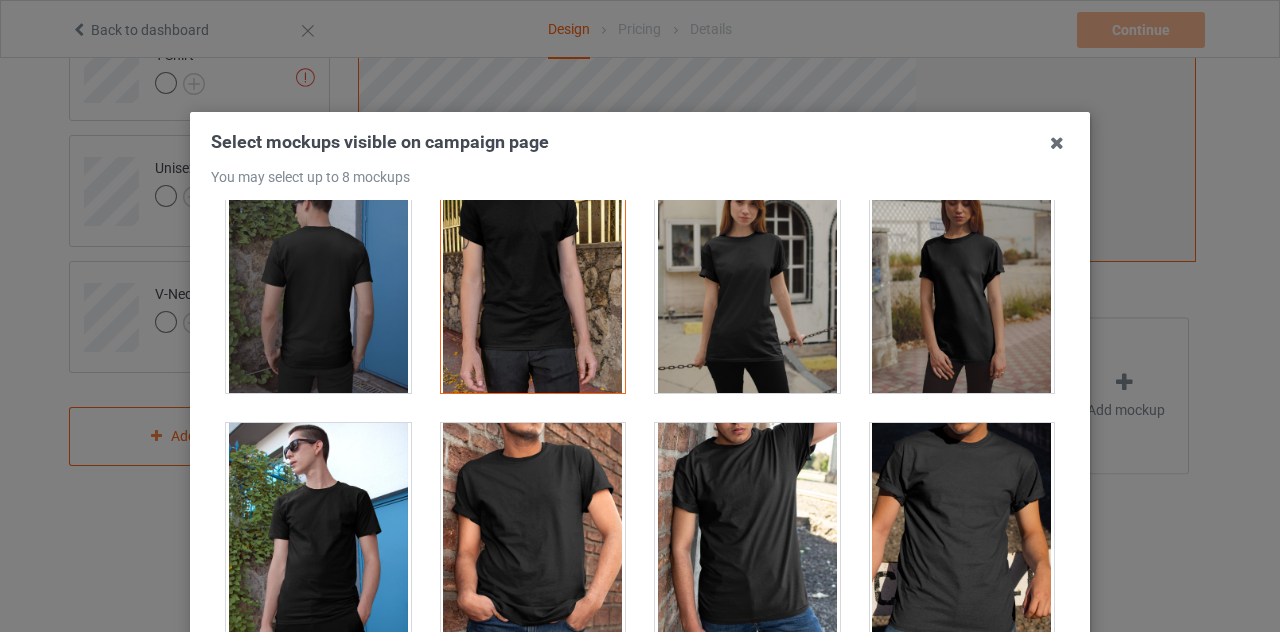 drag, startPoint x: 536, startPoint y: 439, endPoint x: 778, endPoint y: 401, distance: 244.9653 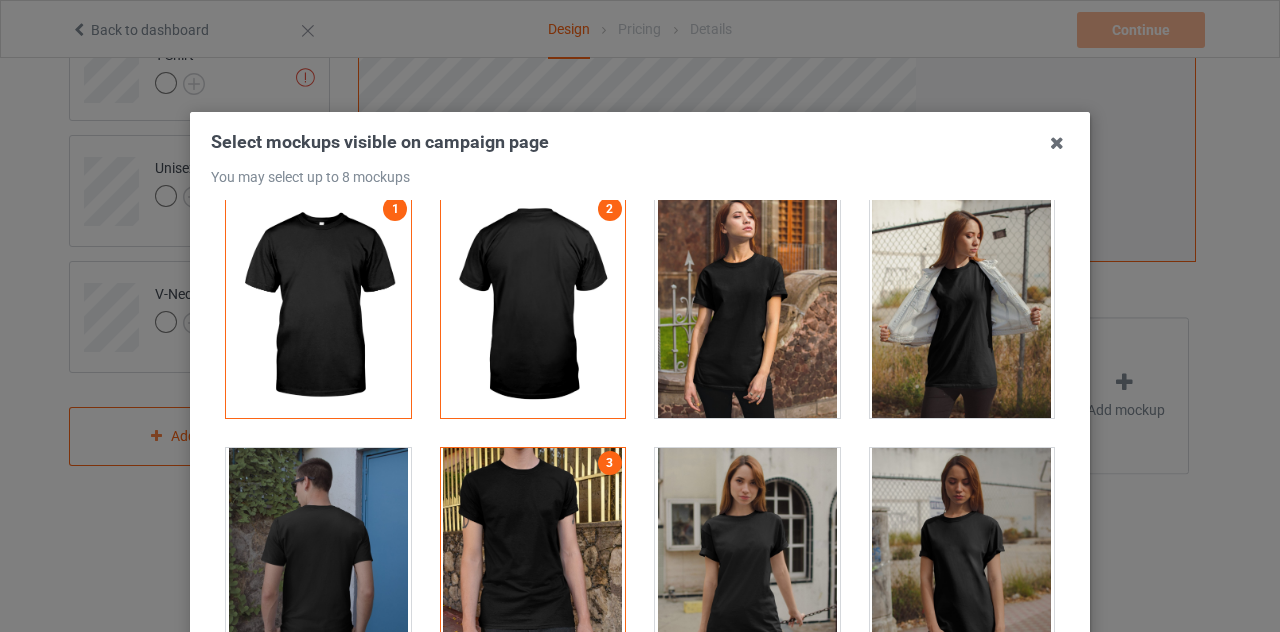 scroll, scrollTop: 0, scrollLeft: 0, axis: both 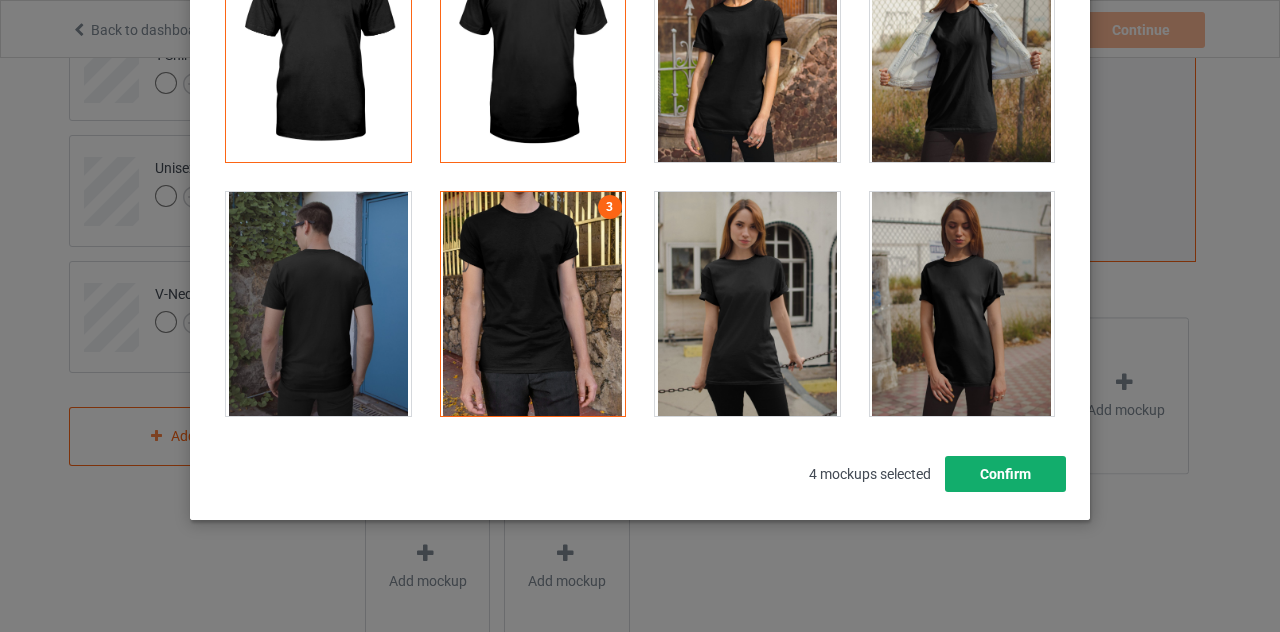 click on "Confirm" at bounding box center [1005, 474] 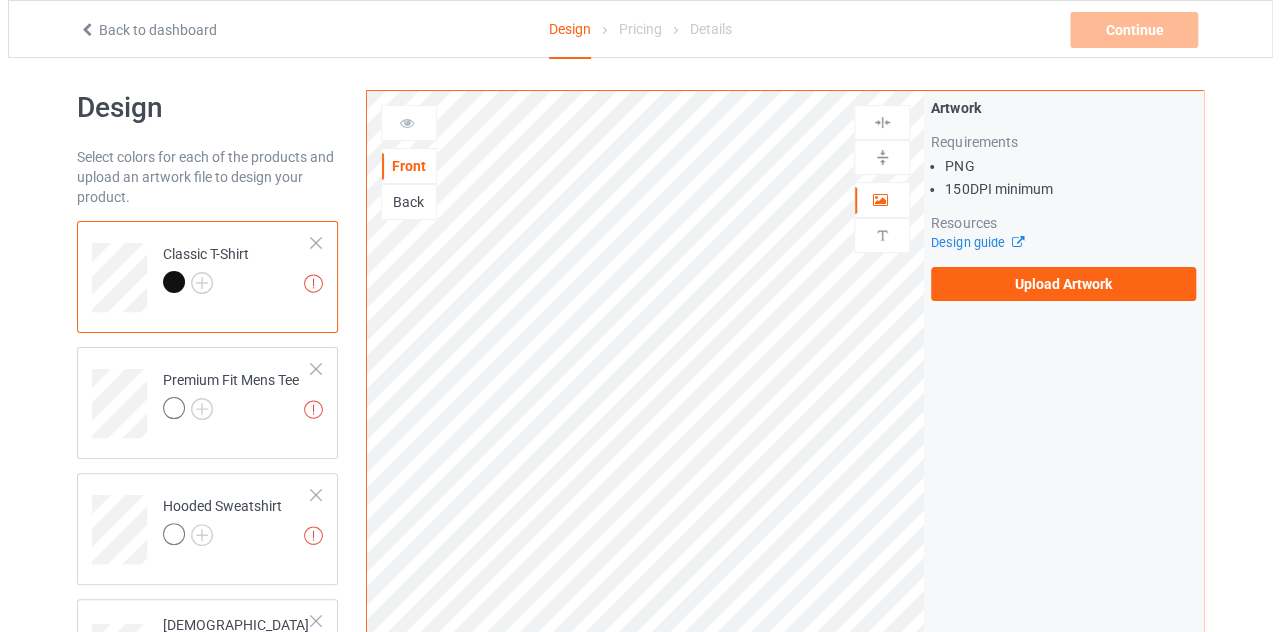 scroll, scrollTop: 0, scrollLeft: 0, axis: both 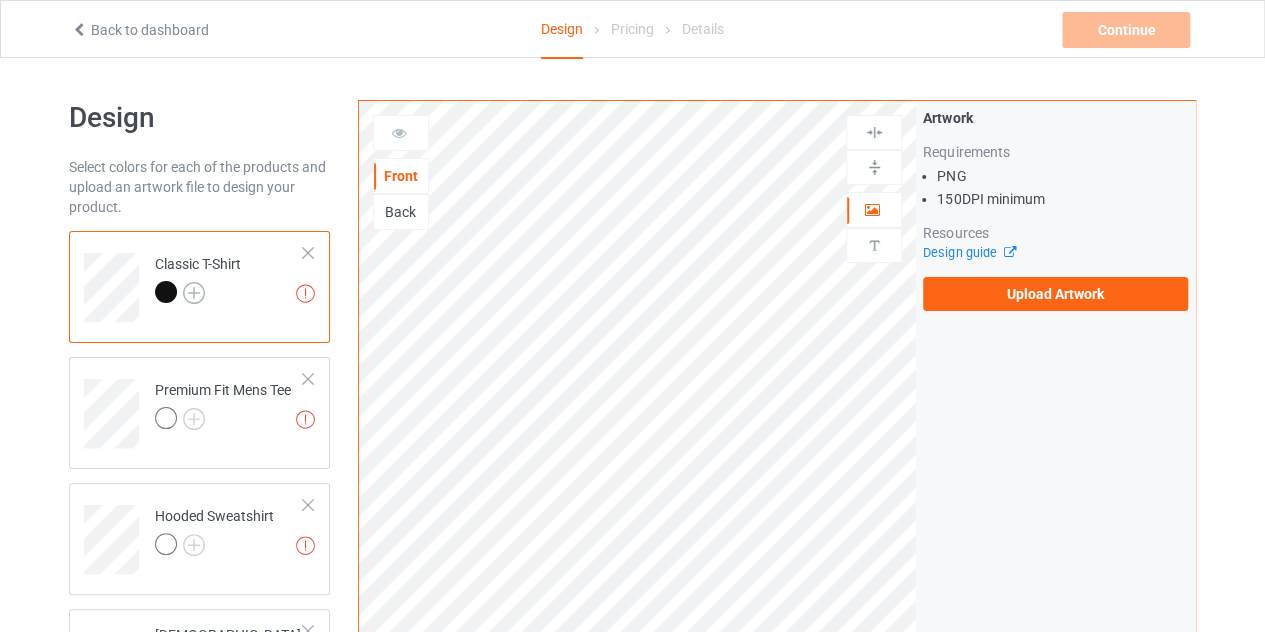 click at bounding box center [194, 293] 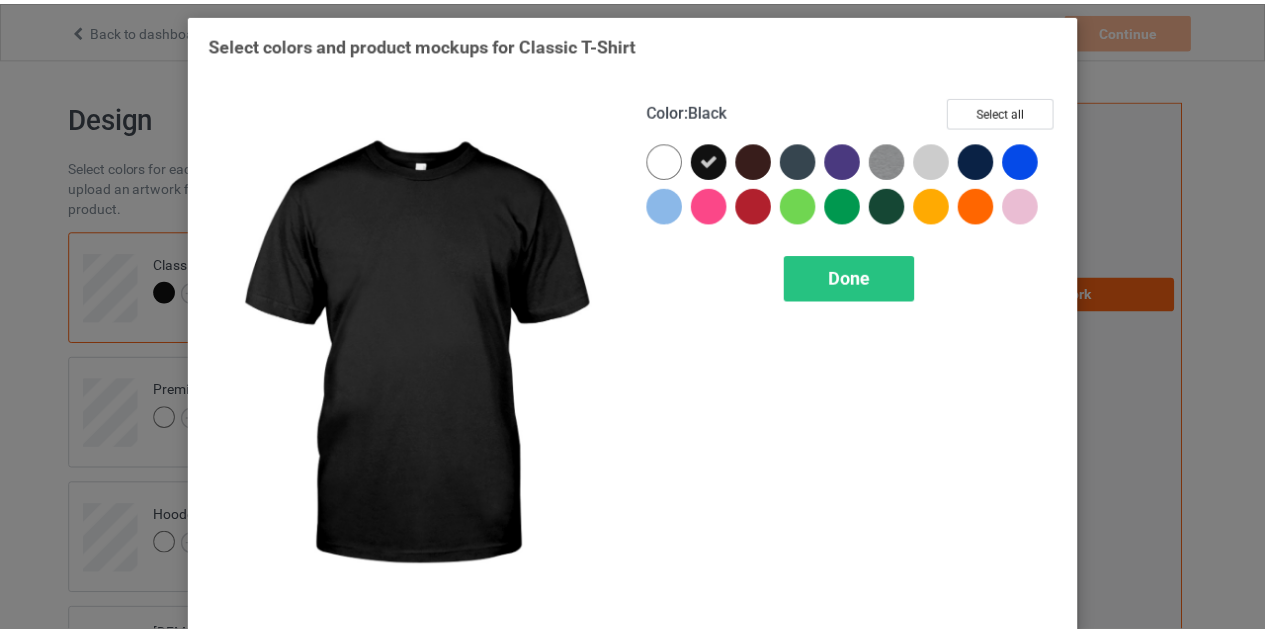 scroll, scrollTop: 18, scrollLeft: 0, axis: vertical 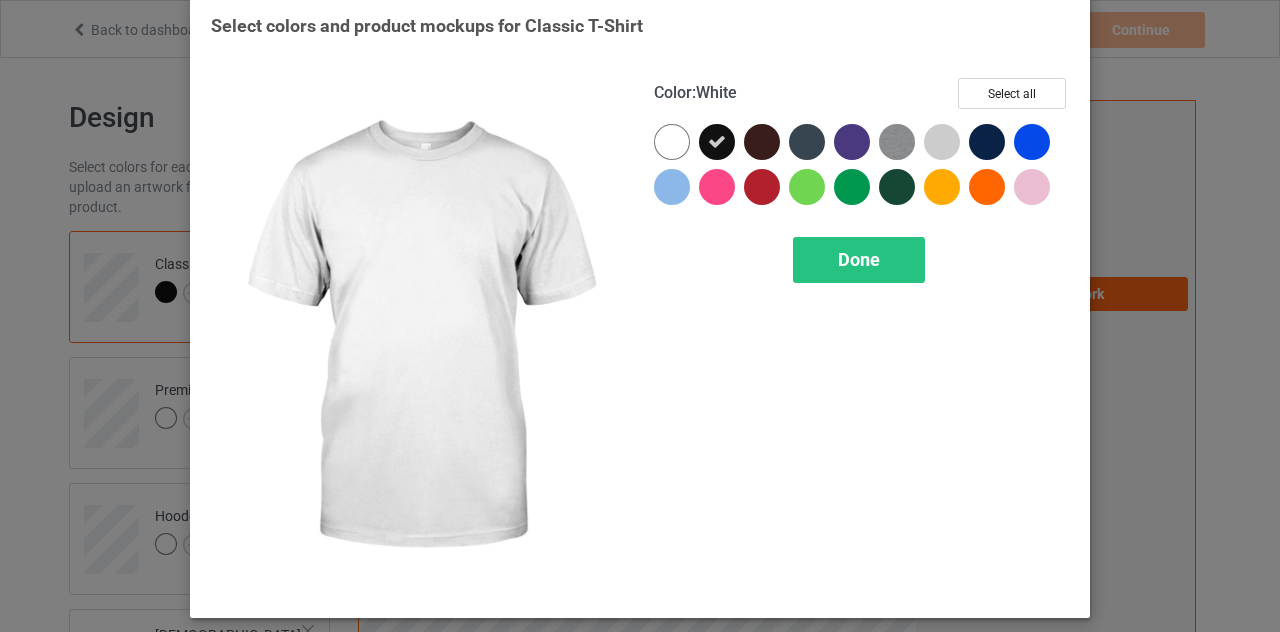 click at bounding box center (672, 142) 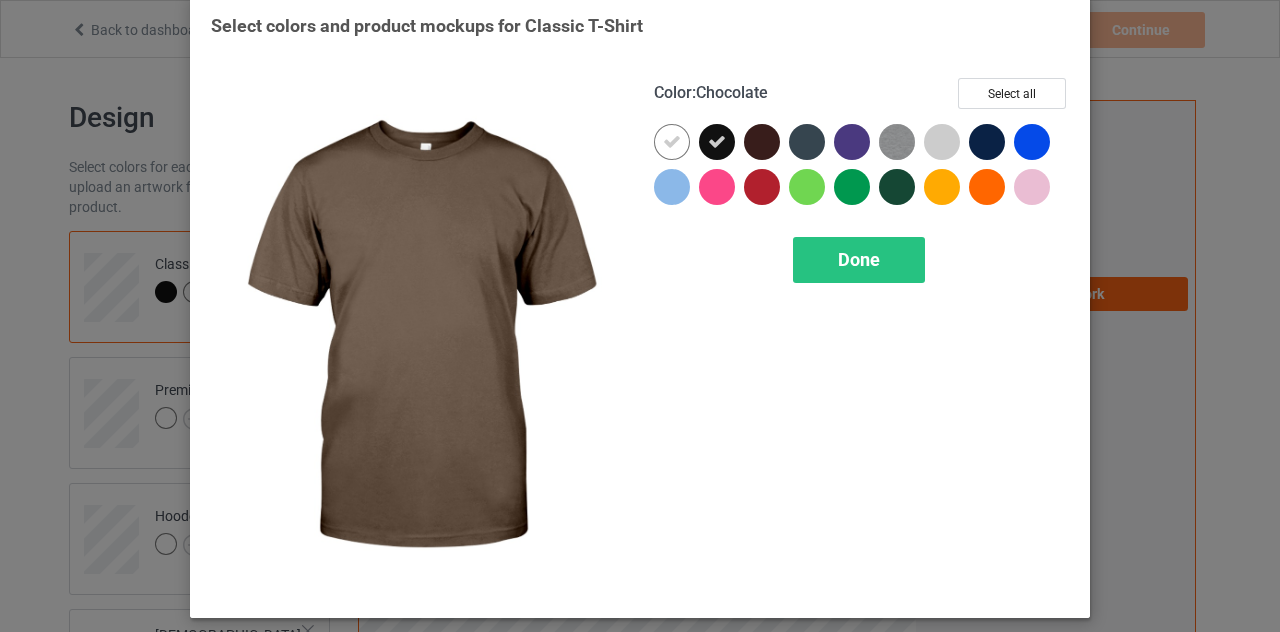 click at bounding box center [762, 142] 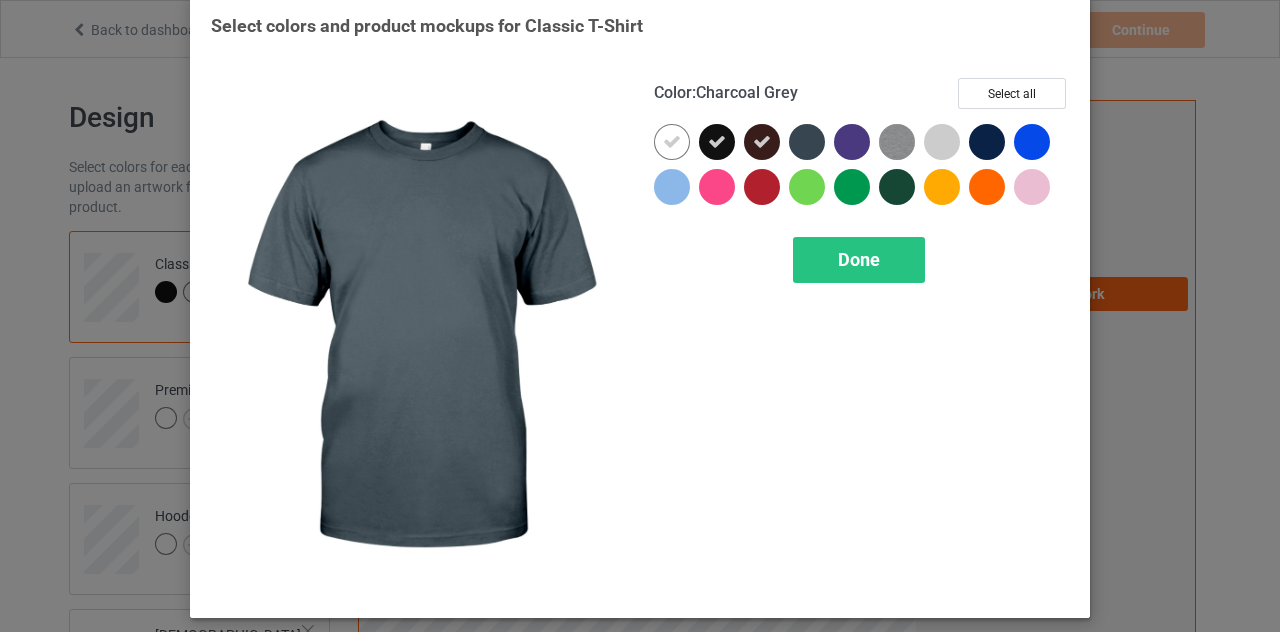 click at bounding box center (807, 142) 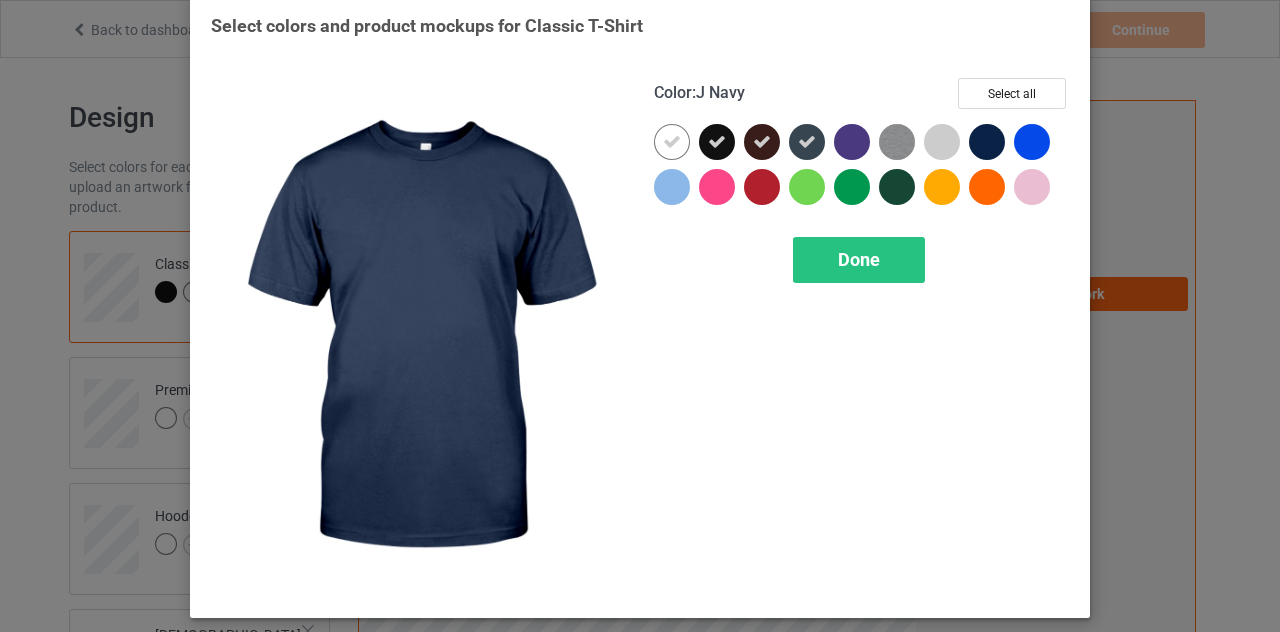 drag, startPoint x: 978, startPoint y: 138, endPoint x: 961, endPoint y: 155, distance: 24.04163 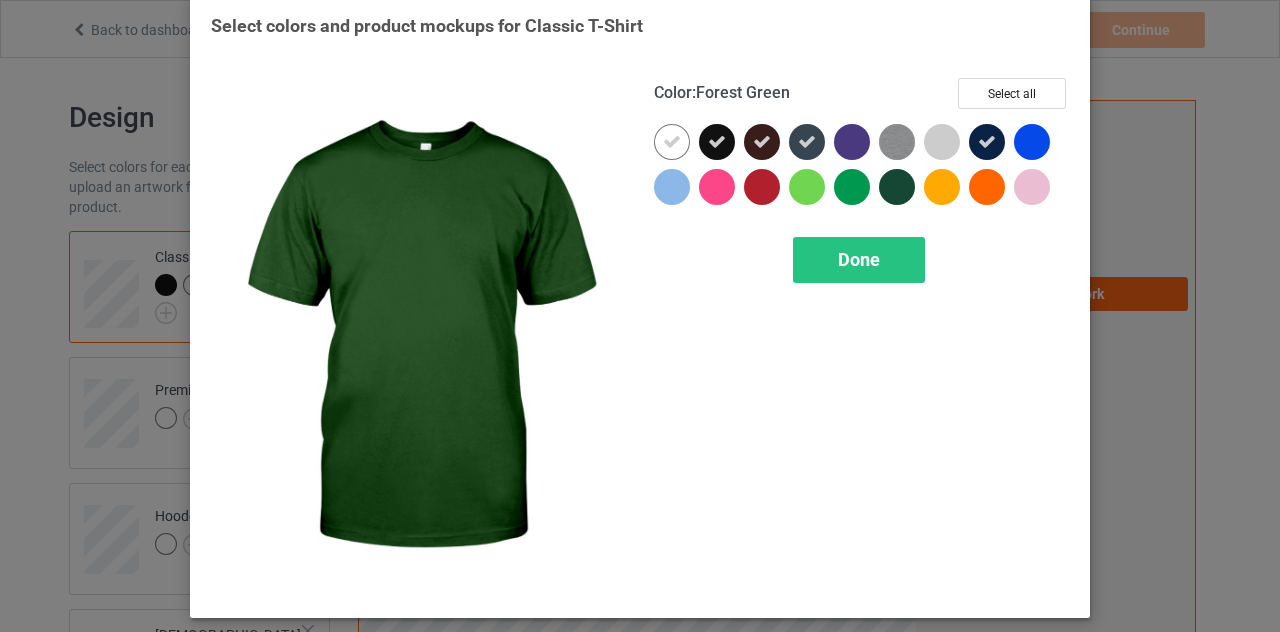 click at bounding box center [897, 187] 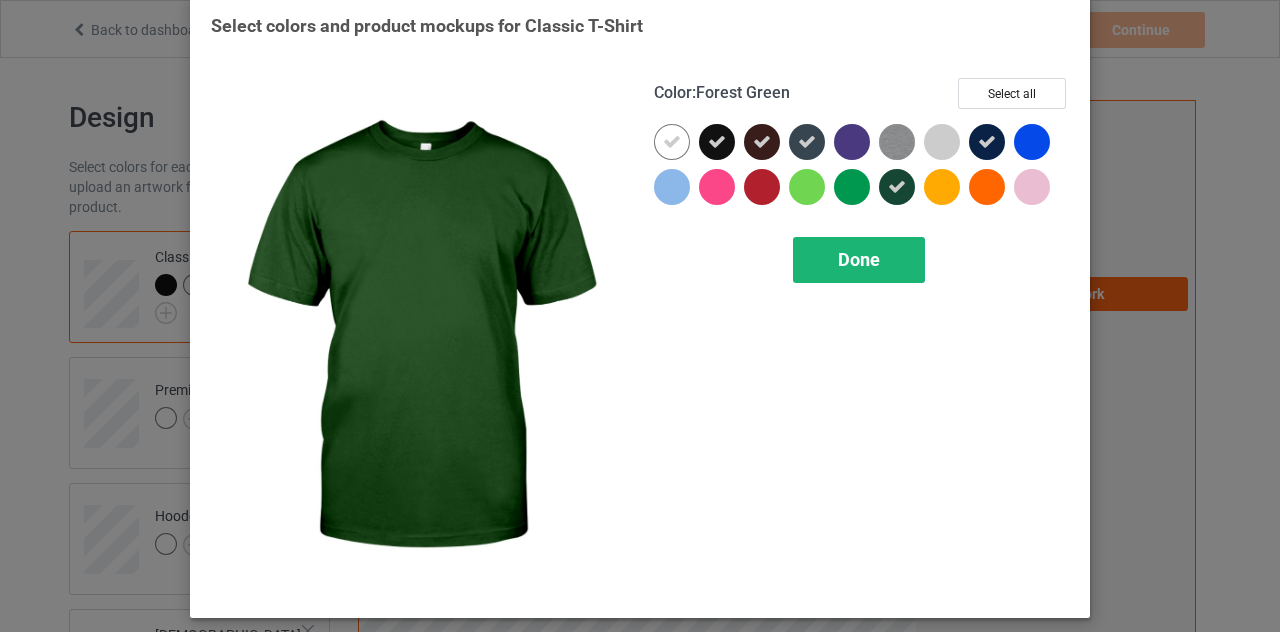 click on "Done" at bounding box center (859, 259) 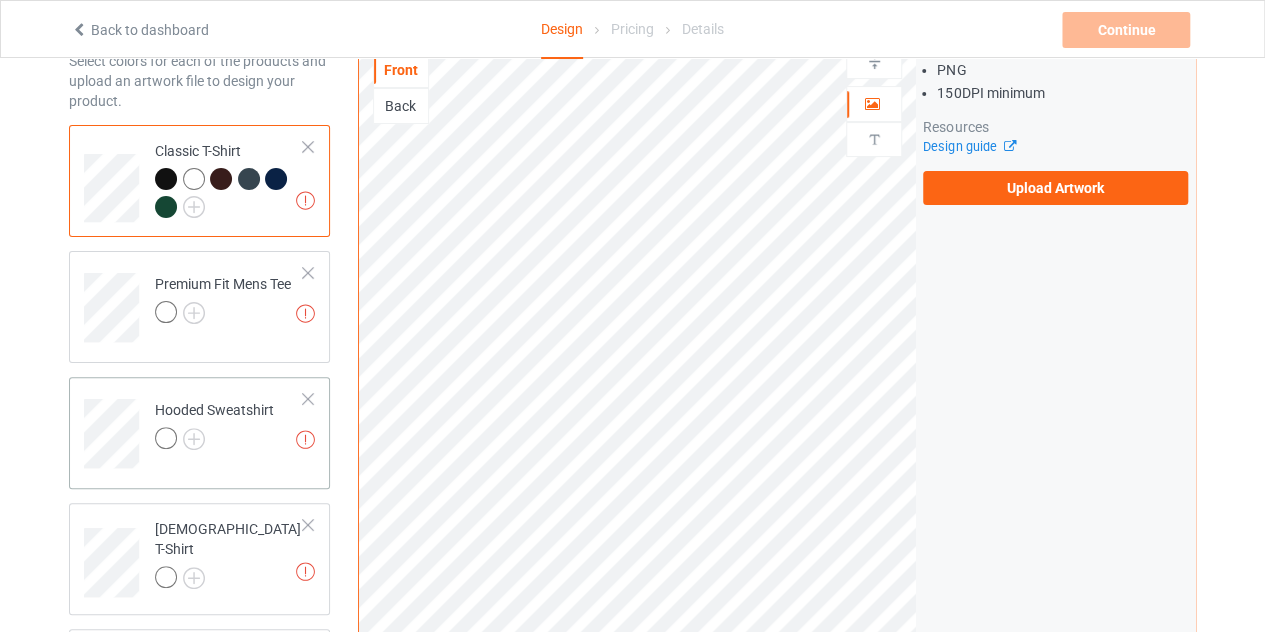 scroll, scrollTop: 200, scrollLeft: 0, axis: vertical 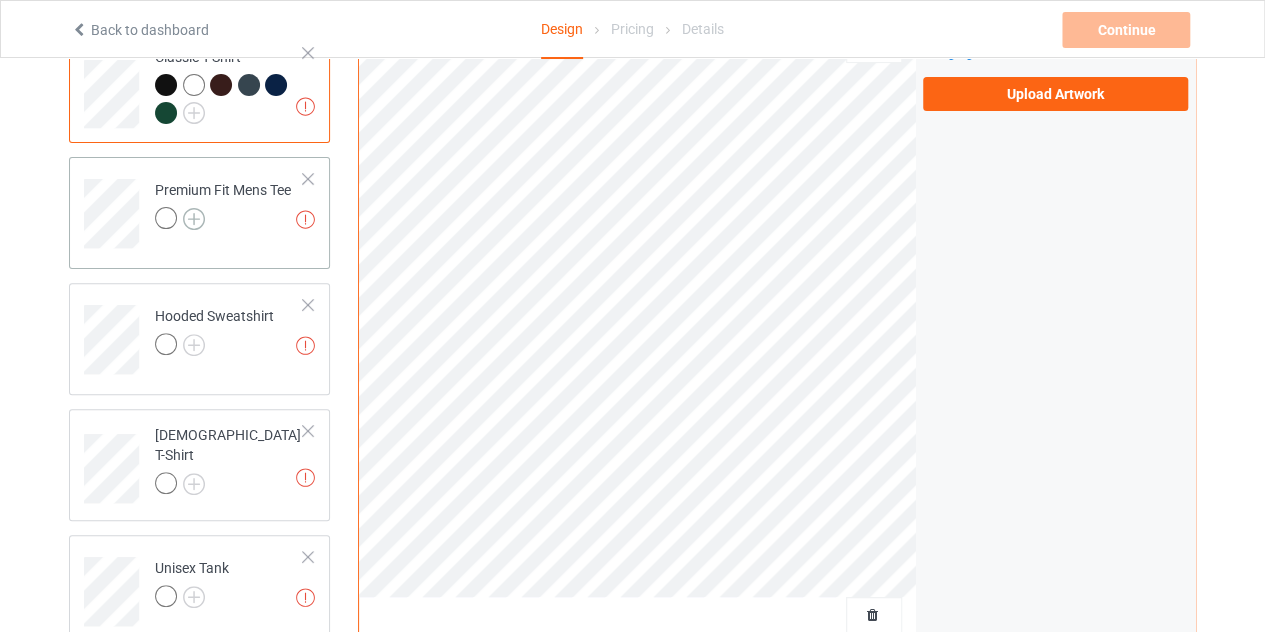 click at bounding box center (194, 219) 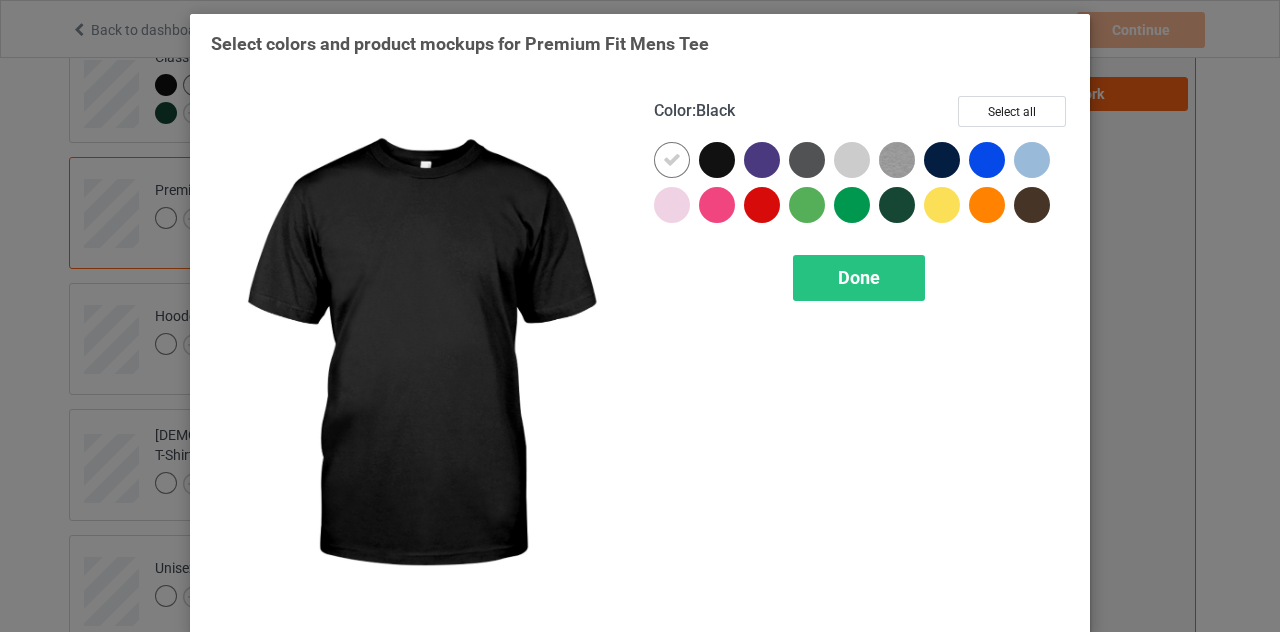 click at bounding box center [717, 160] 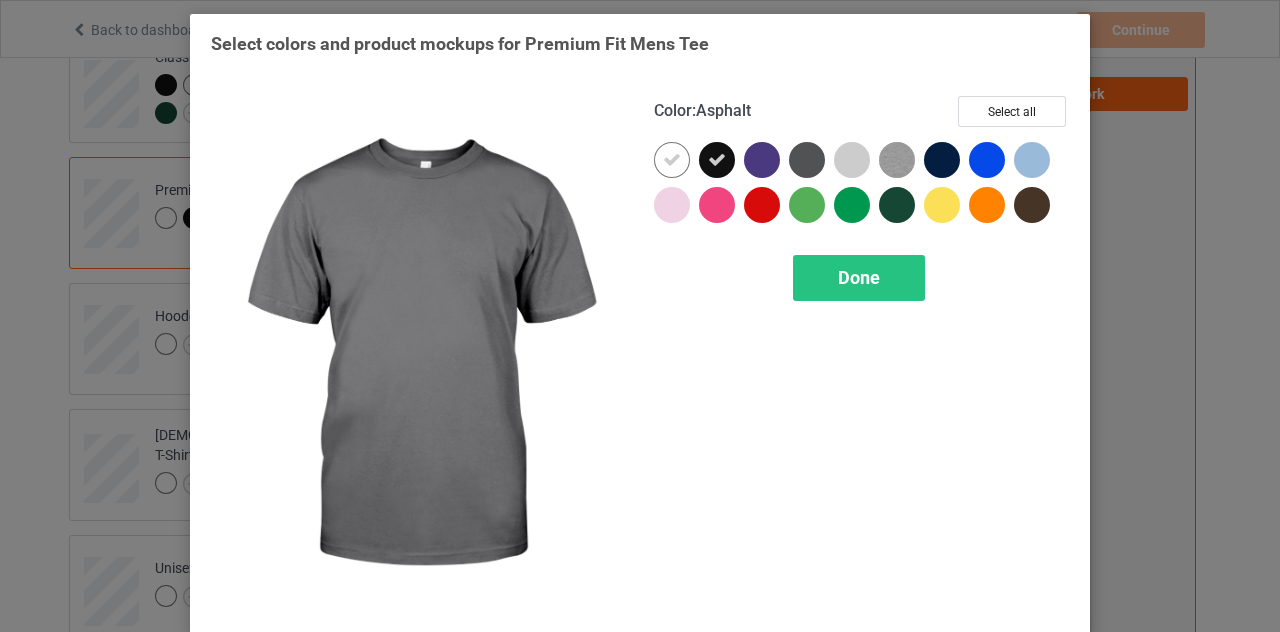 click at bounding box center [807, 160] 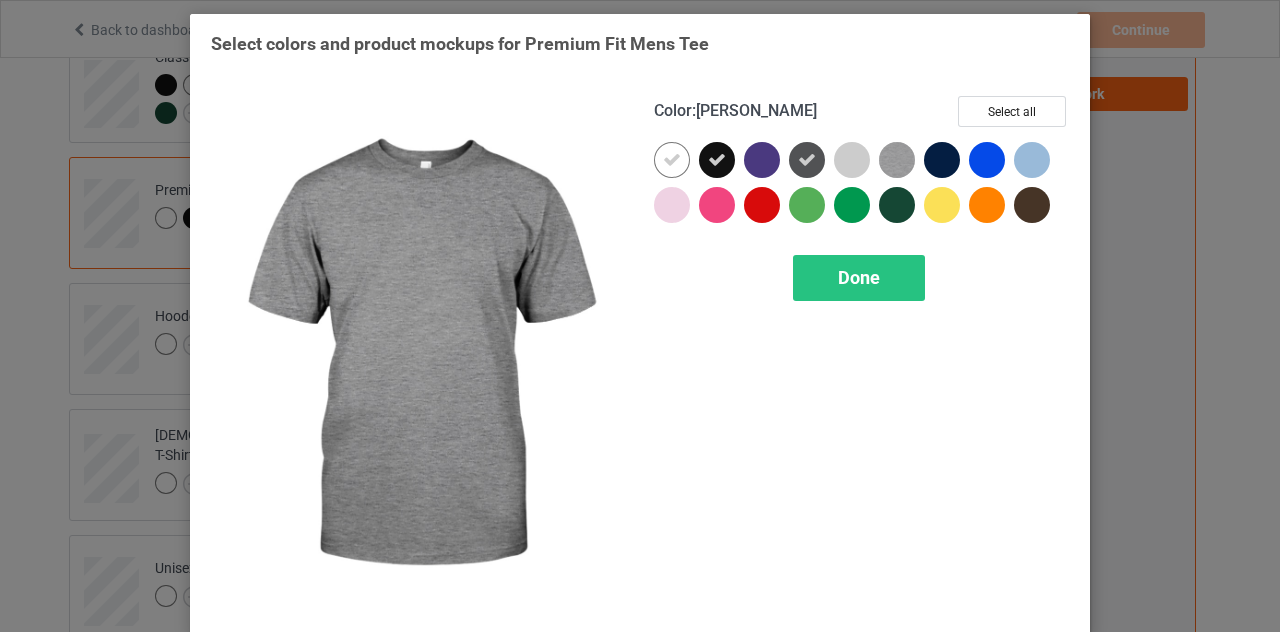 click at bounding box center (897, 160) 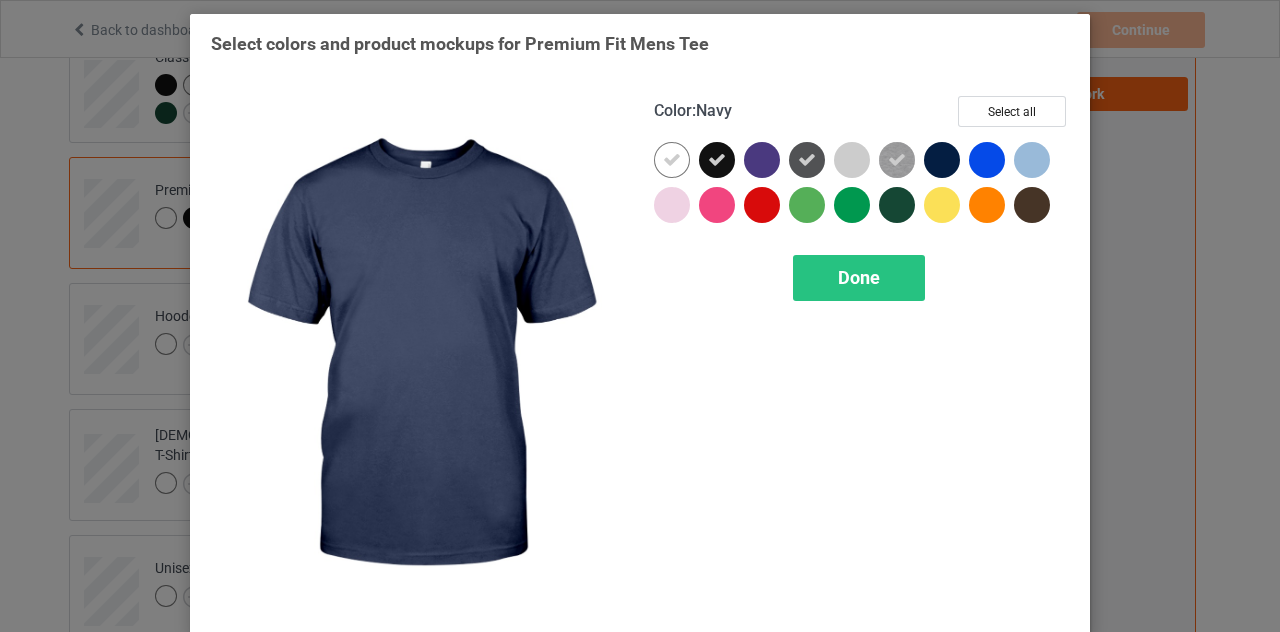 click at bounding box center [942, 160] 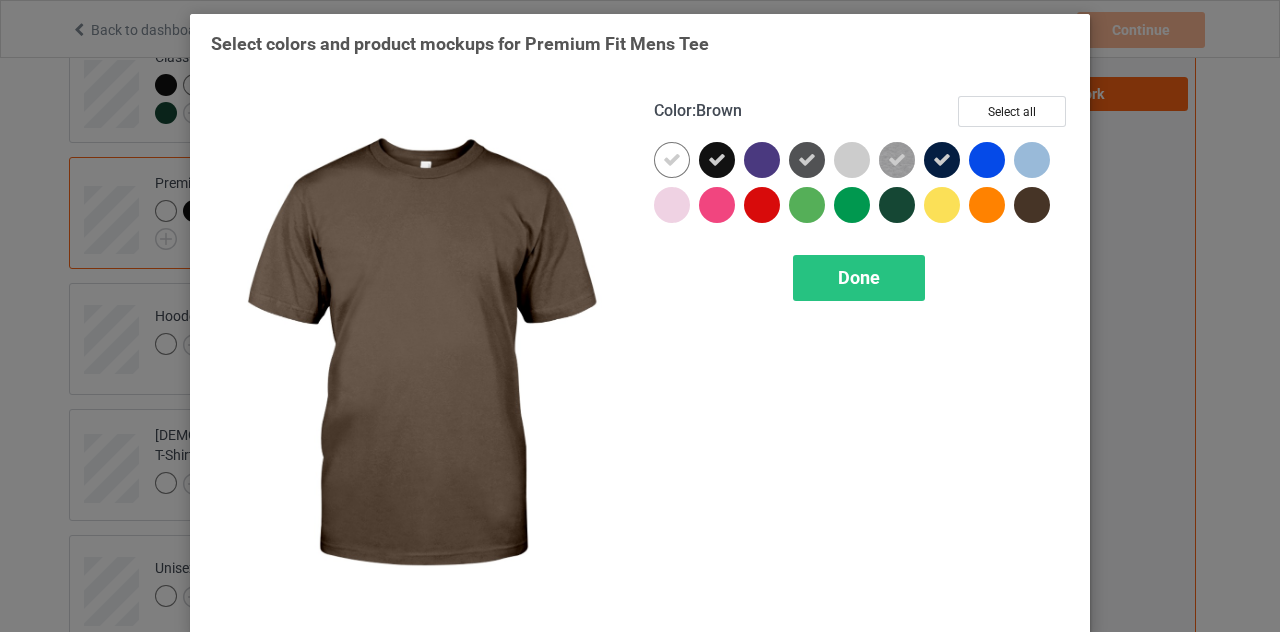 drag, startPoint x: 1037, startPoint y: 207, endPoint x: 1007, endPoint y: 214, distance: 30.805843 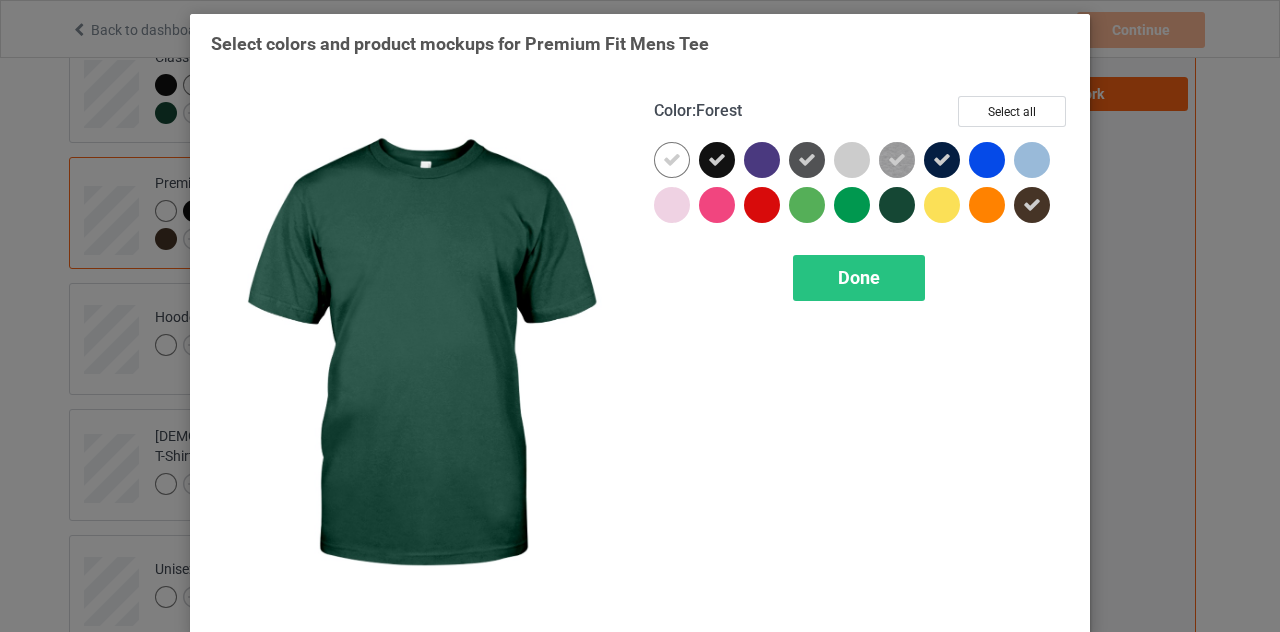 click at bounding box center (901, 209) 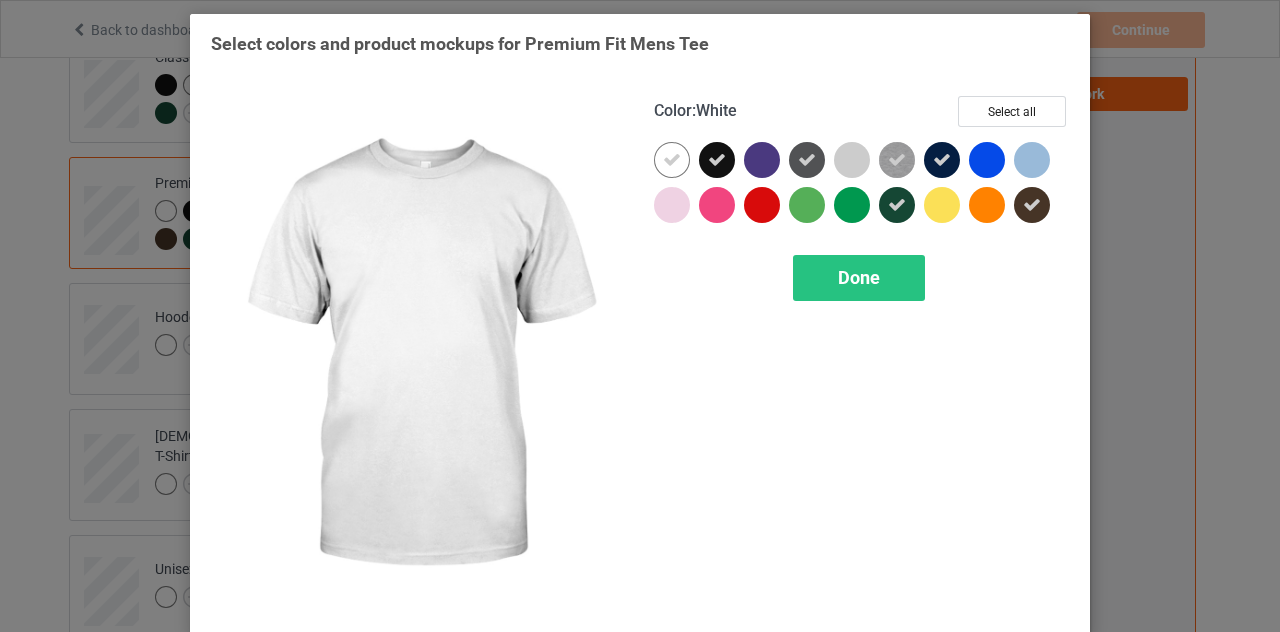 click at bounding box center (672, 160) 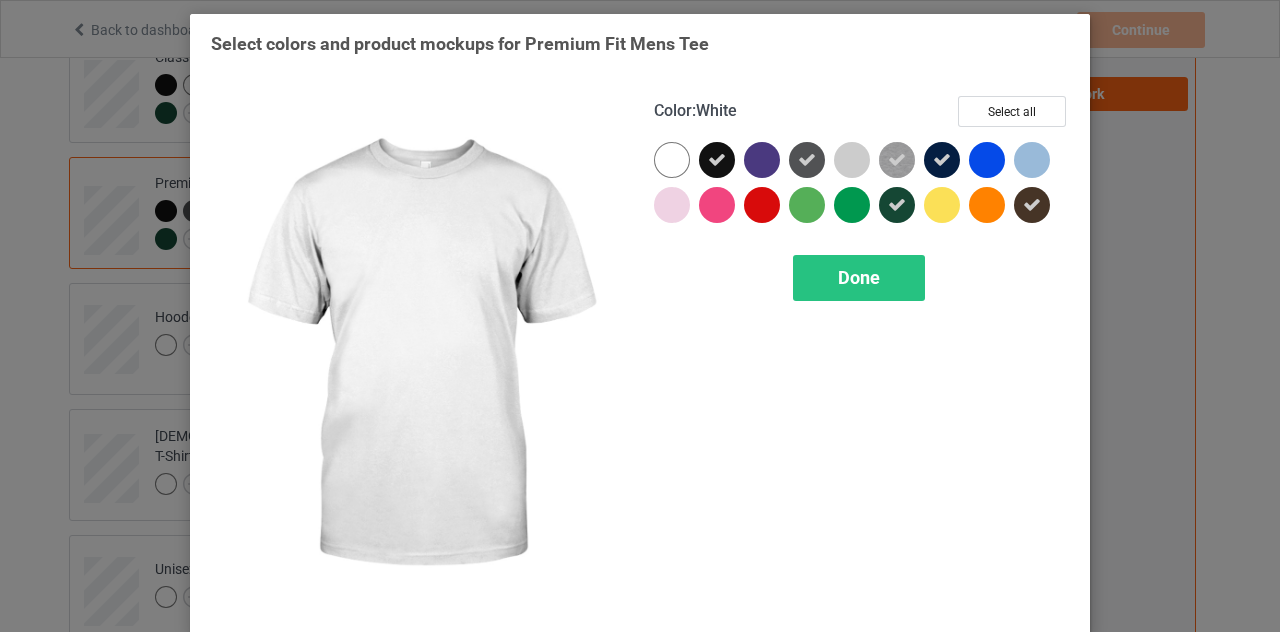 click at bounding box center [672, 160] 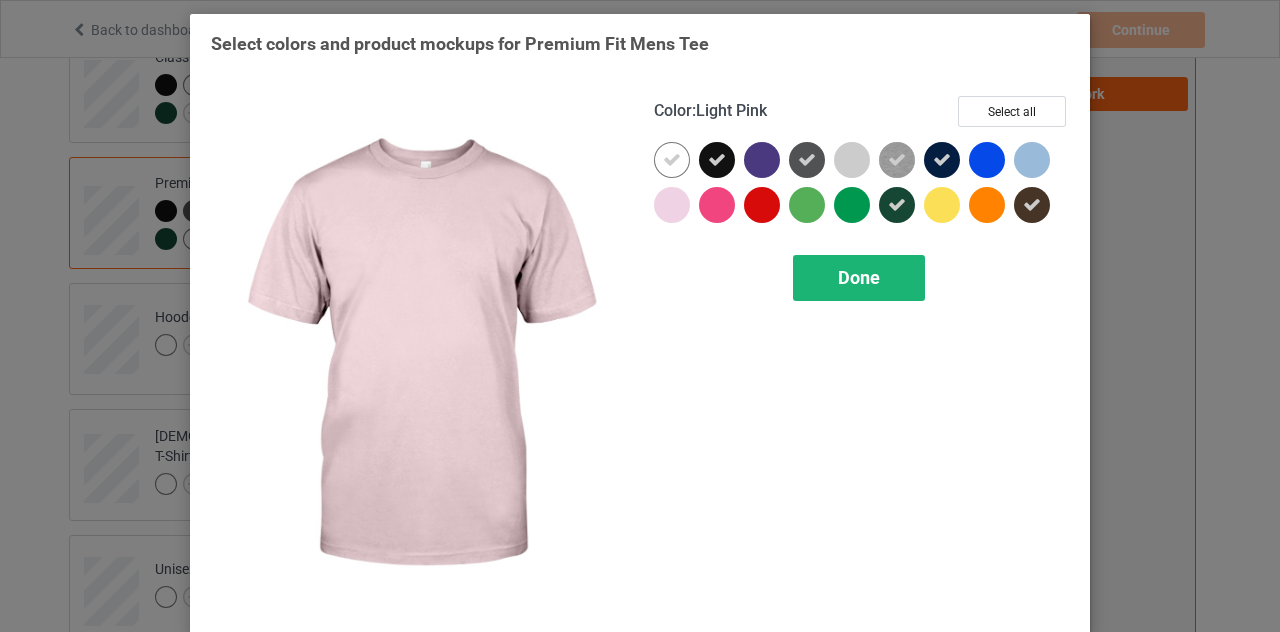 click on "Done" at bounding box center [859, 278] 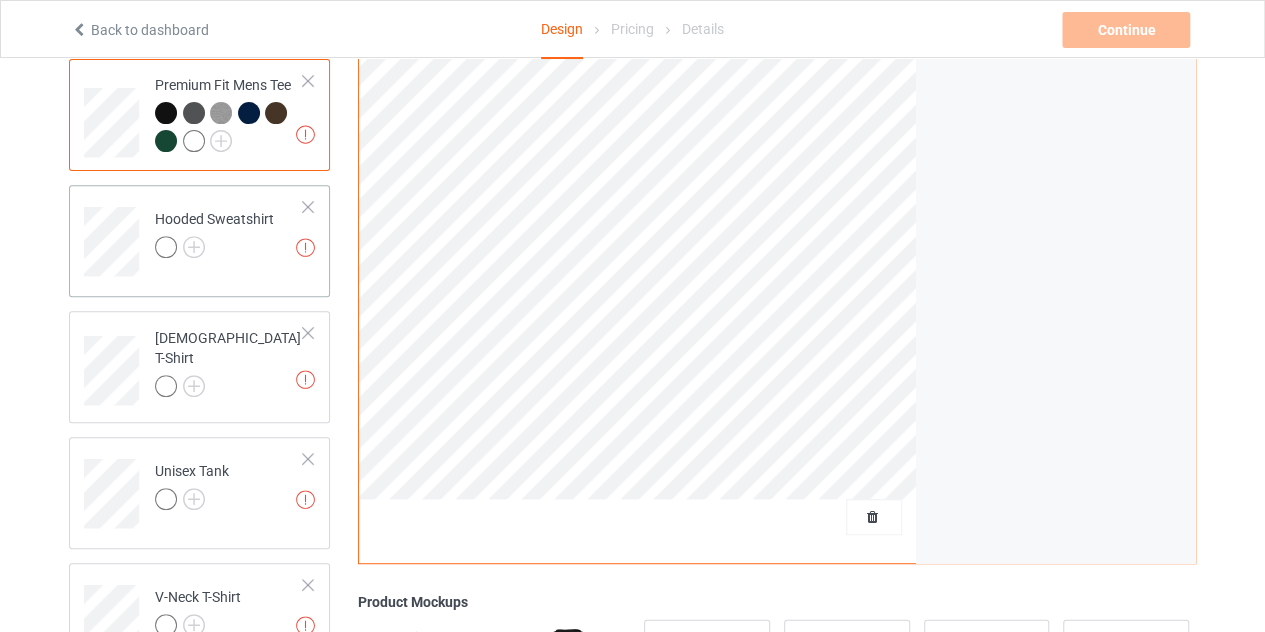 scroll, scrollTop: 300, scrollLeft: 0, axis: vertical 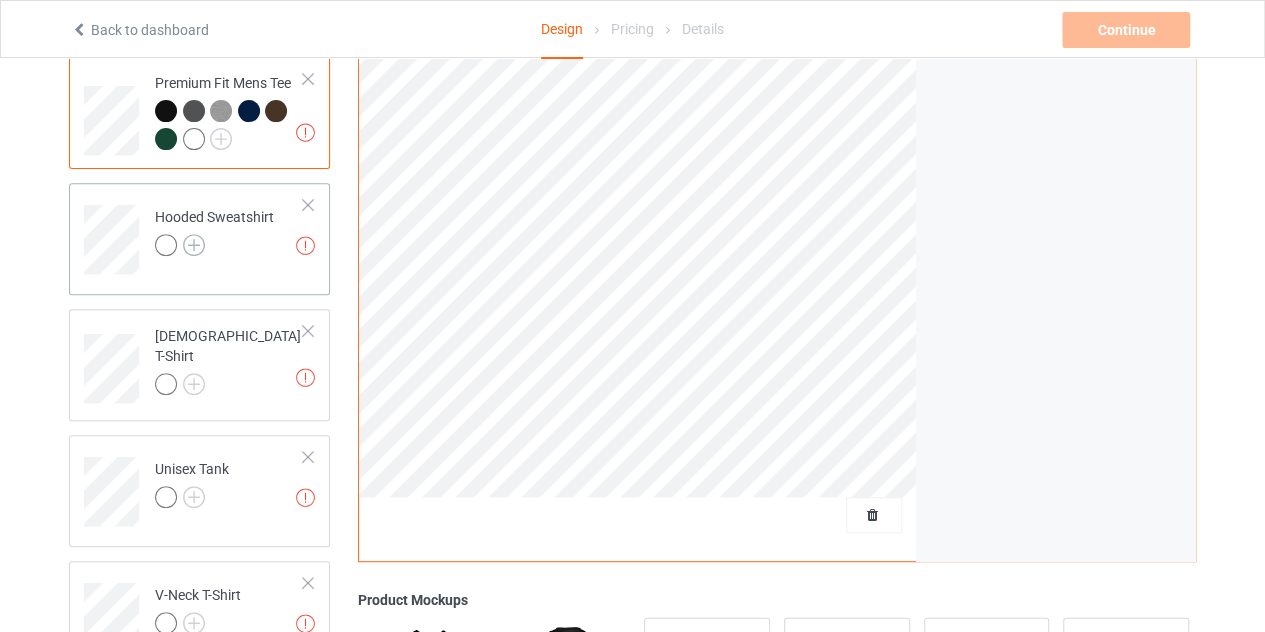 click at bounding box center [194, 245] 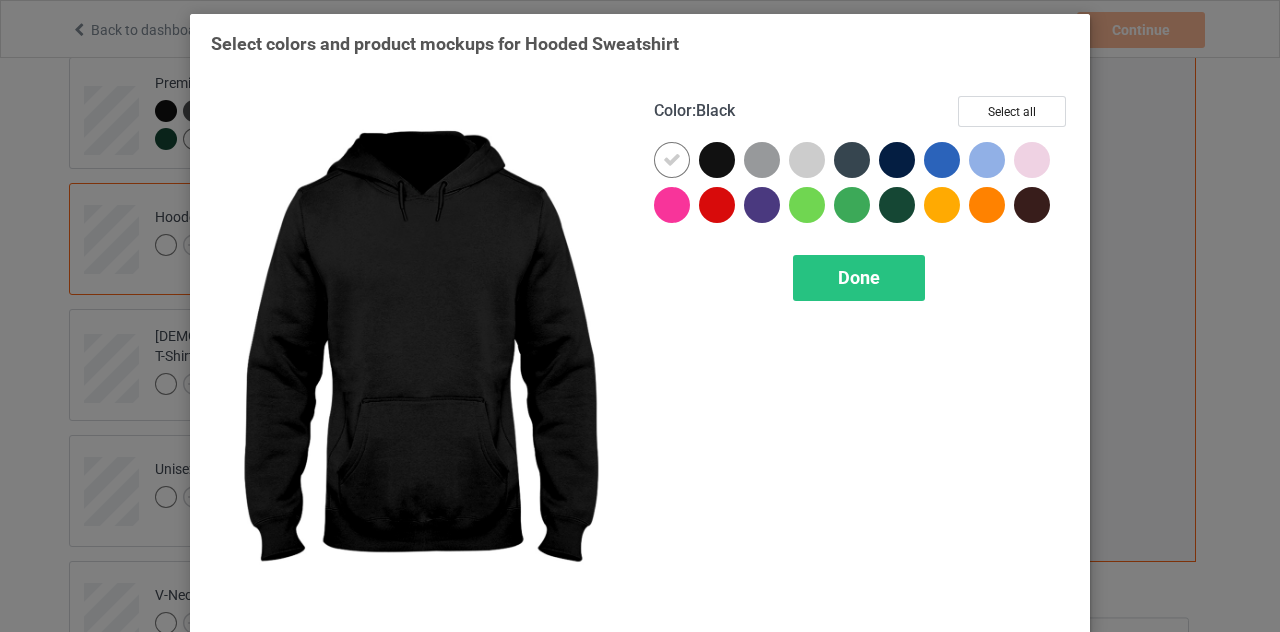 click at bounding box center (717, 160) 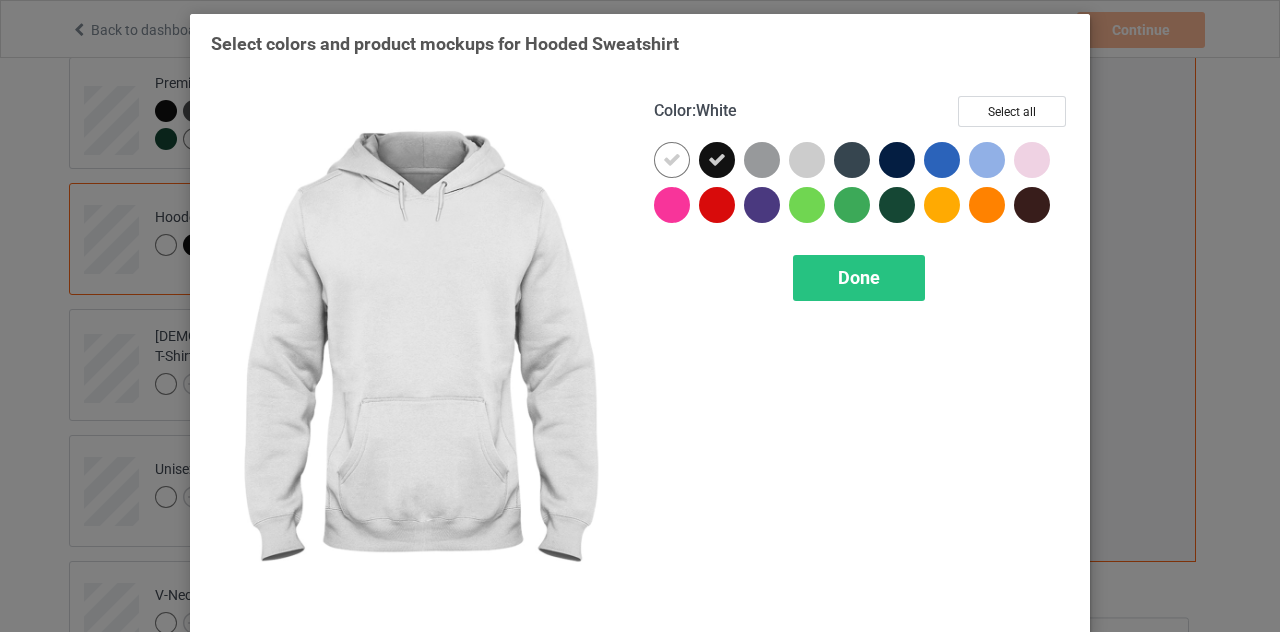click at bounding box center (672, 160) 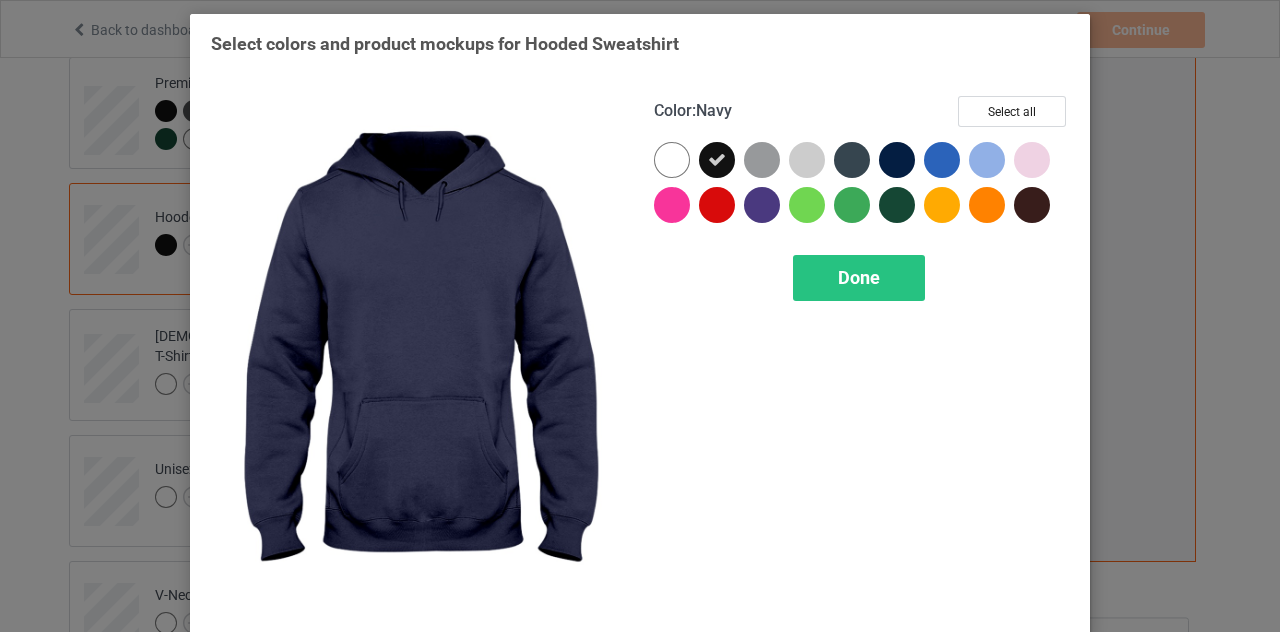 drag, startPoint x: 889, startPoint y: 154, endPoint x: 850, endPoint y: 153, distance: 39.012817 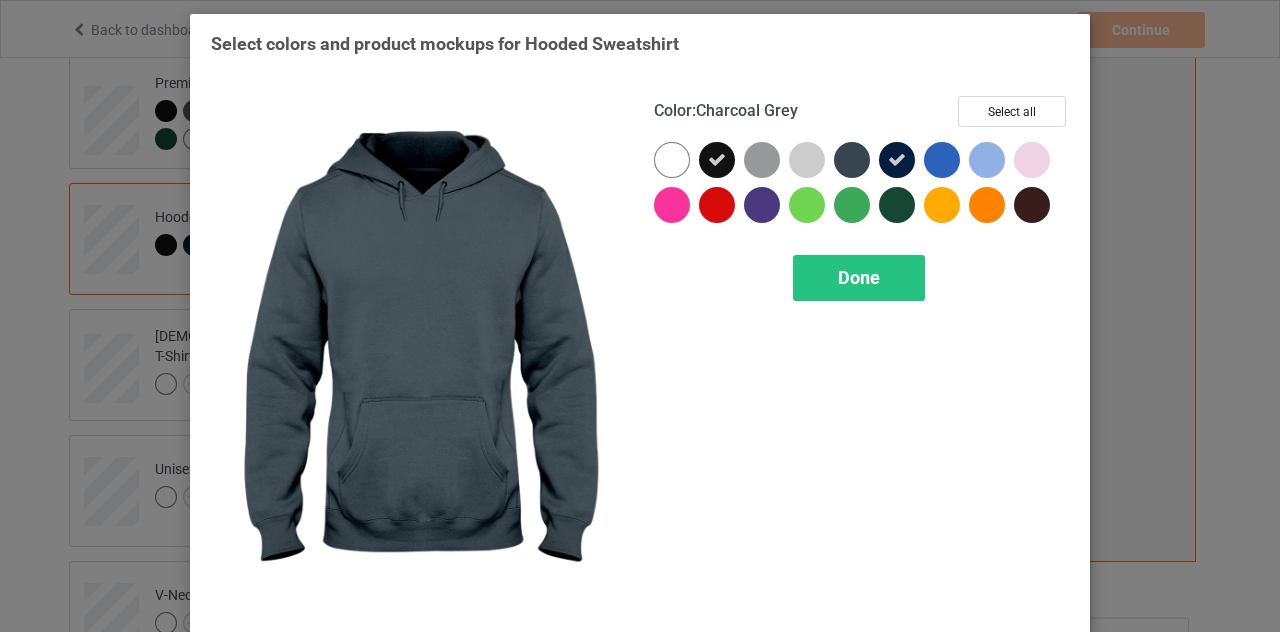click at bounding box center [852, 160] 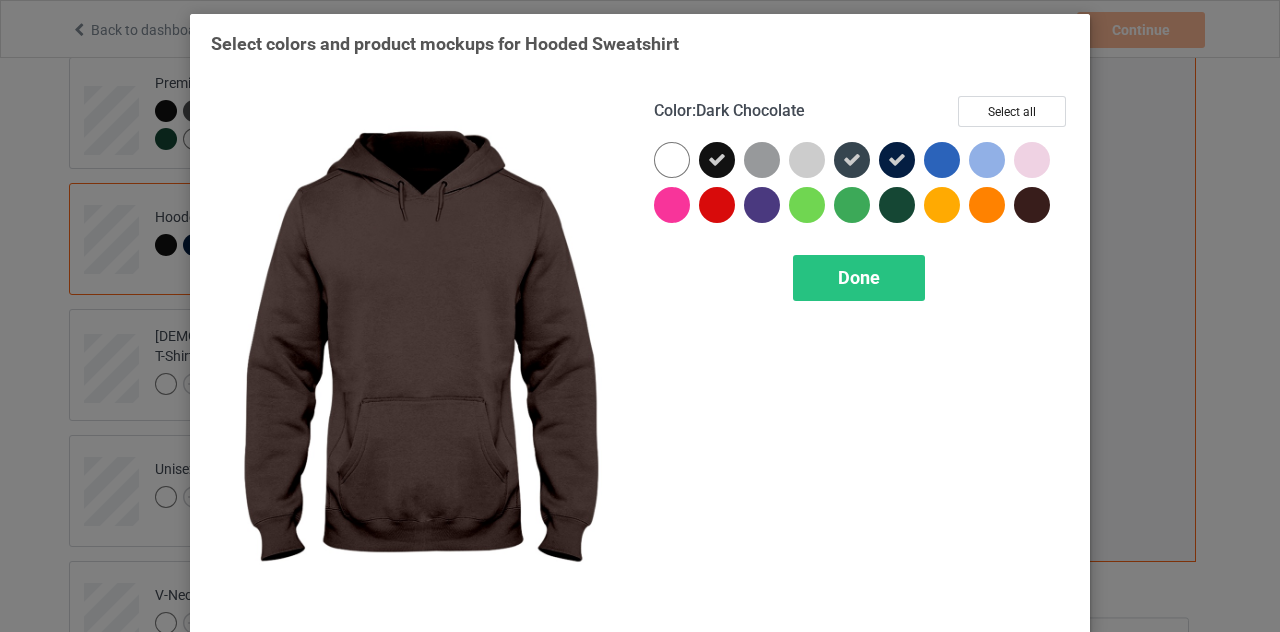 click at bounding box center [1032, 205] 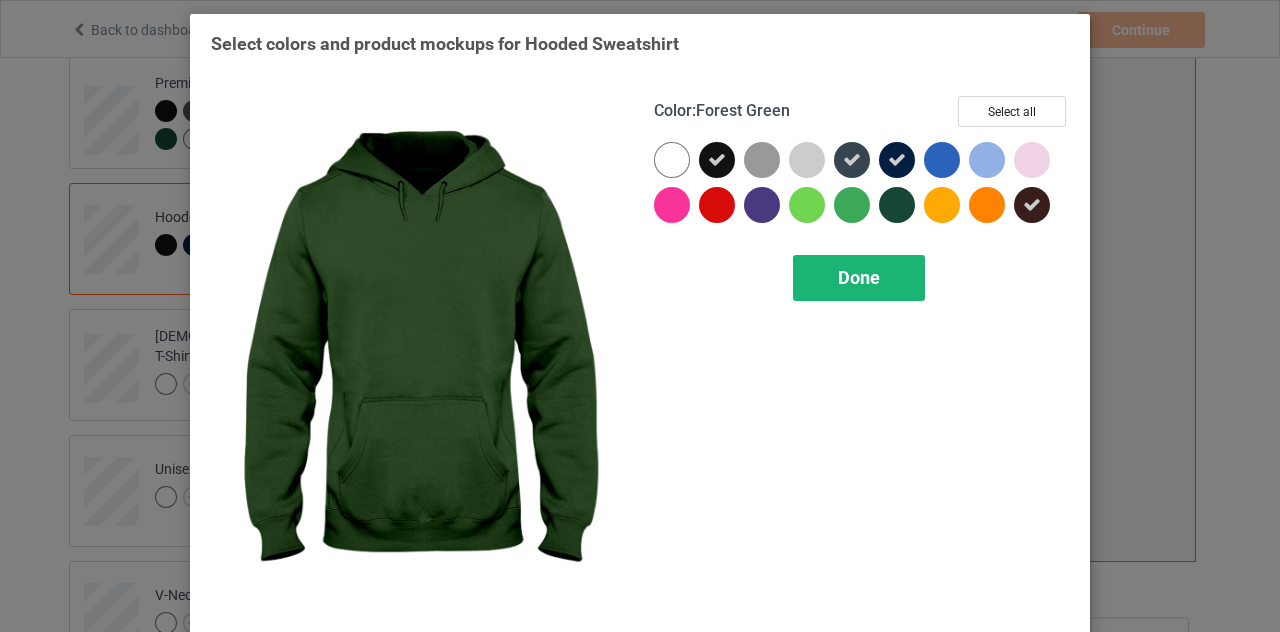 click on "Done" at bounding box center [859, 277] 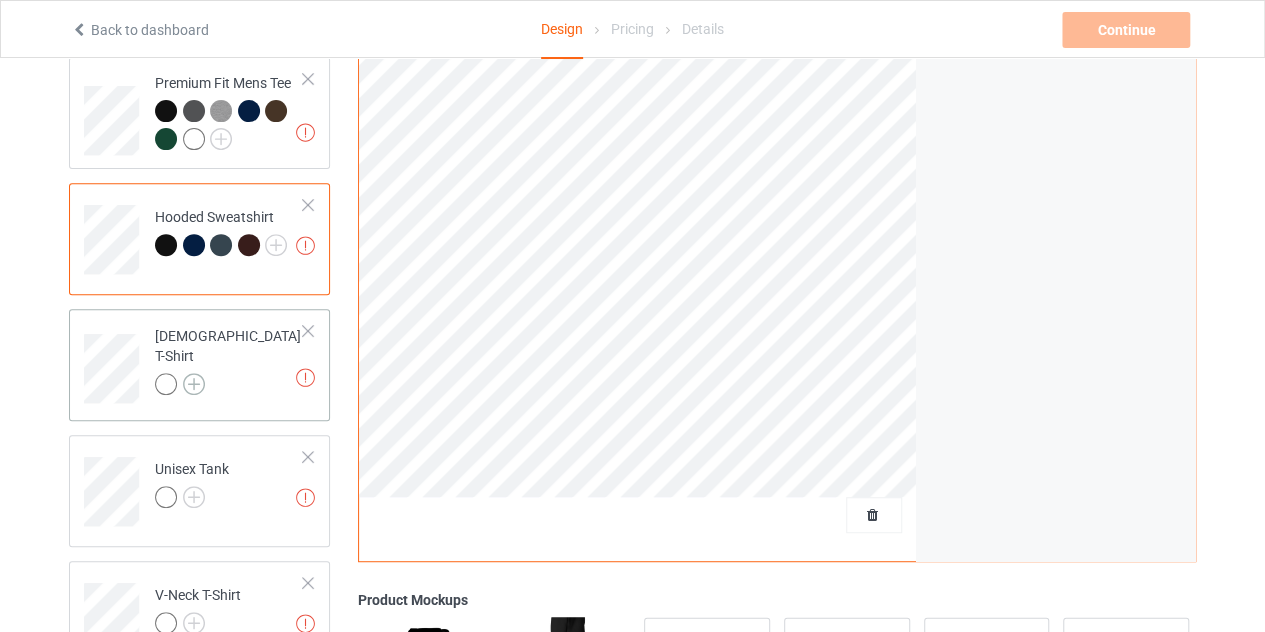 click at bounding box center [194, 384] 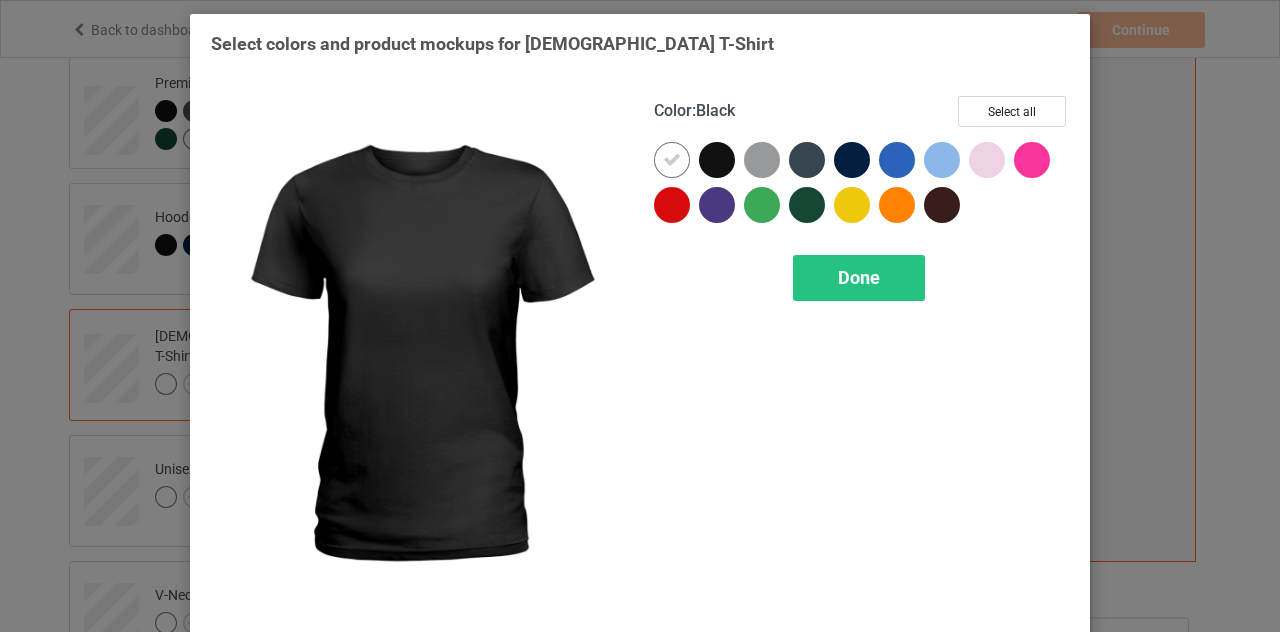 click at bounding box center [717, 160] 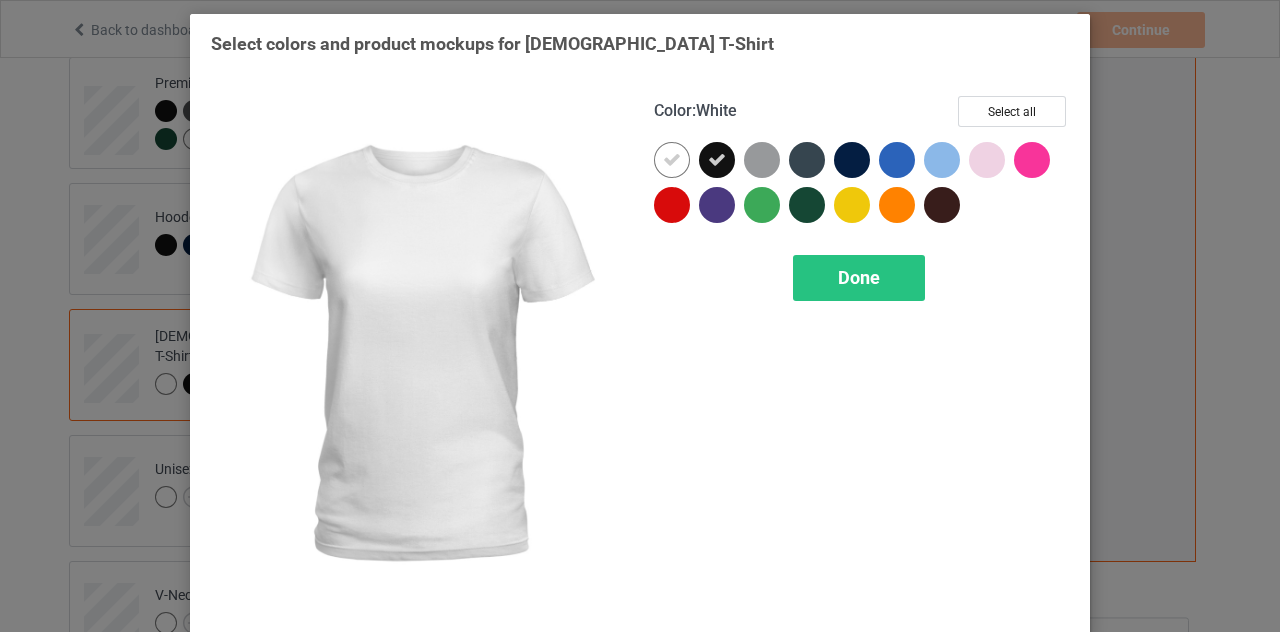 click at bounding box center [672, 160] 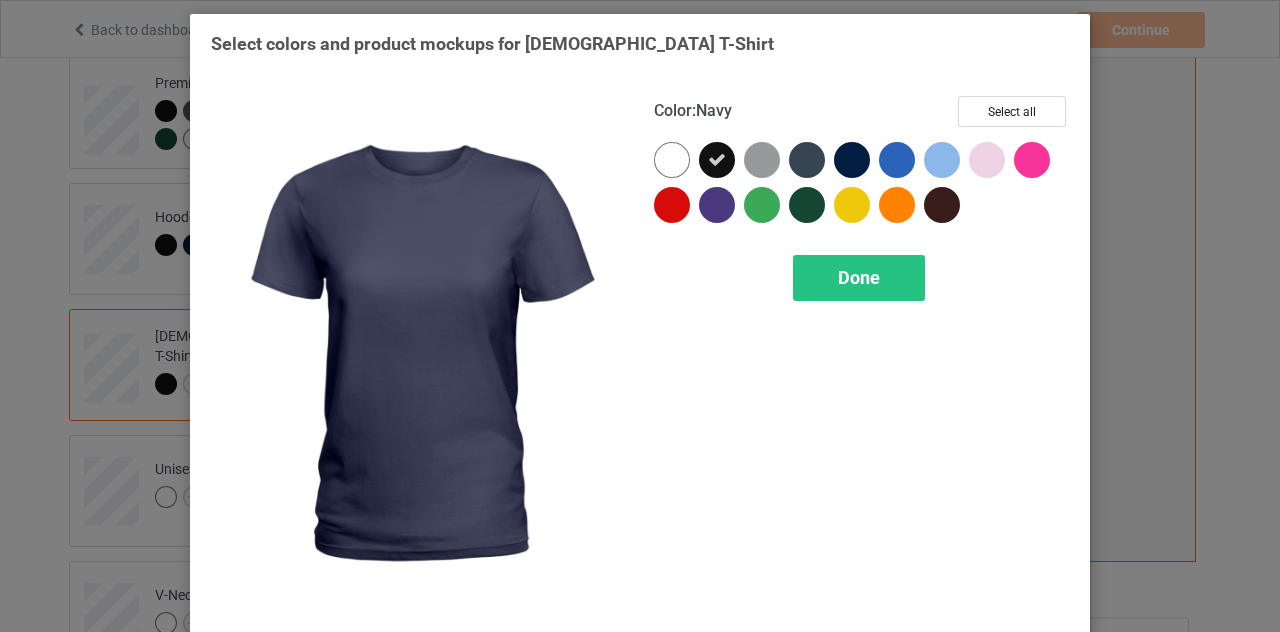 click at bounding box center (852, 160) 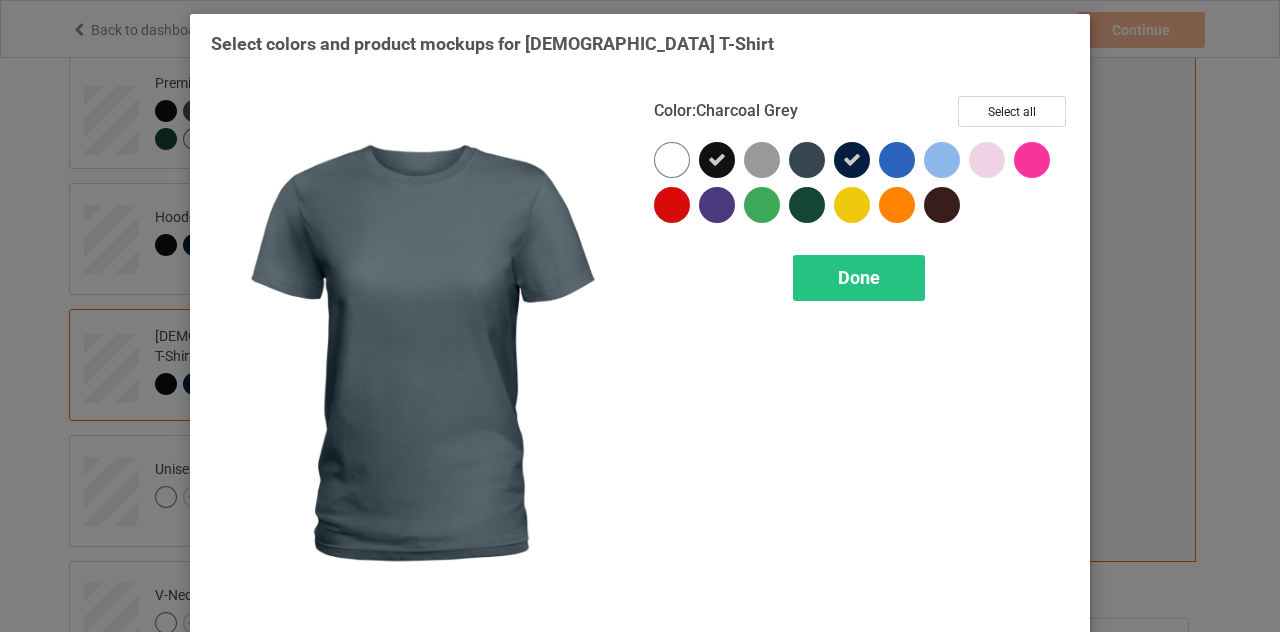 click at bounding box center (807, 160) 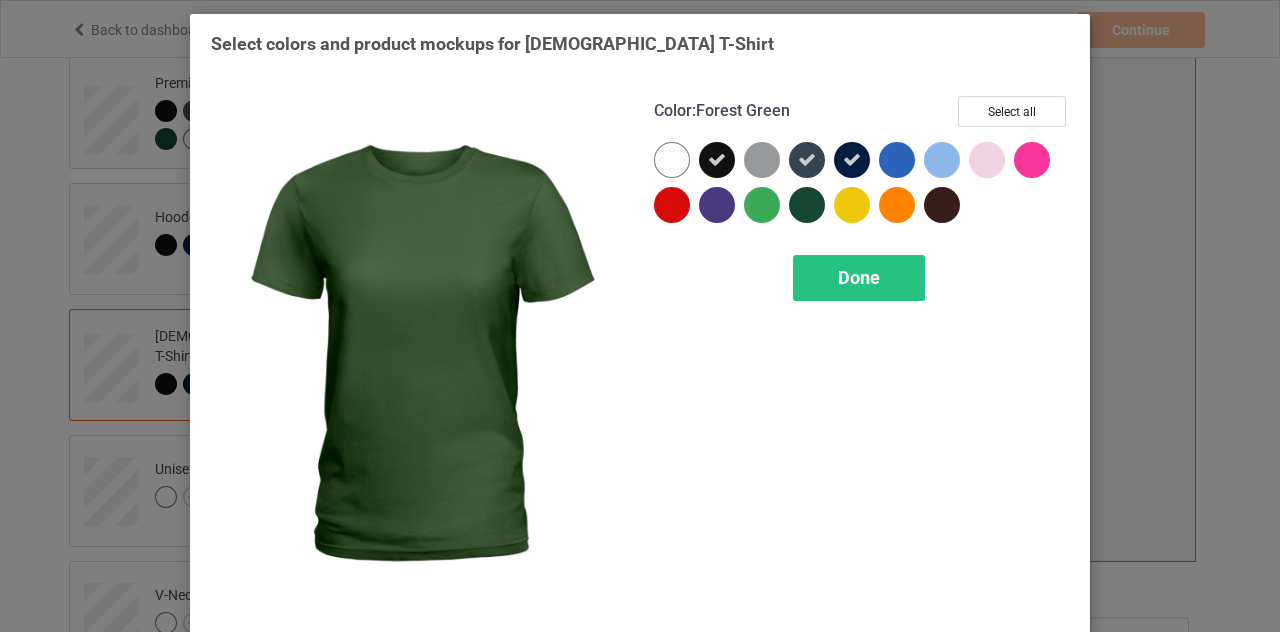 click at bounding box center [807, 205] 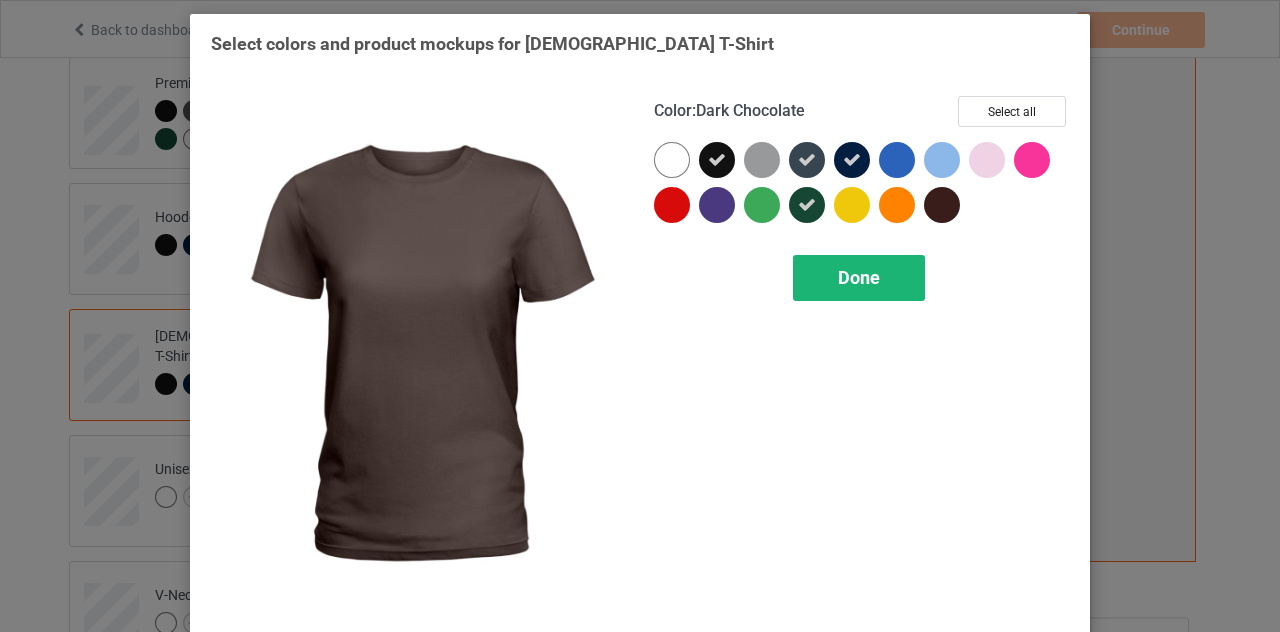 click on "Done" at bounding box center [859, 278] 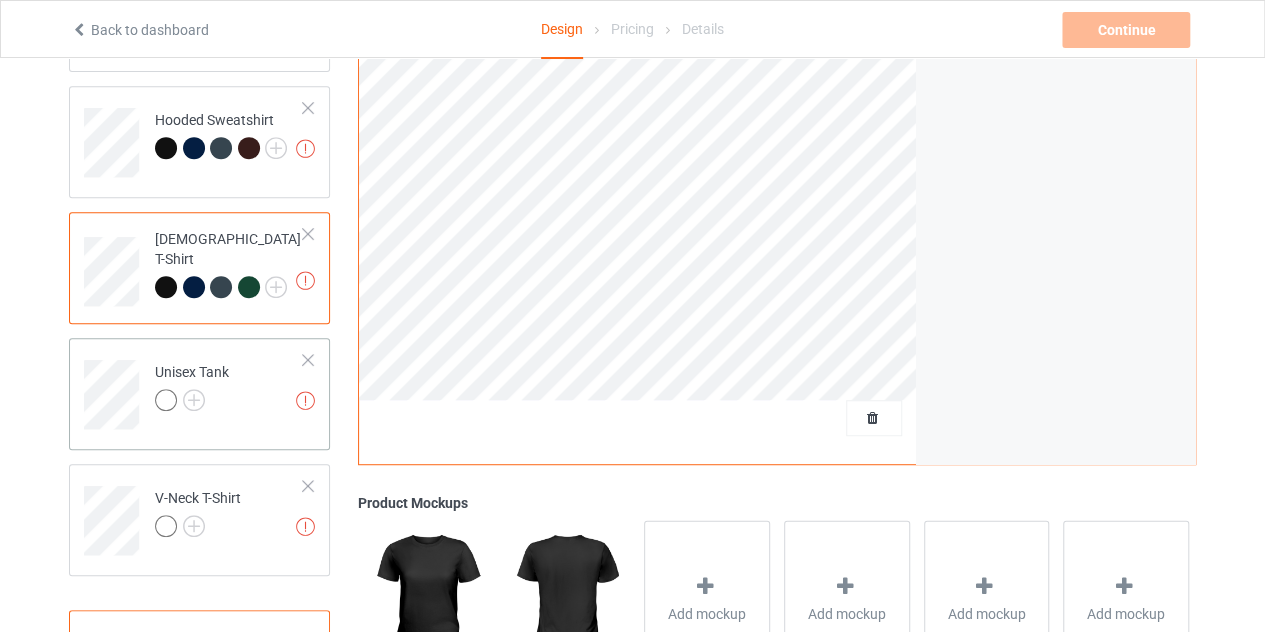 scroll, scrollTop: 400, scrollLeft: 0, axis: vertical 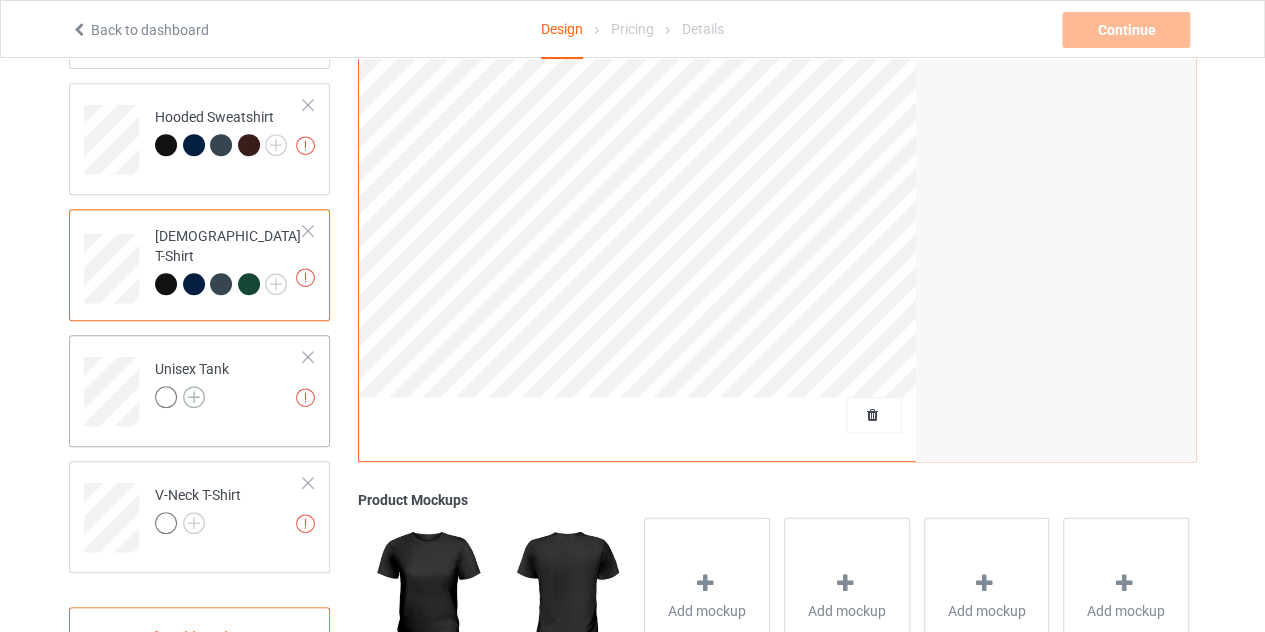 click at bounding box center [194, 397] 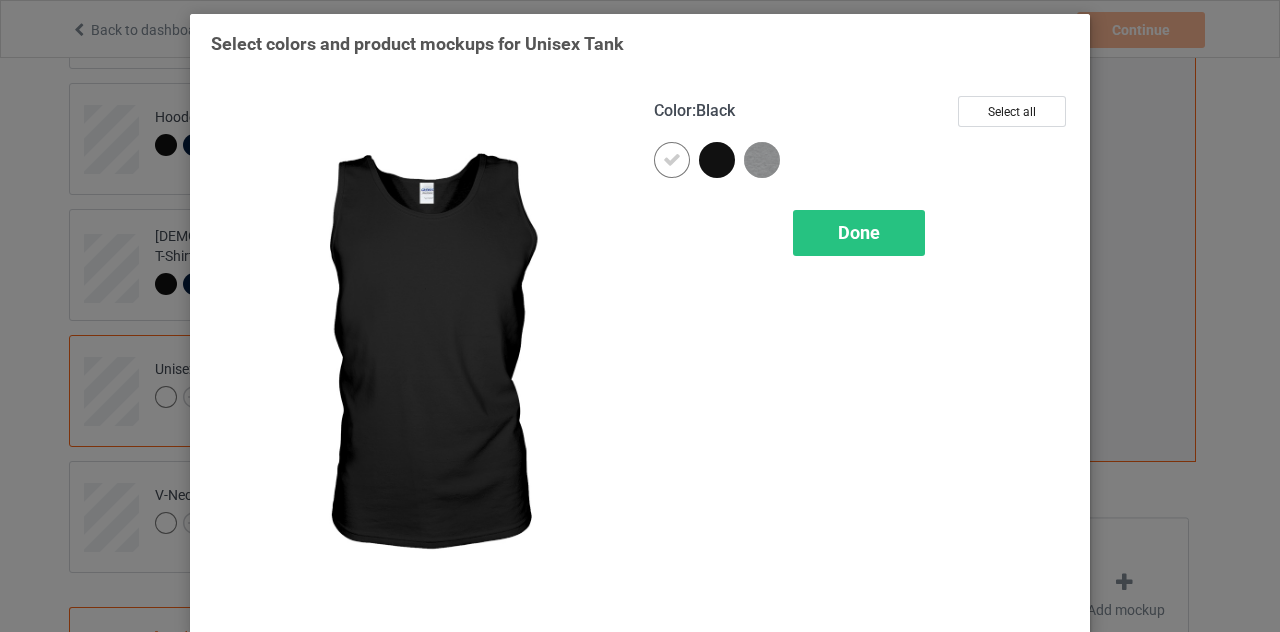 click at bounding box center (717, 160) 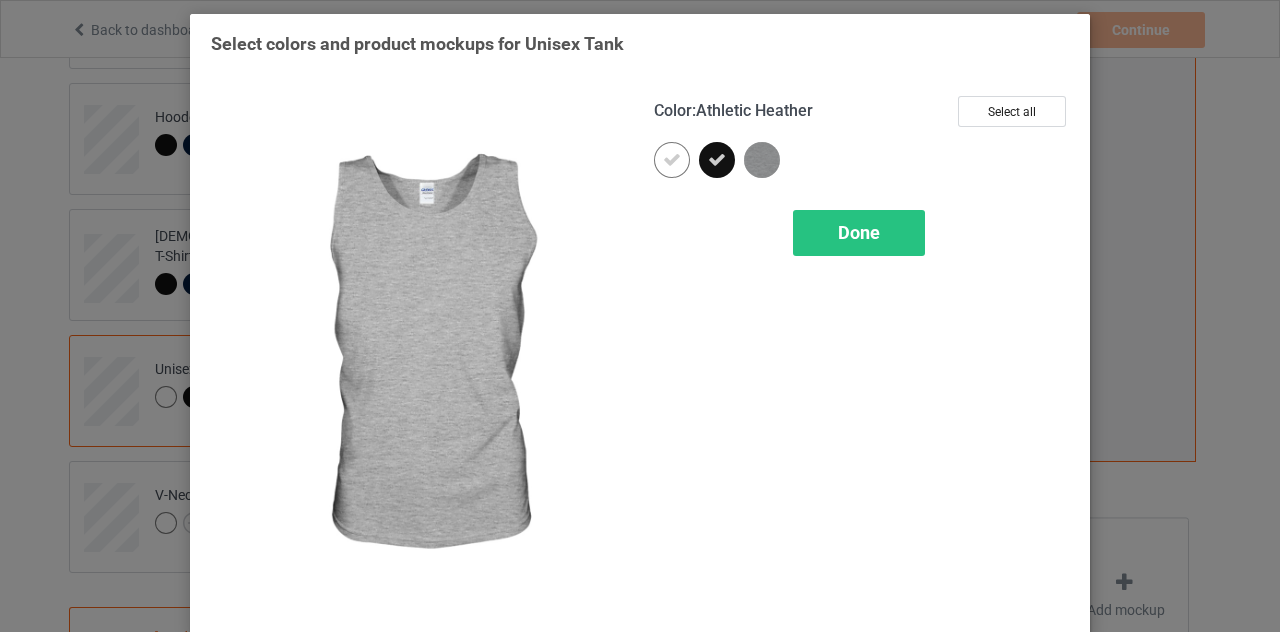 click at bounding box center (762, 160) 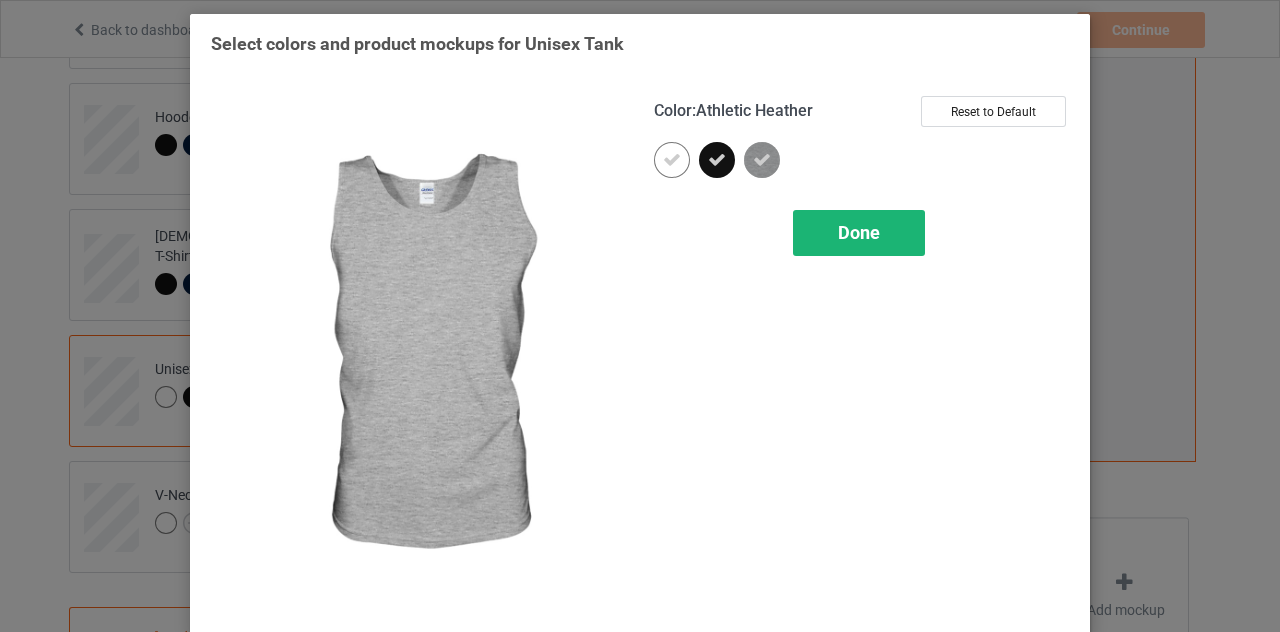 click on "Done" at bounding box center [859, 232] 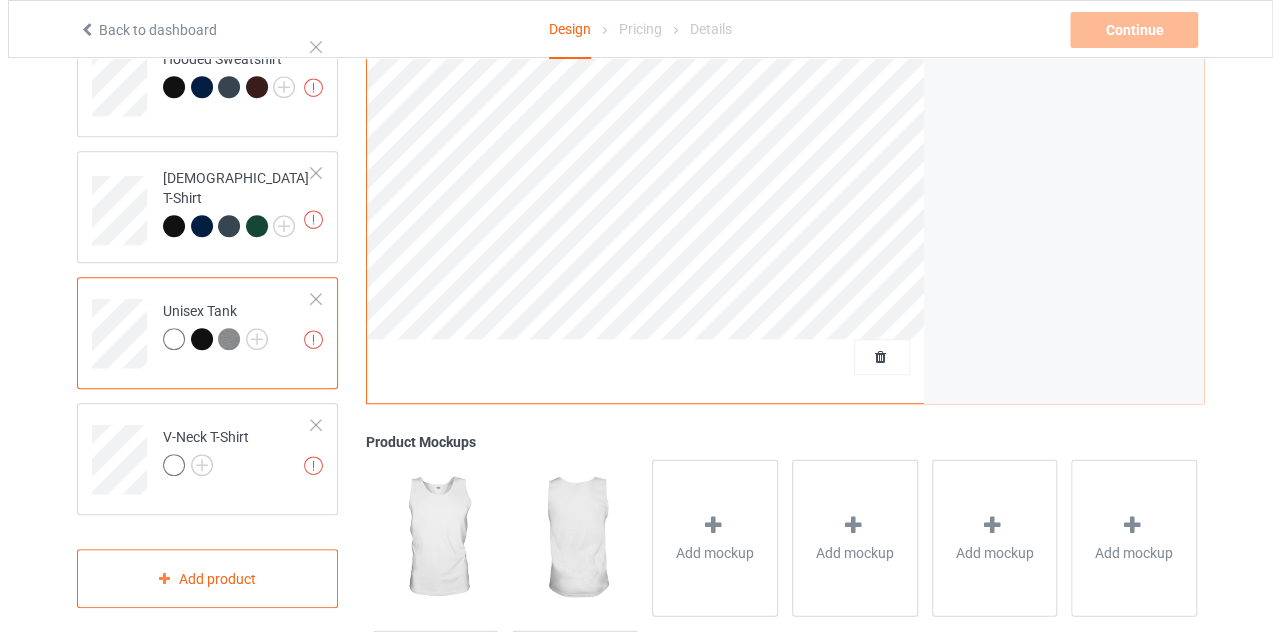 scroll, scrollTop: 500, scrollLeft: 0, axis: vertical 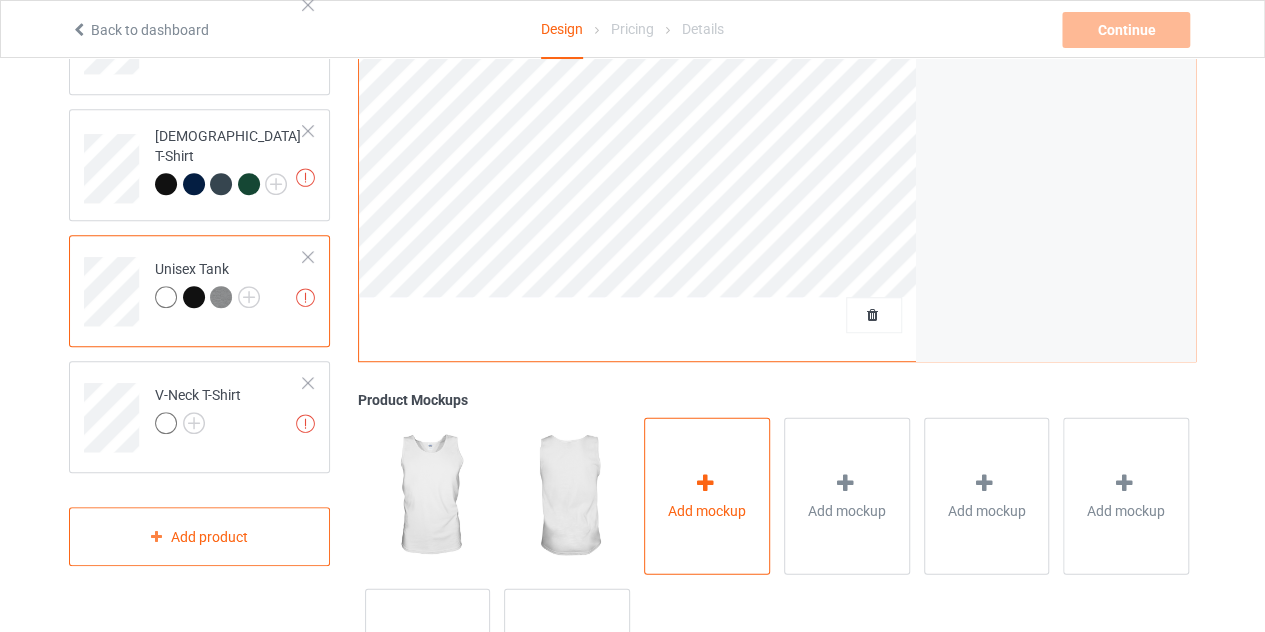 click on "Add mockup" at bounding box center [707, 495] 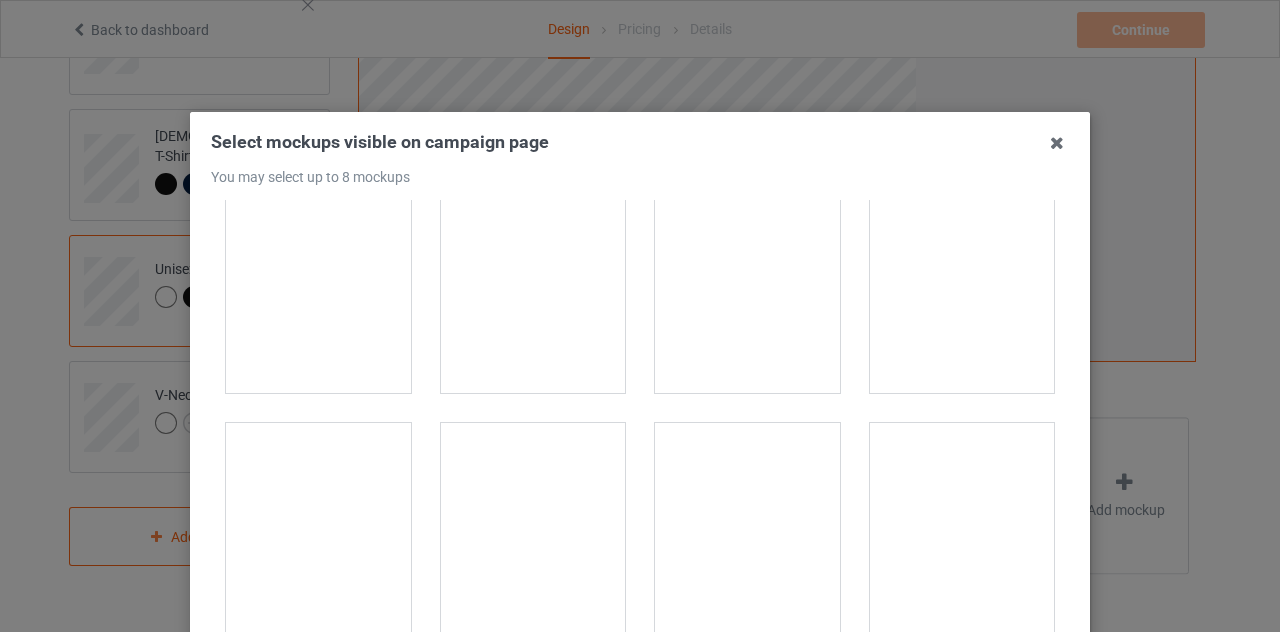 click at bounding box center (747, 281) 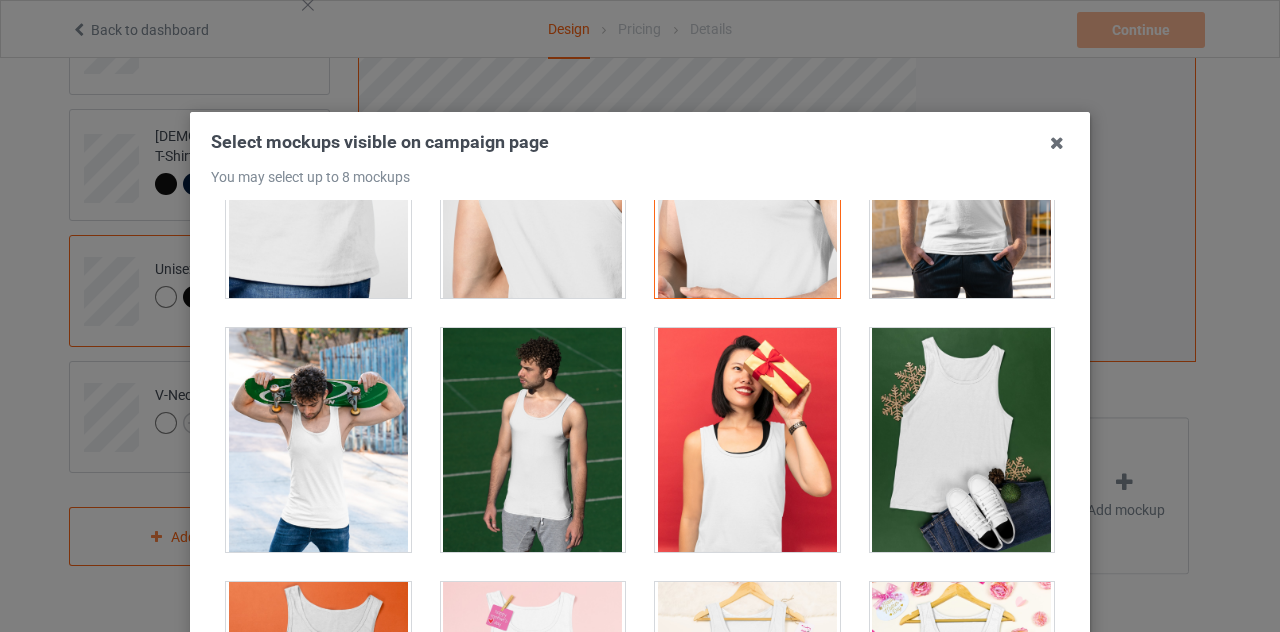 scroll, scrollTop: 400, scrollLeft: 0, axis: vertical 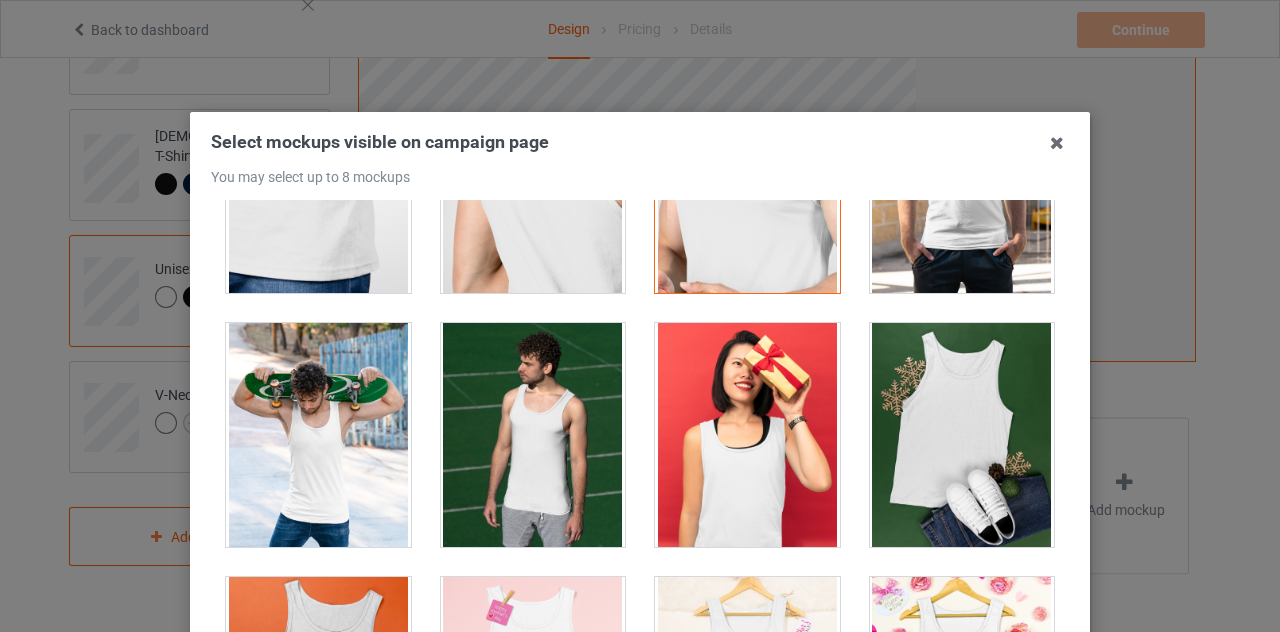 click at bounding box center [318, 435] 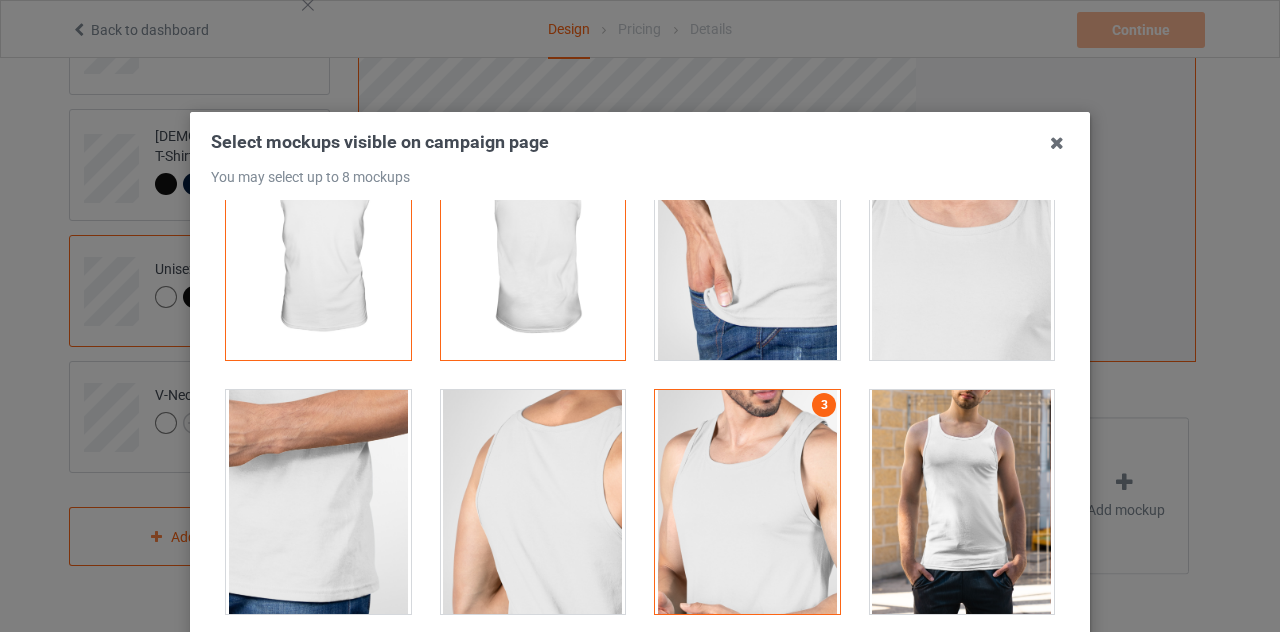 scroll, scrollTop: 400, scrollLeft: 0, axis: vertical 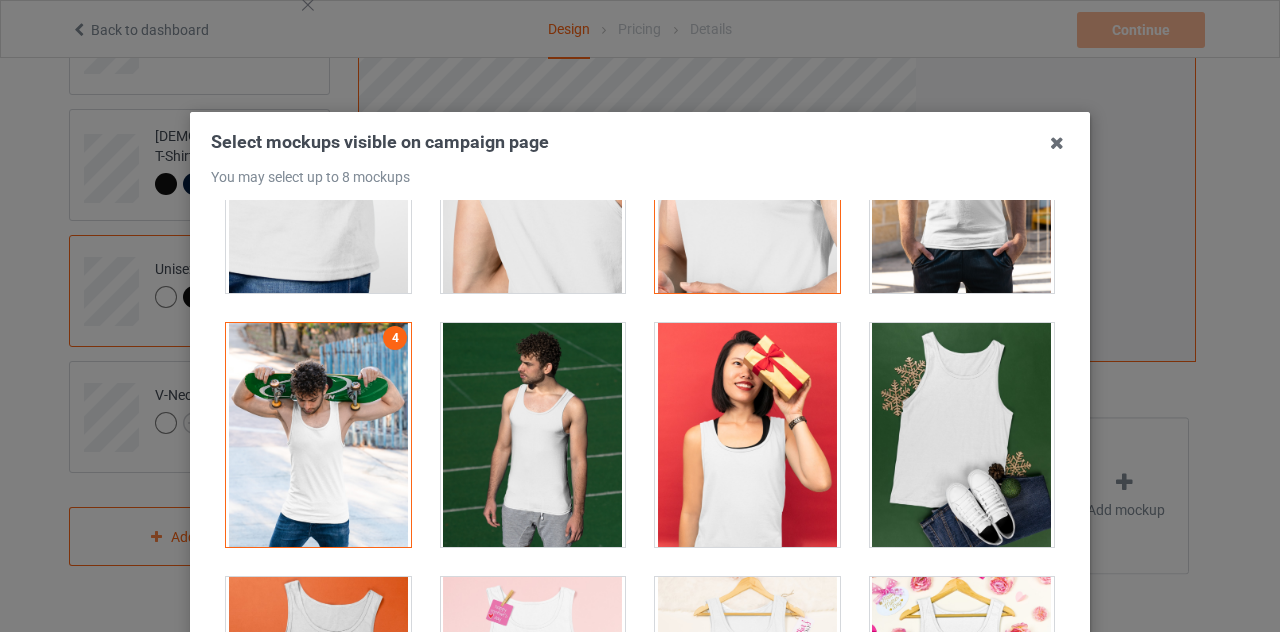 click at bounding box center [747, 435] 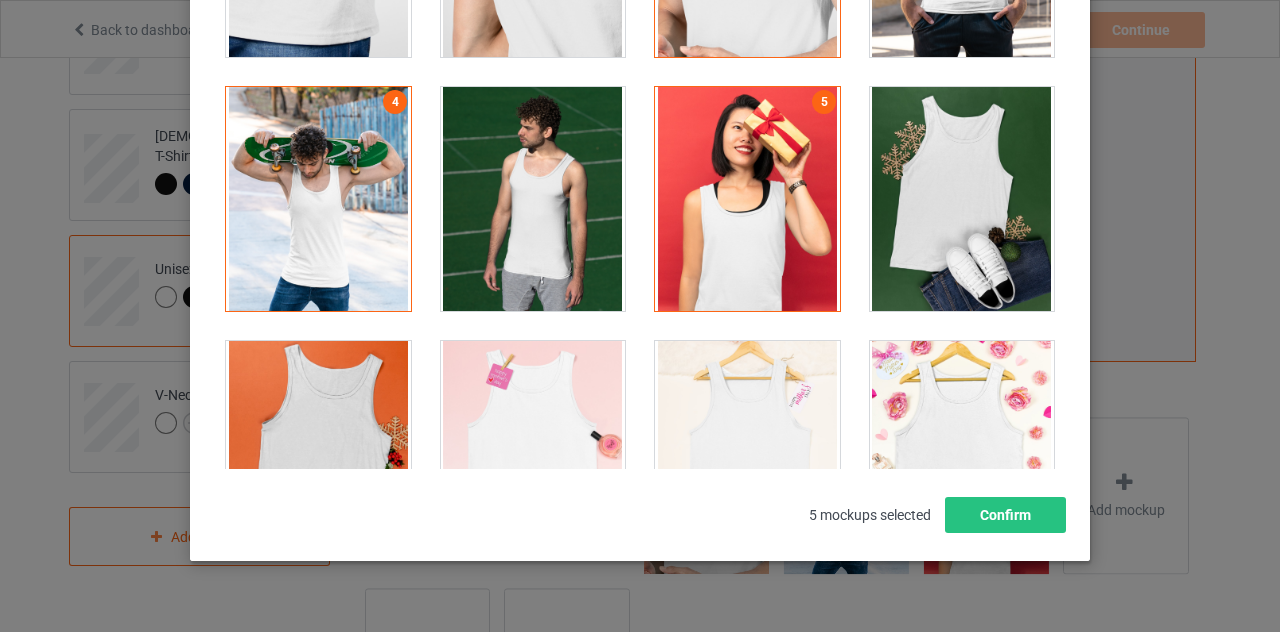 scroll, scrollTop: 277, scrollLeft: 0, axis: vertical 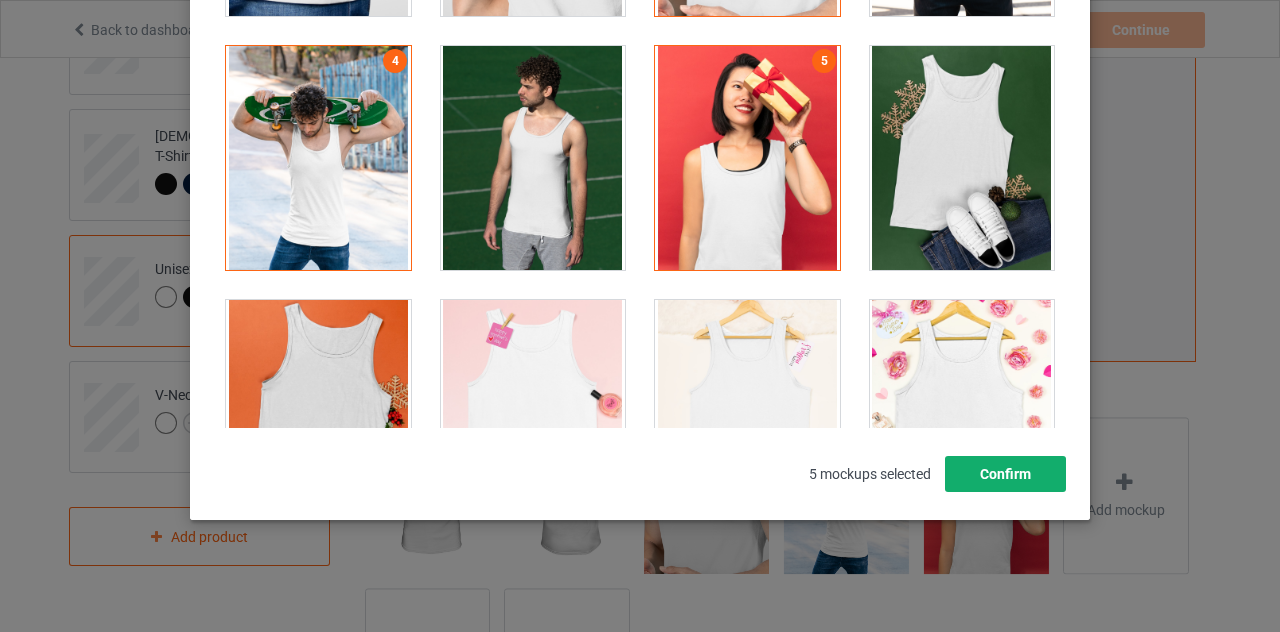 click on "Confirm" at bounding box center [1005, 474] 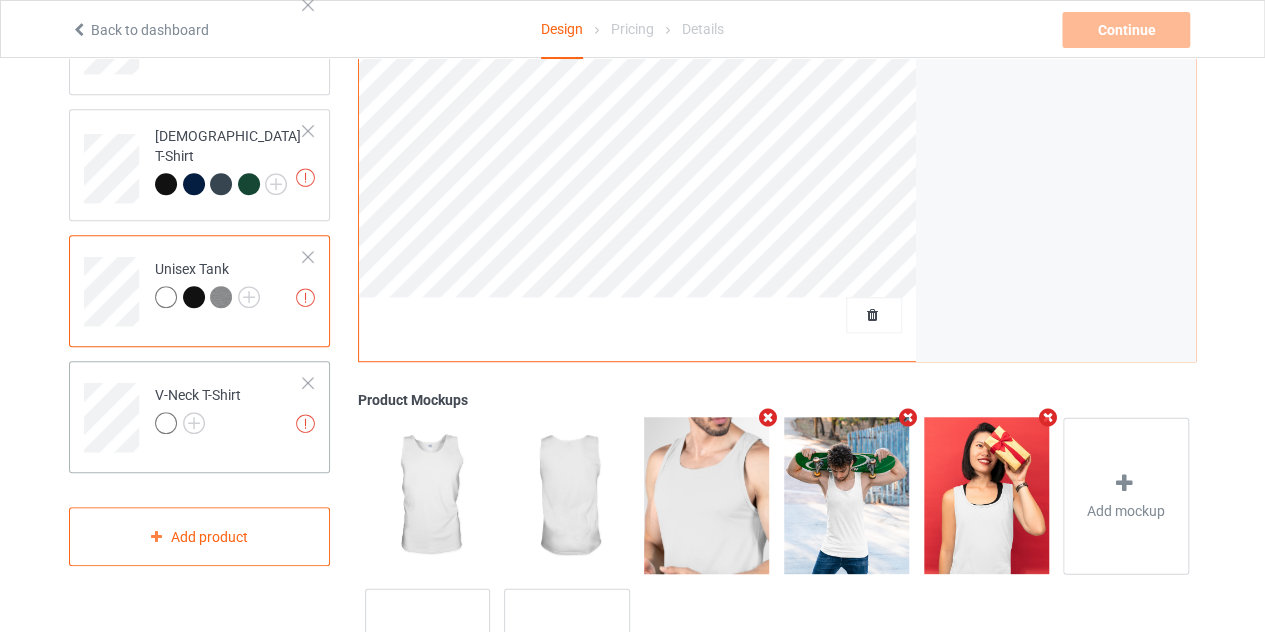click at bounding box center [198, 426] 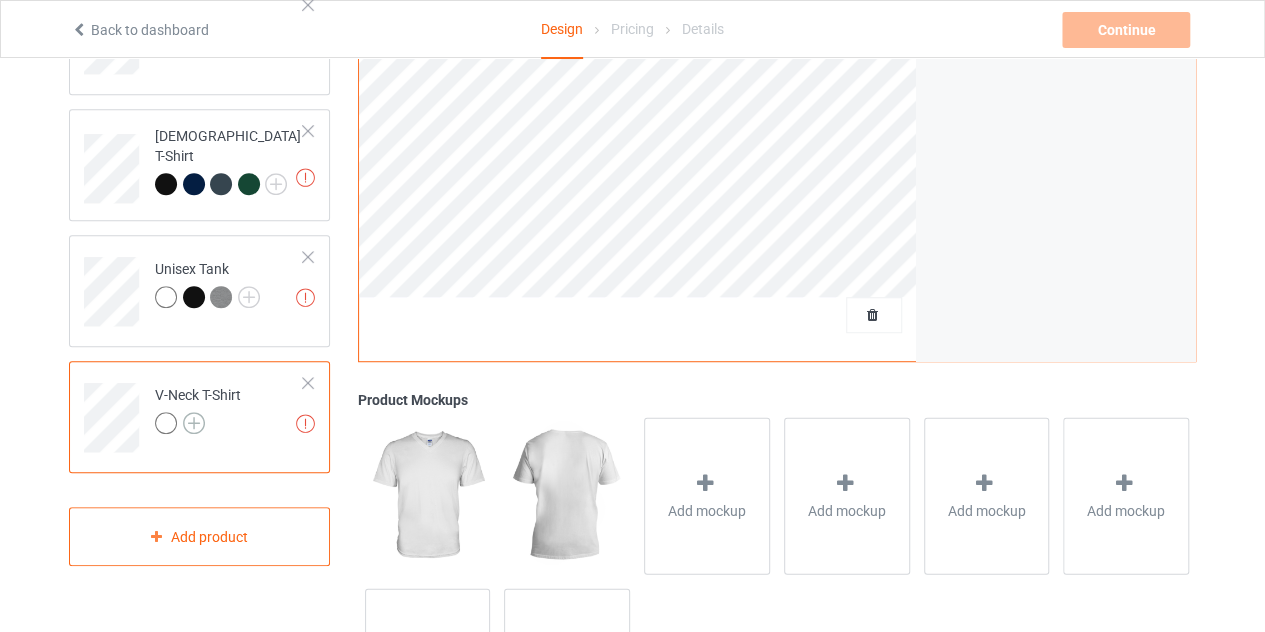 click at bounding box center [194, 423] 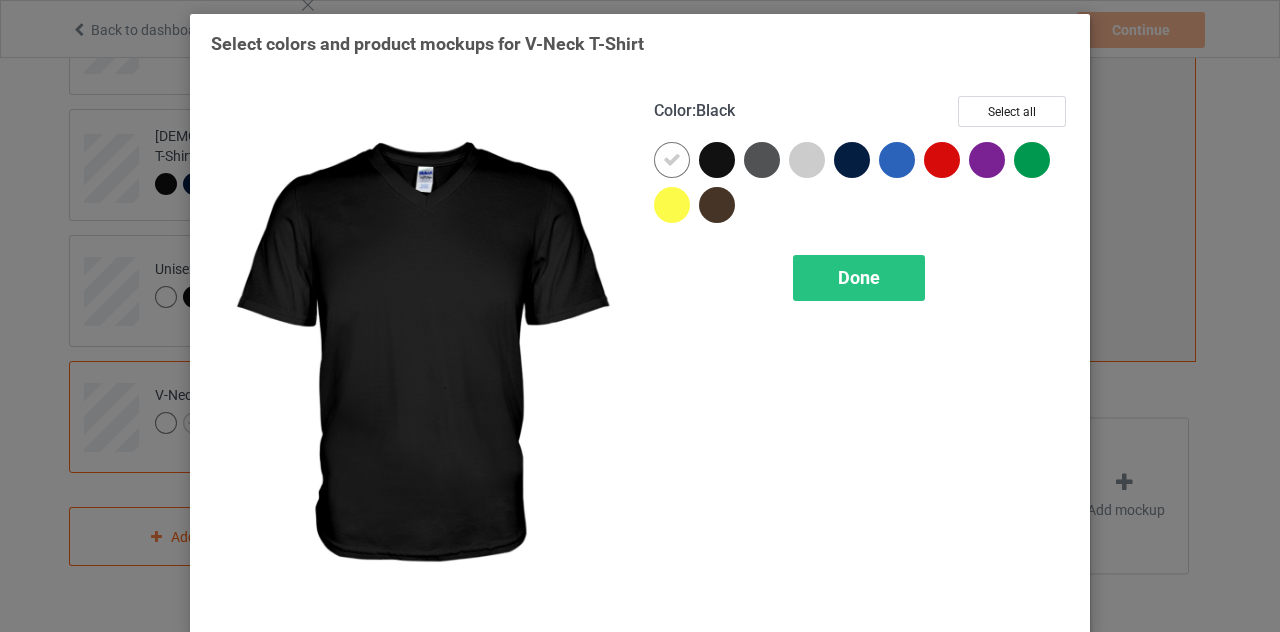 drag, startPoint x: 716, startPoint y: 168, endPoint x: 672, endPoint y: 172, distance: 44.181442 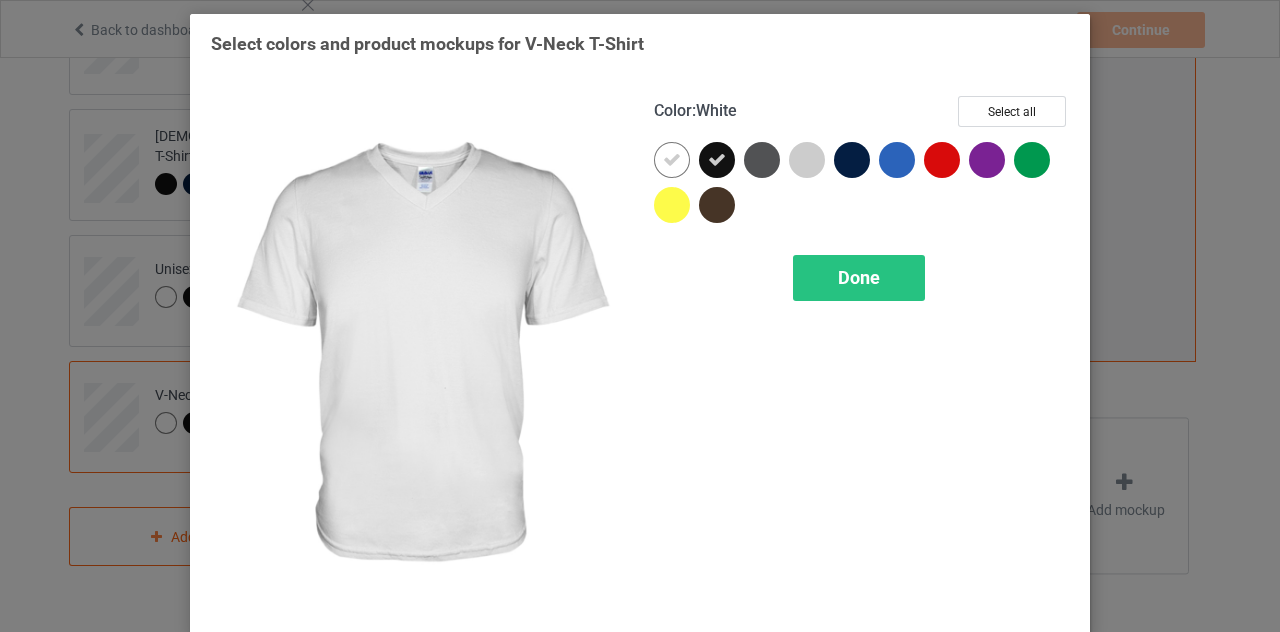 click at bounding box center [672, 160] 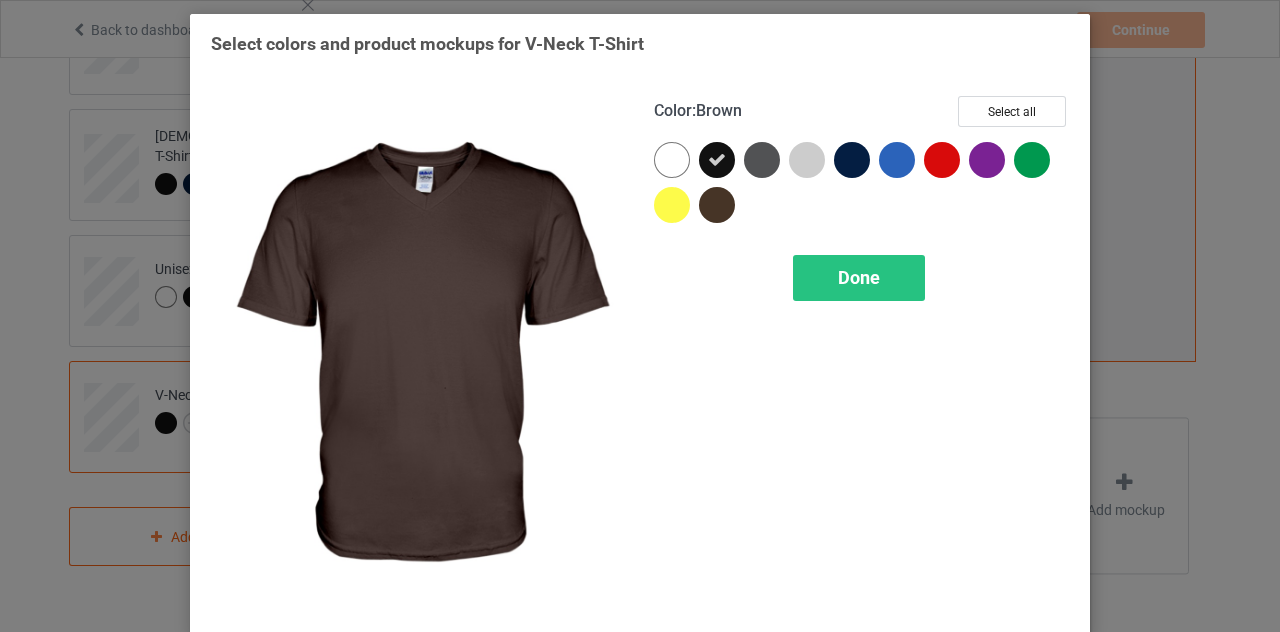 click at bounding box center (717, 205) 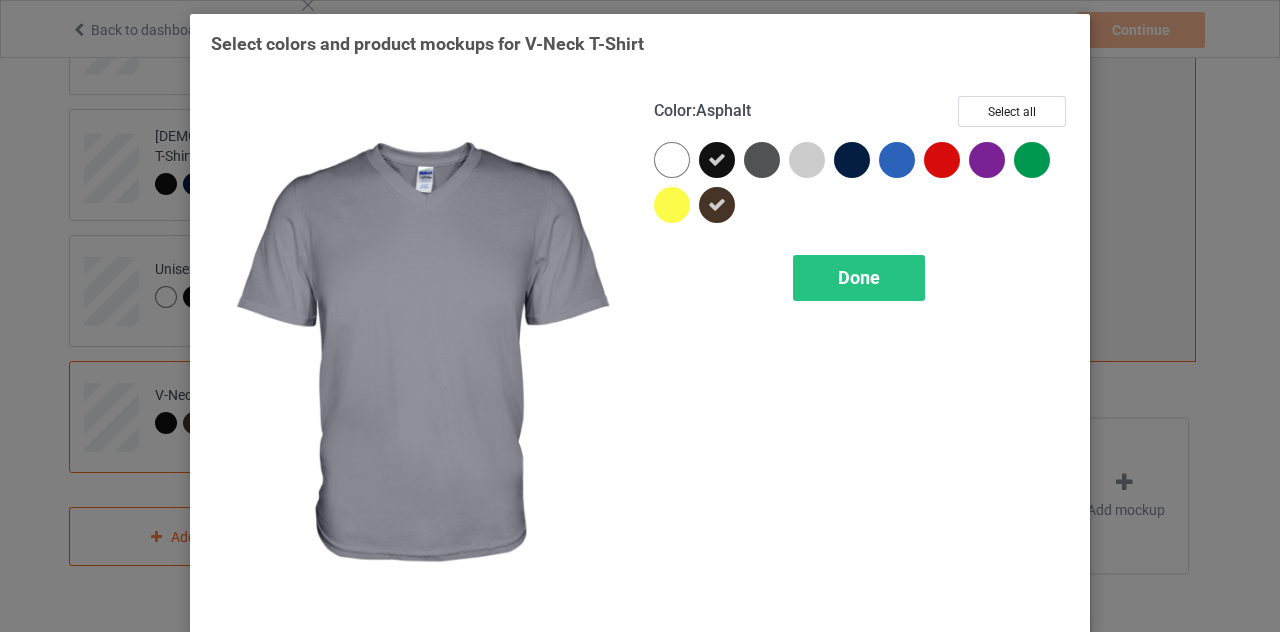 drag, startPoint x: 746, startPoint y: 166, endPoint x: 693, endPoint y: 169, distance: 53.08484 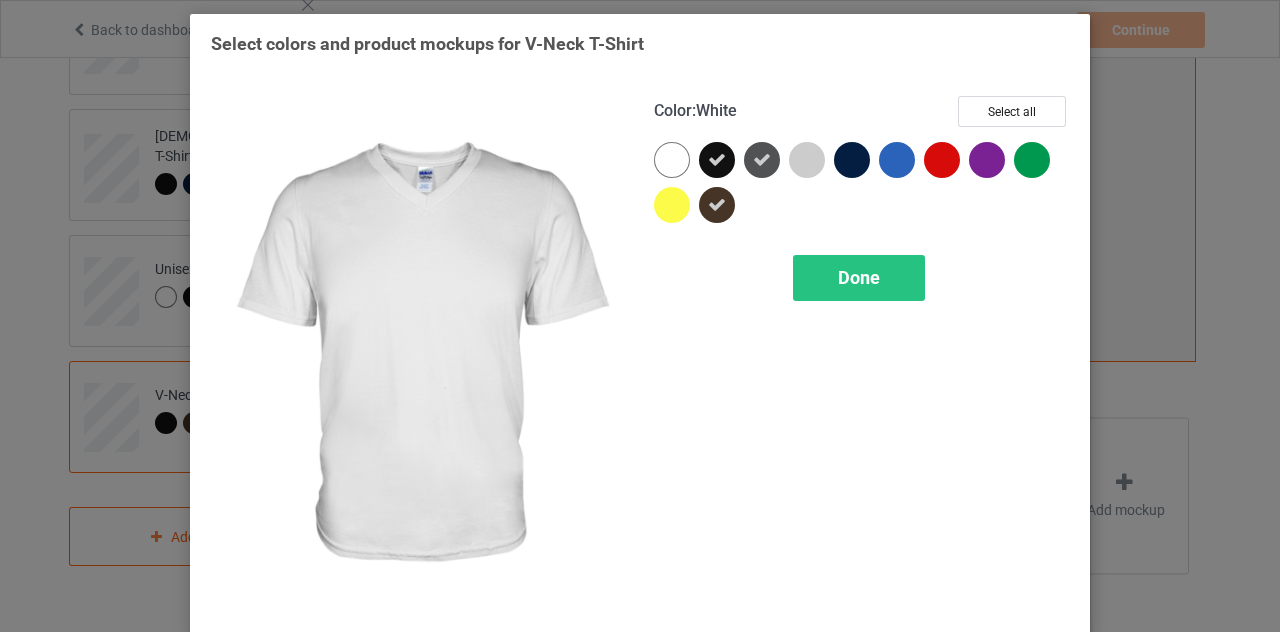 click at bounding box center (672, 160) 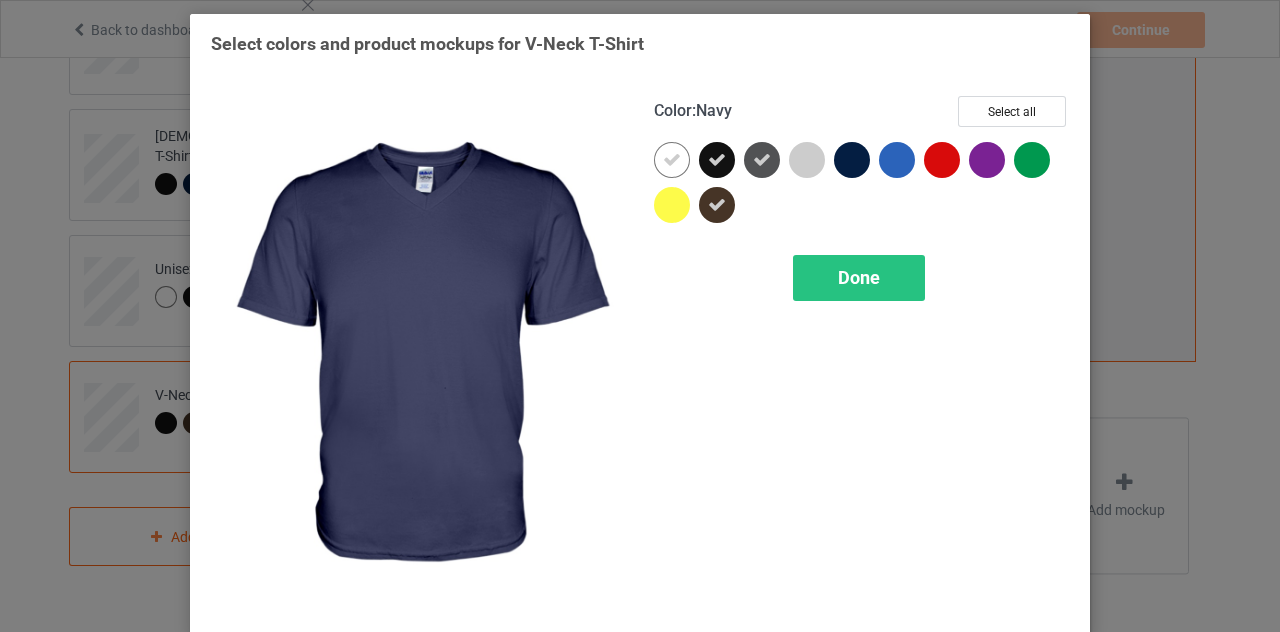 click at bounding box center [852, 160] 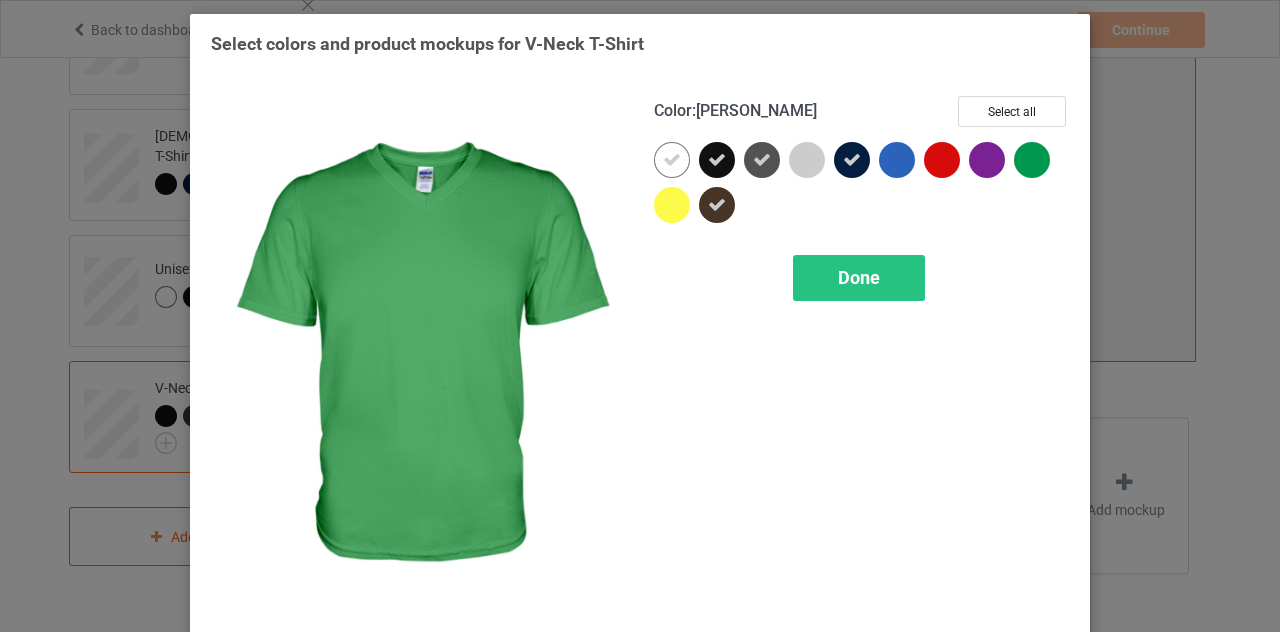 click at bounding box center (1032, 160) 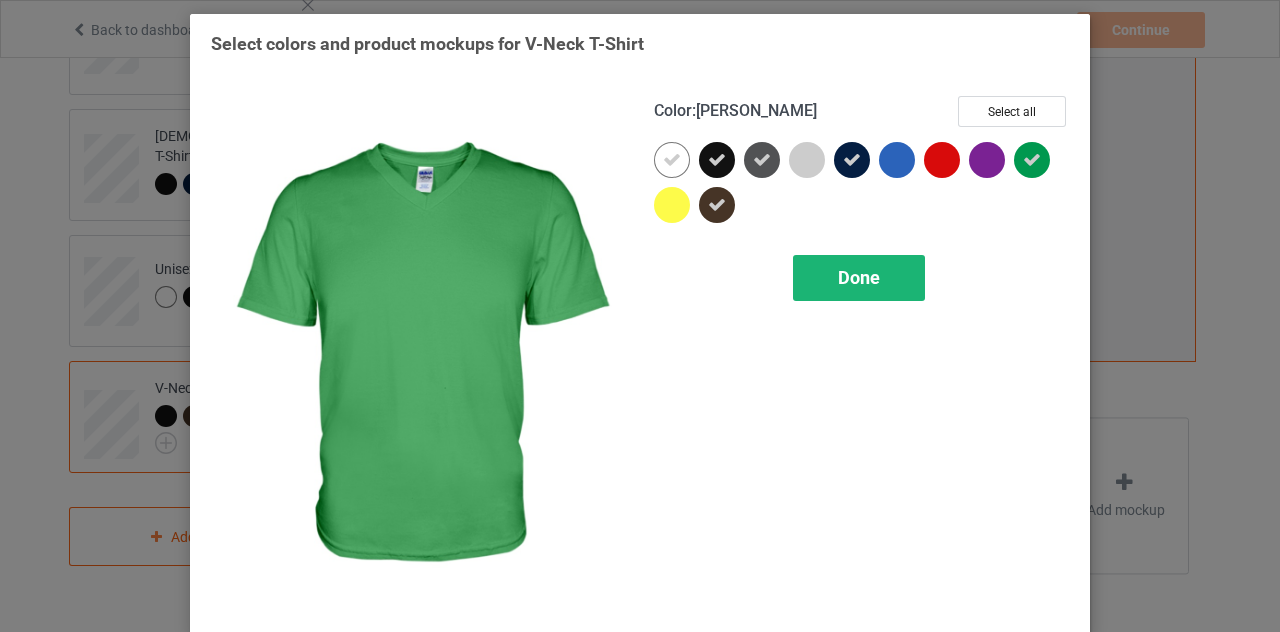 click on "Done" at bounding box center (859, 278) 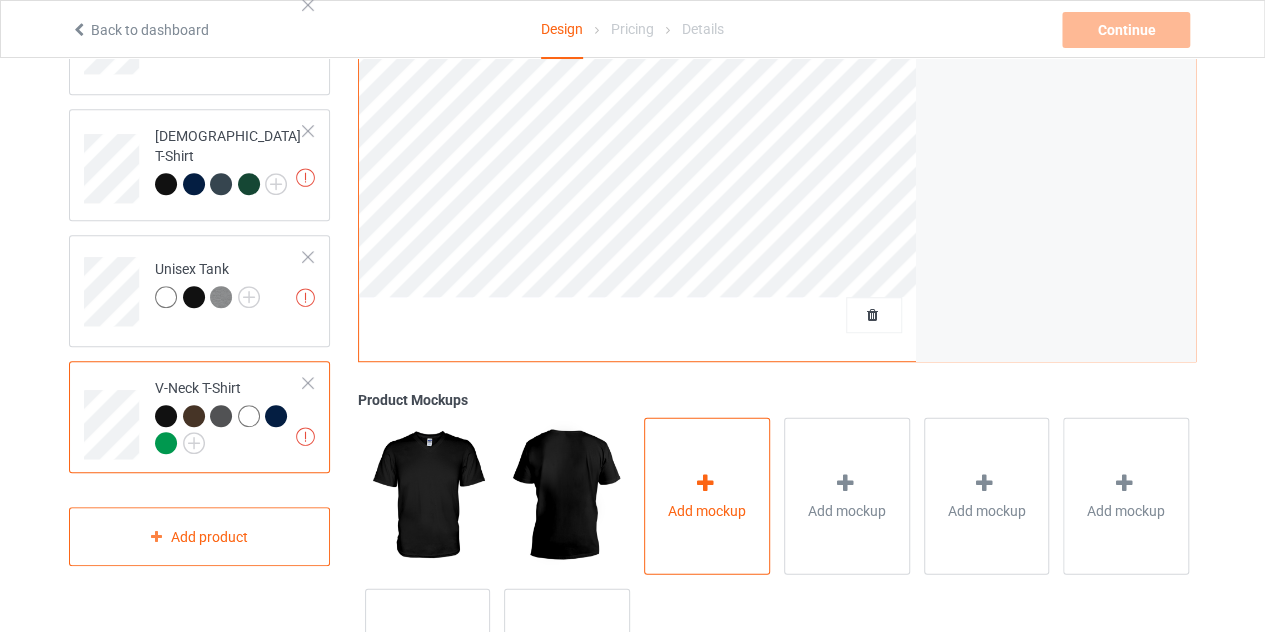 click on "Add mockup" at bounding box center [707, 495] 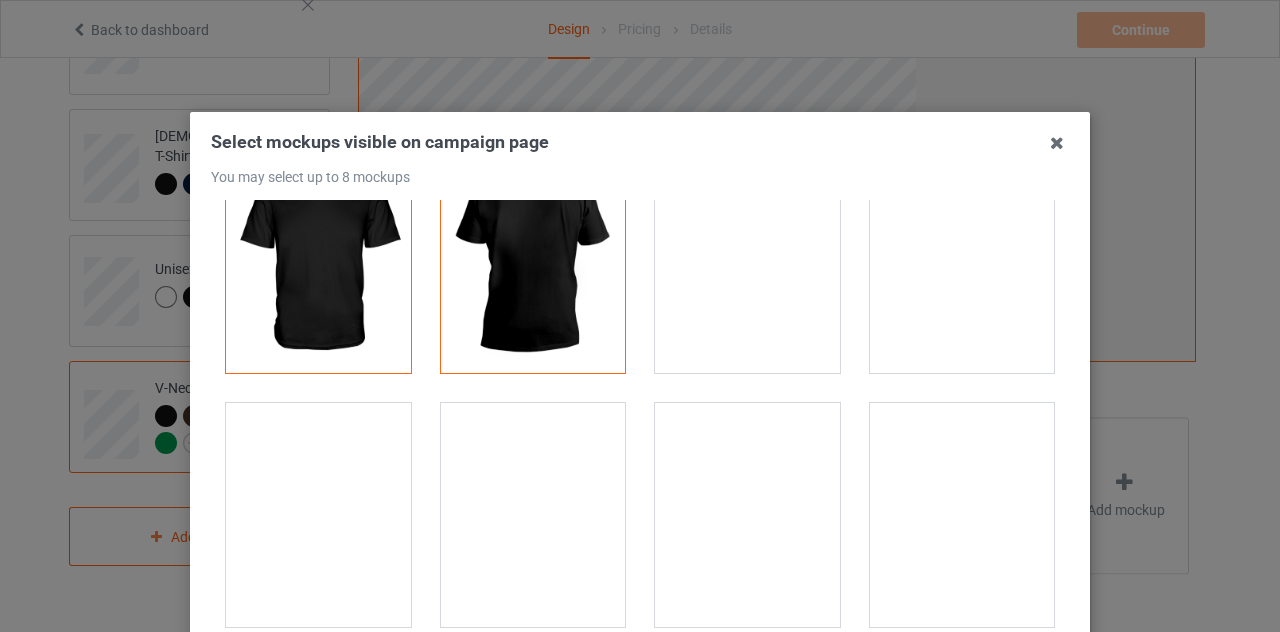 scroll, scrollTop: 0, scrollLeft: 0, axis: both 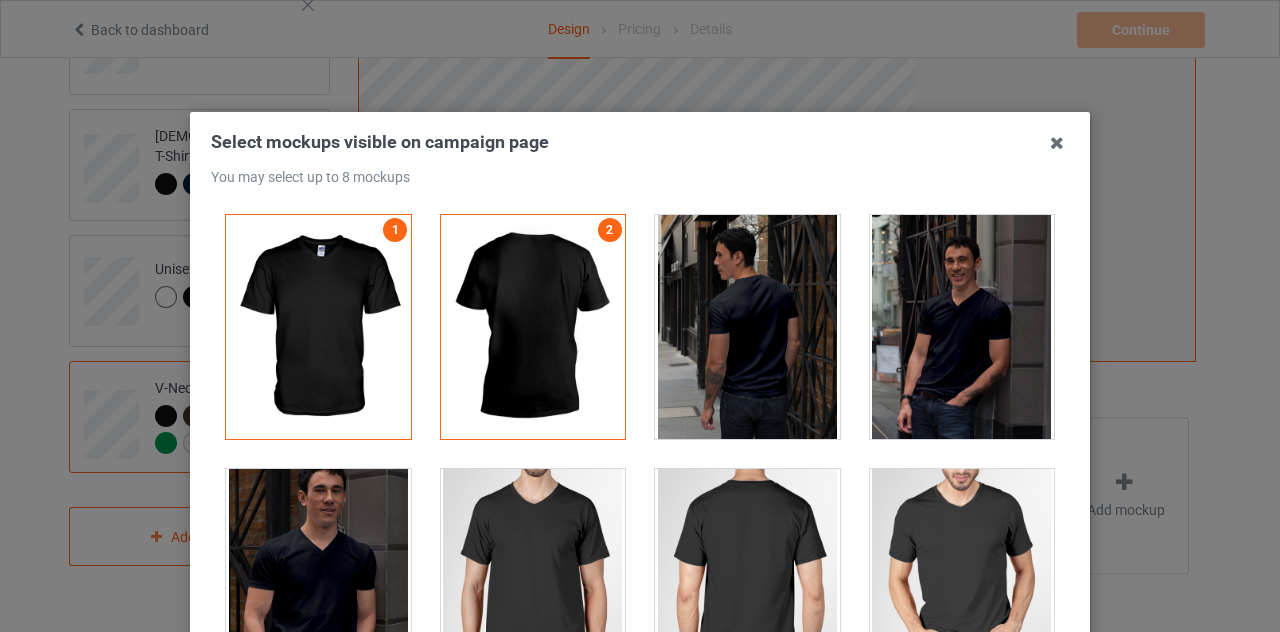 click at bounding box center [962, 327] 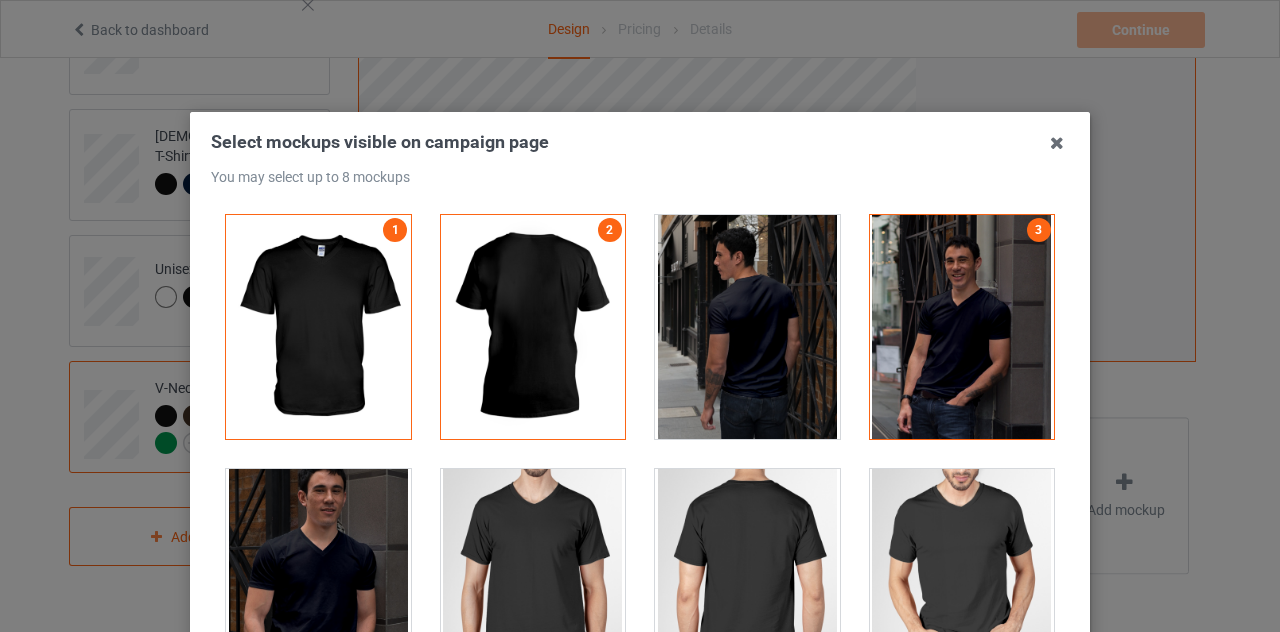 click at bounding box center [318, 581] 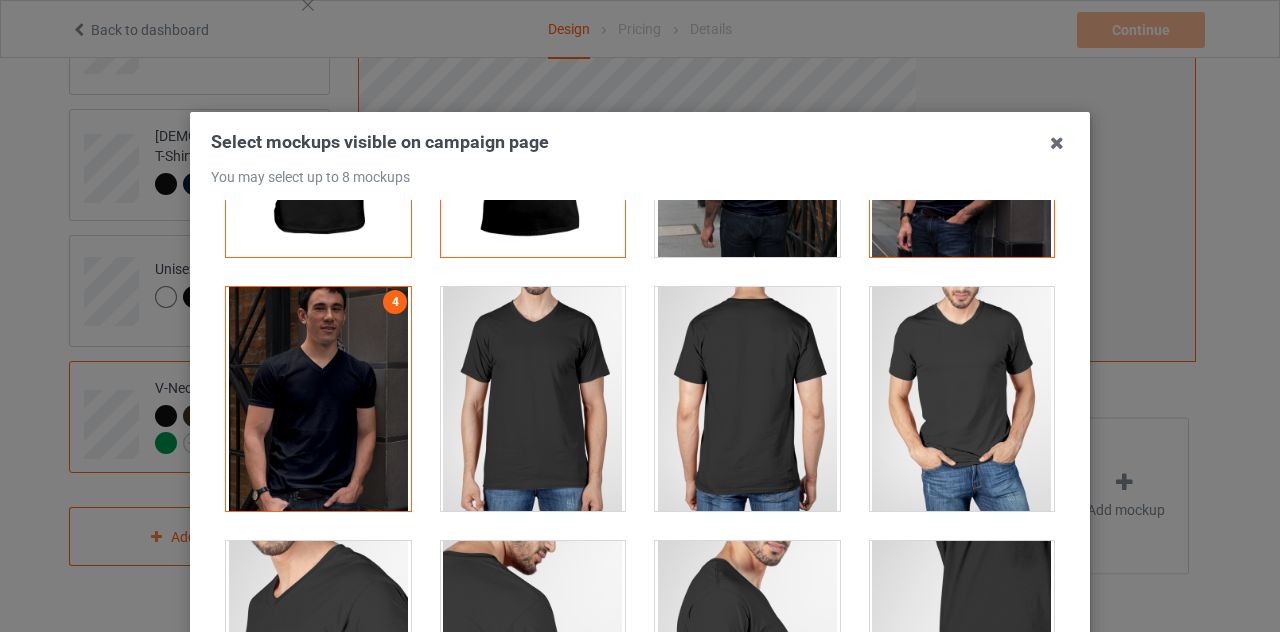 scroll, scrollTop: 200, scrollLeft: 0, axis: vertical 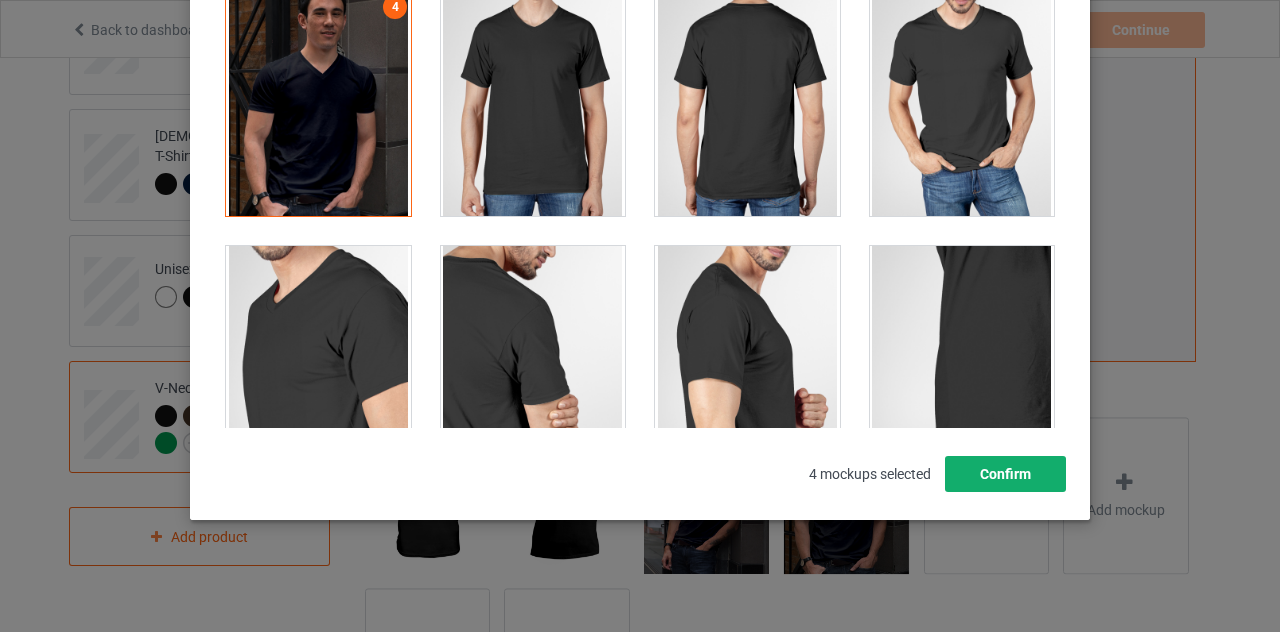 click on "Confirm" at bounding box center [1005, 474] 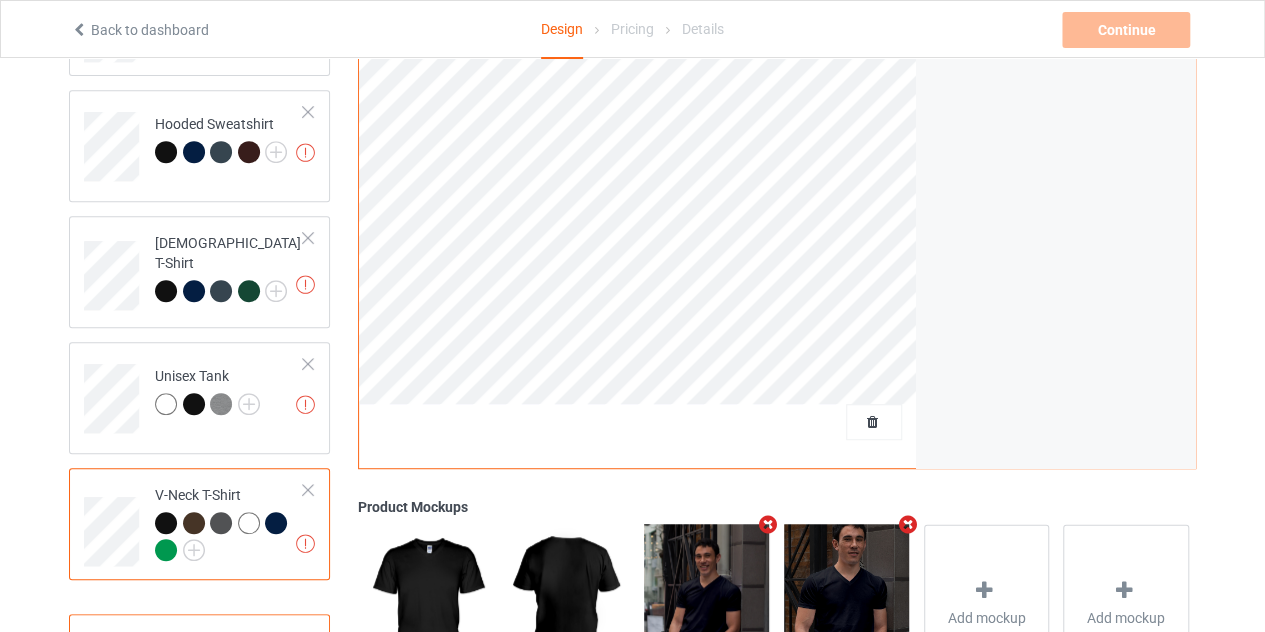 scroll, scrollTop: 400, scrollLeft: 0, axis: vertical 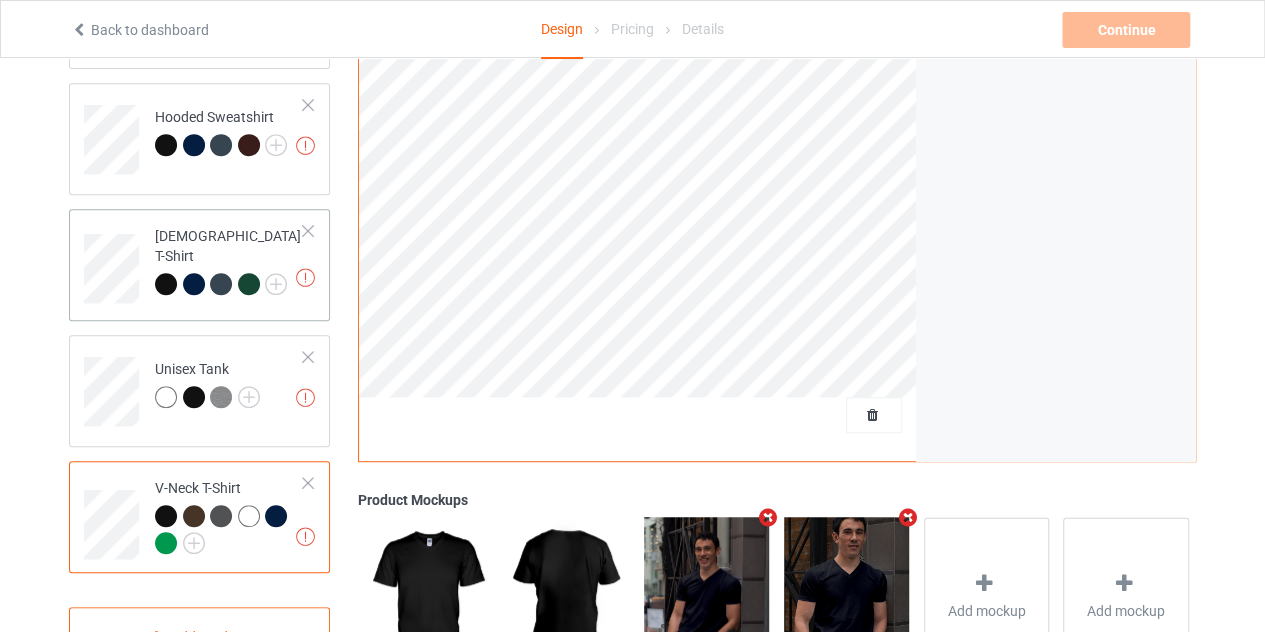 click on "[DEMOGRAPHIC_DATA] T-Shirt" at bounding box center (229, 260) 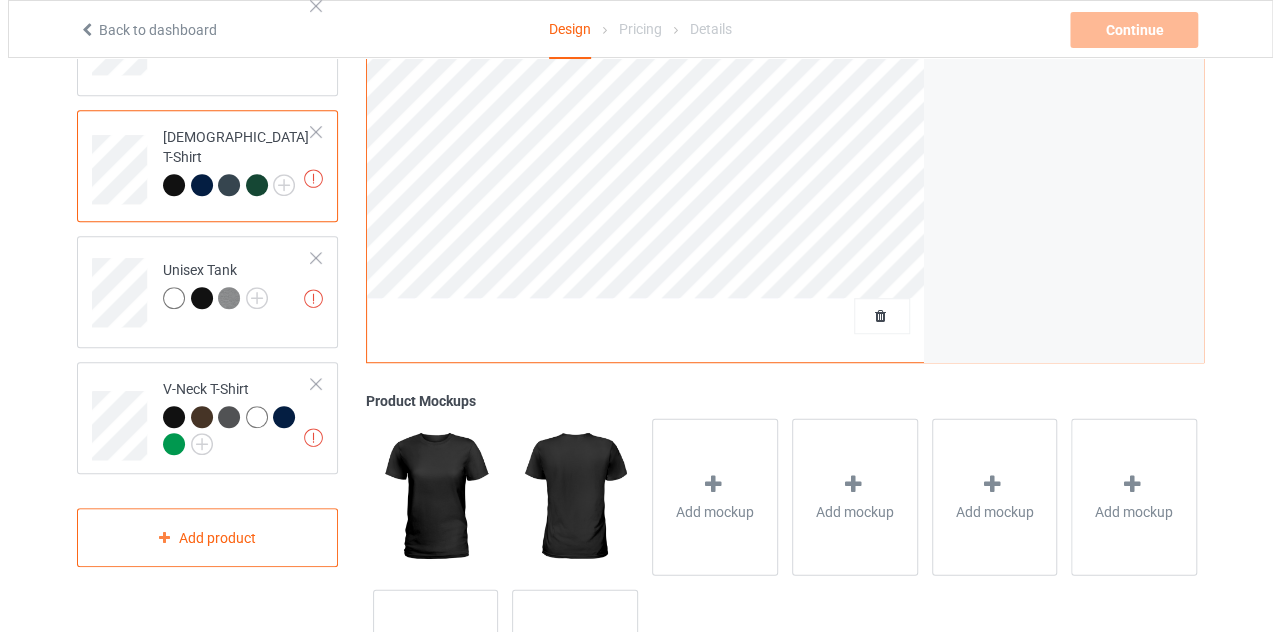 scroll, scrollTop: 500, scrollLeft: 0, axis: vertical 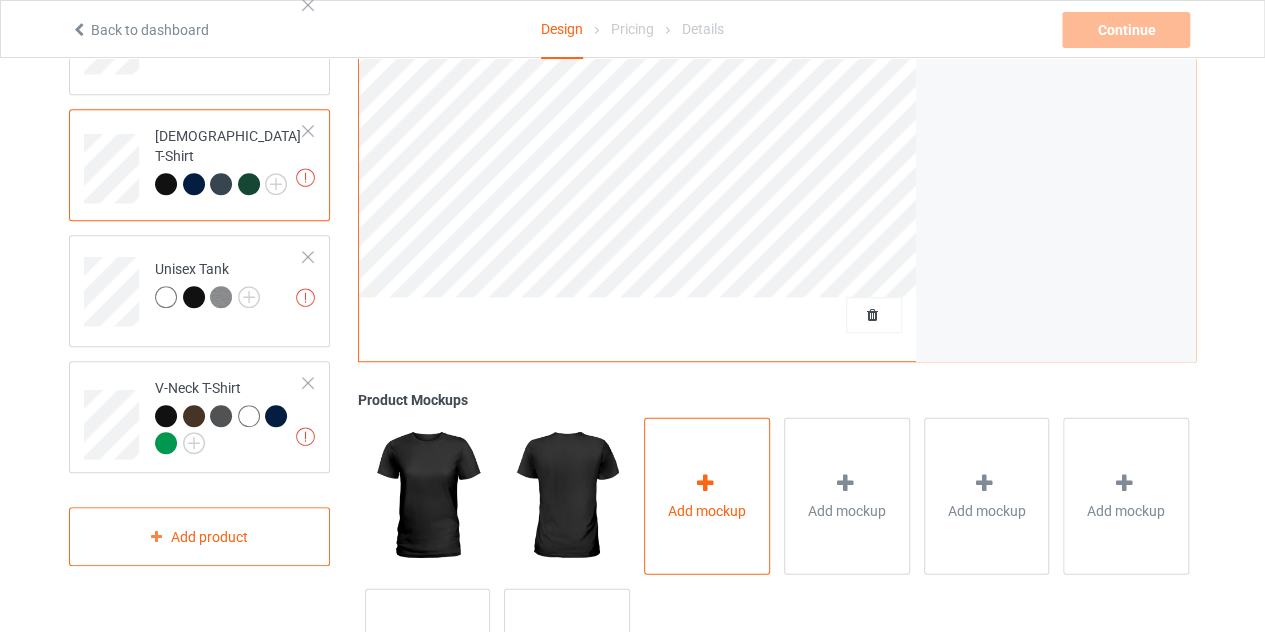 click on "Add mockup" at bounding box center (707, 495) 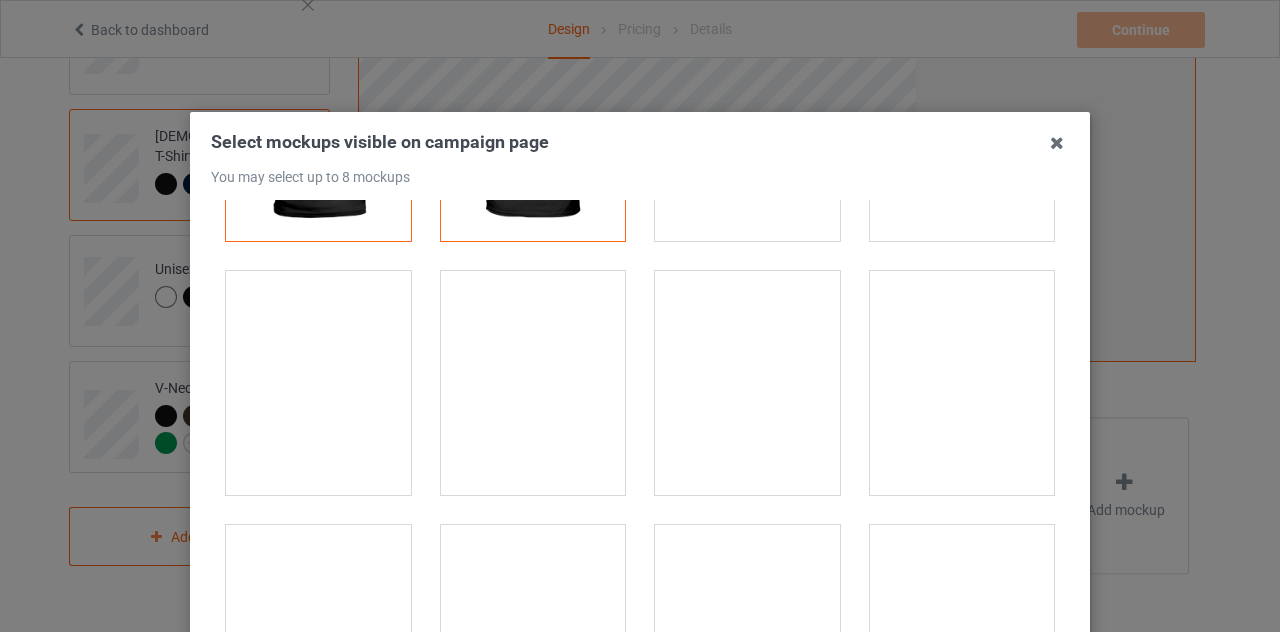 scroll, scrollTop: 200, scrollLeft: 0, axis: vertical 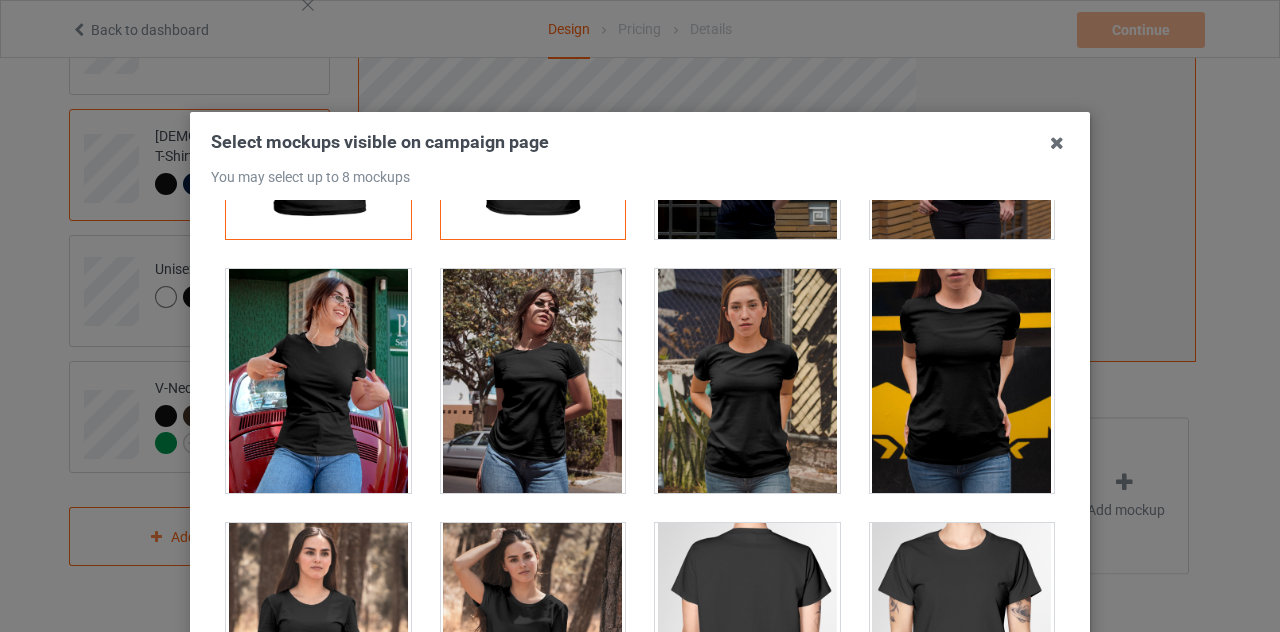 click at bounding box center (318, 381) 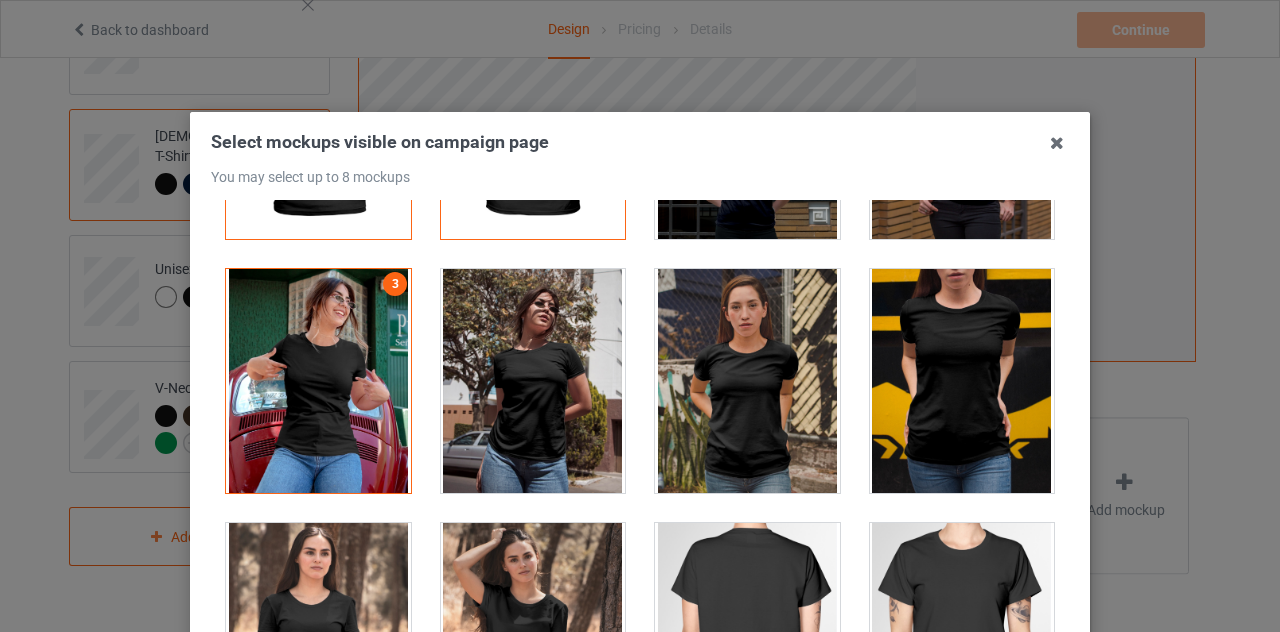 click at bounding box center [533, 381] 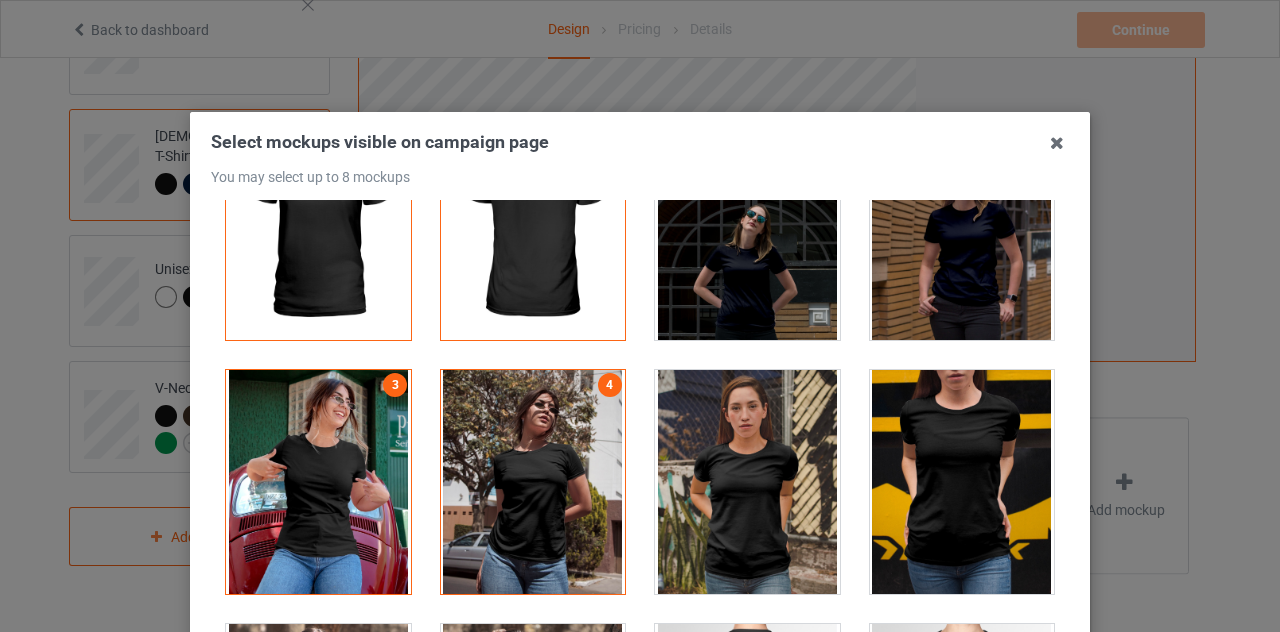 scroll, scrollTop: 100, scrollLeft: 0, axis: vertical 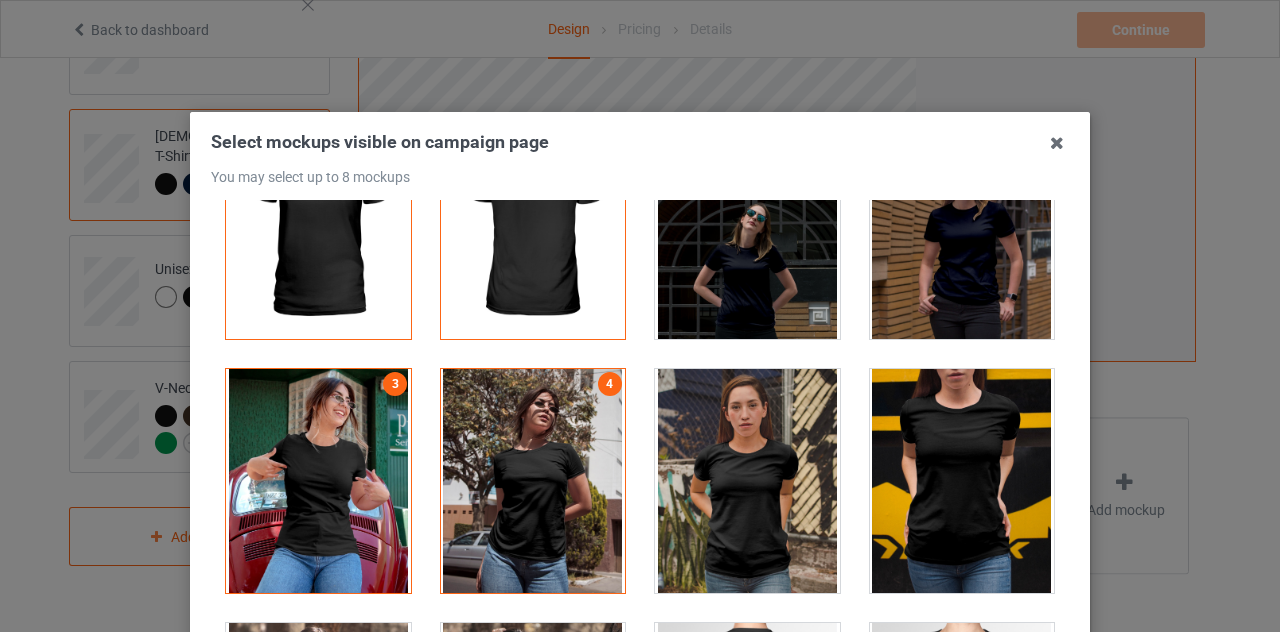 click at bounding box center (962, 481) 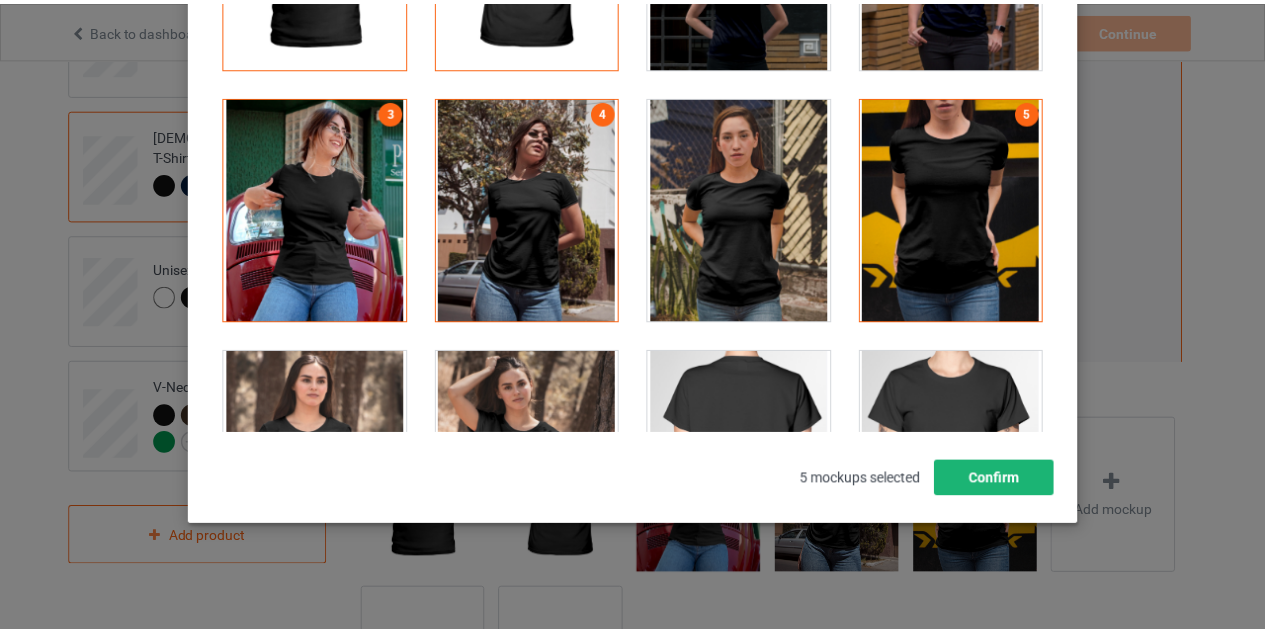 scroll, scrollTop: 277, scrollLeft: 0, axis: vertical 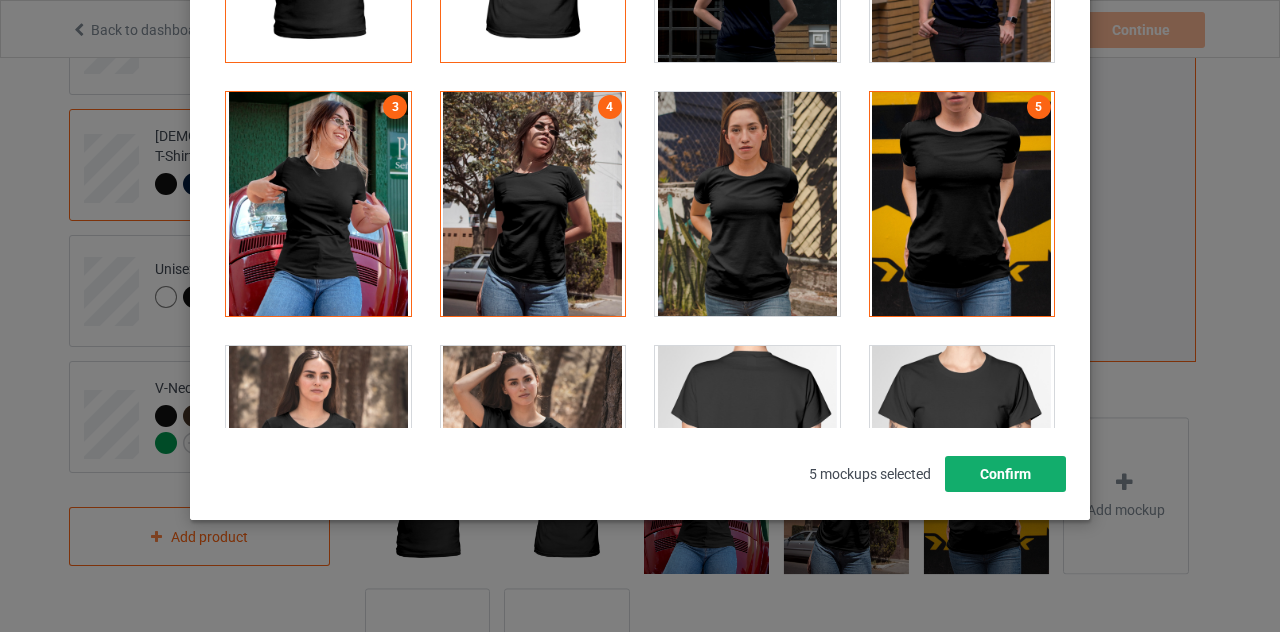 drag, startPoint x: 982, startPoint y: 479, endPoint x: 970, endPoint y: 478, distance: 12.0415945 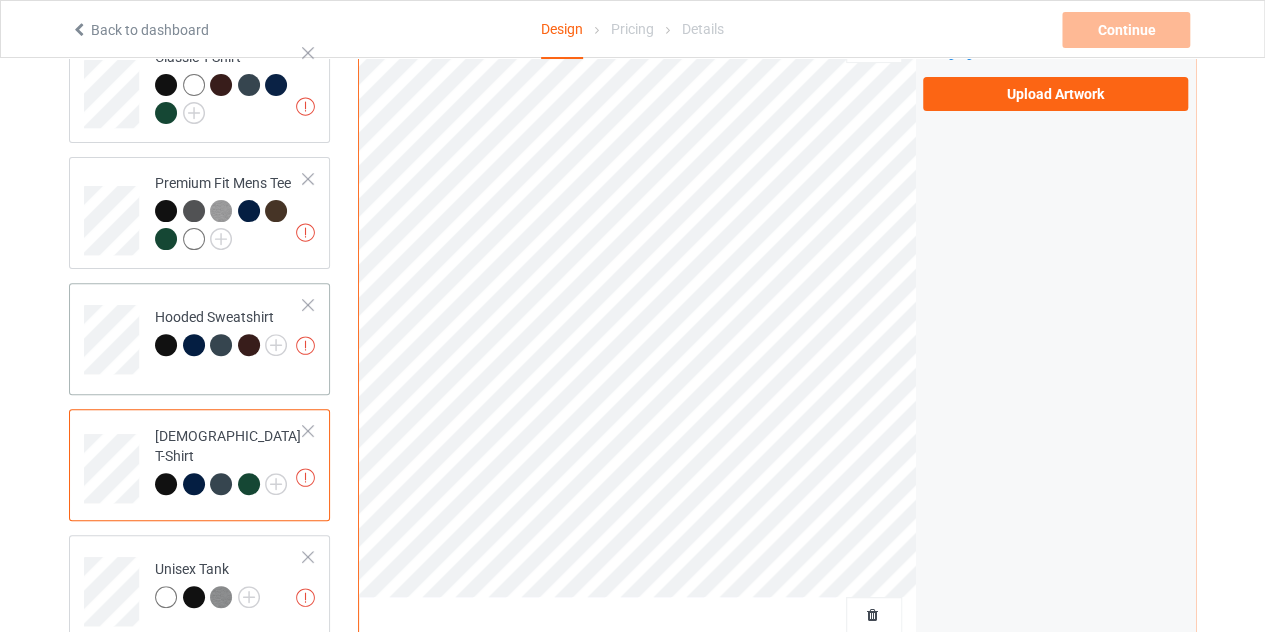 click on "Missing artworks Hooded Sweatshirt" at bounding box center (229, 332) 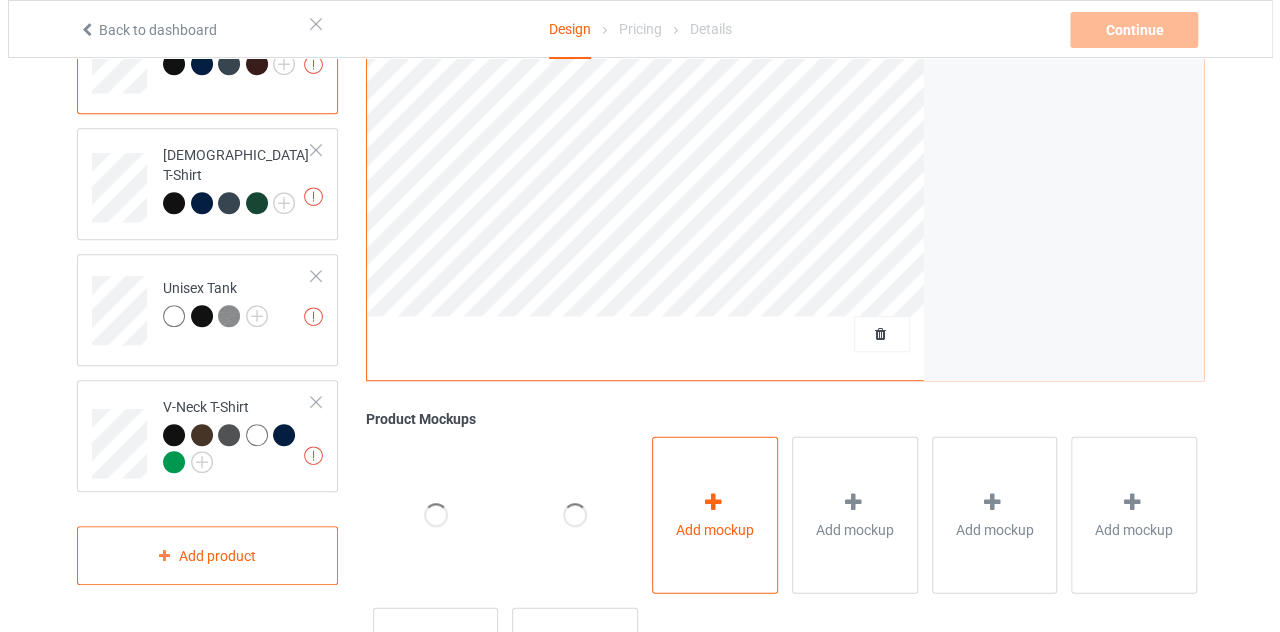 scroll, scrollTop: 500, scrollLeft: 0, axis: vertical 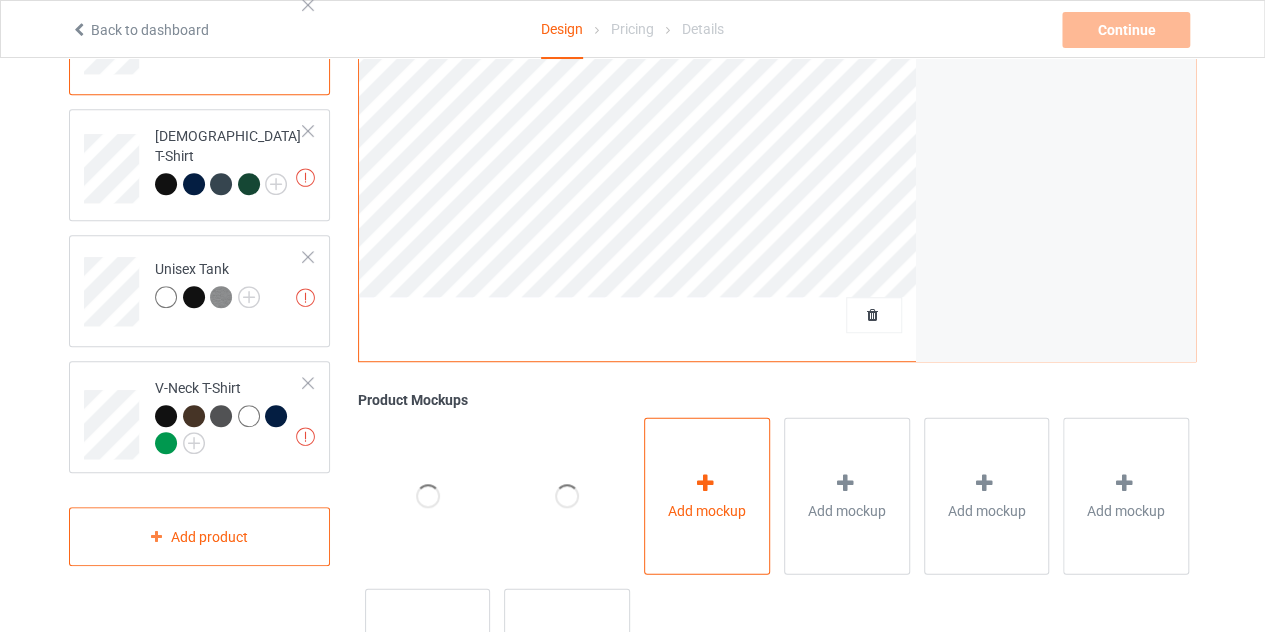 click on "Add mockup" at bounding box center [707, 495] 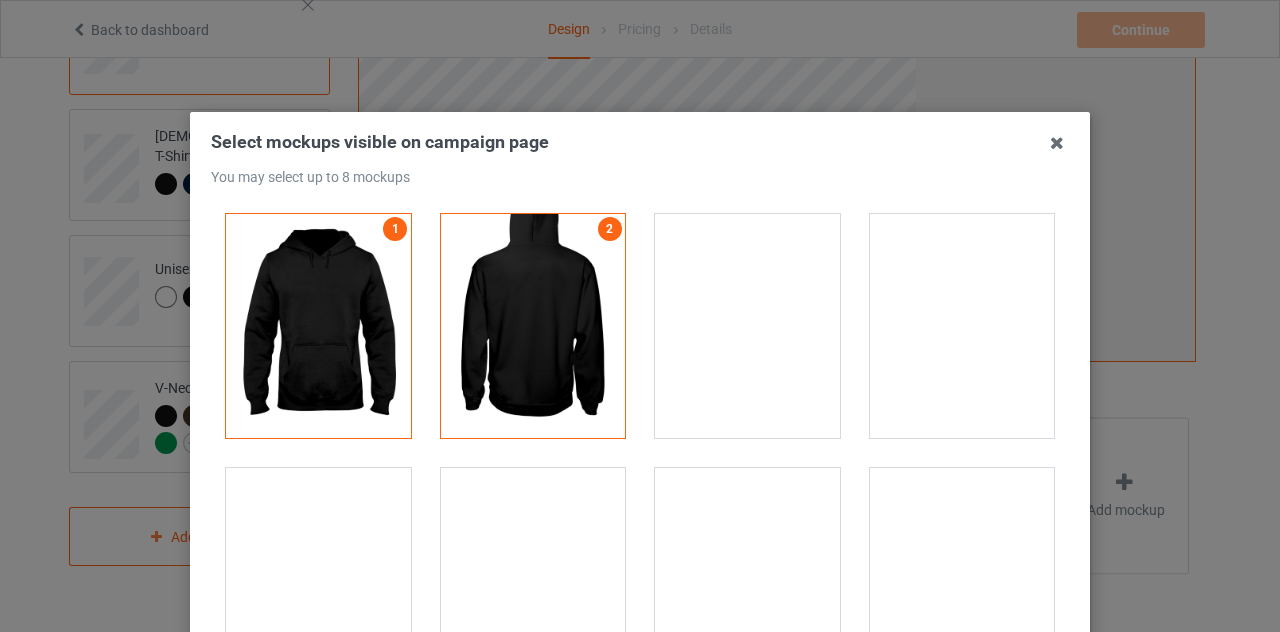 scroll, scrollTop: 0, scrollLeft: 0, axis: both 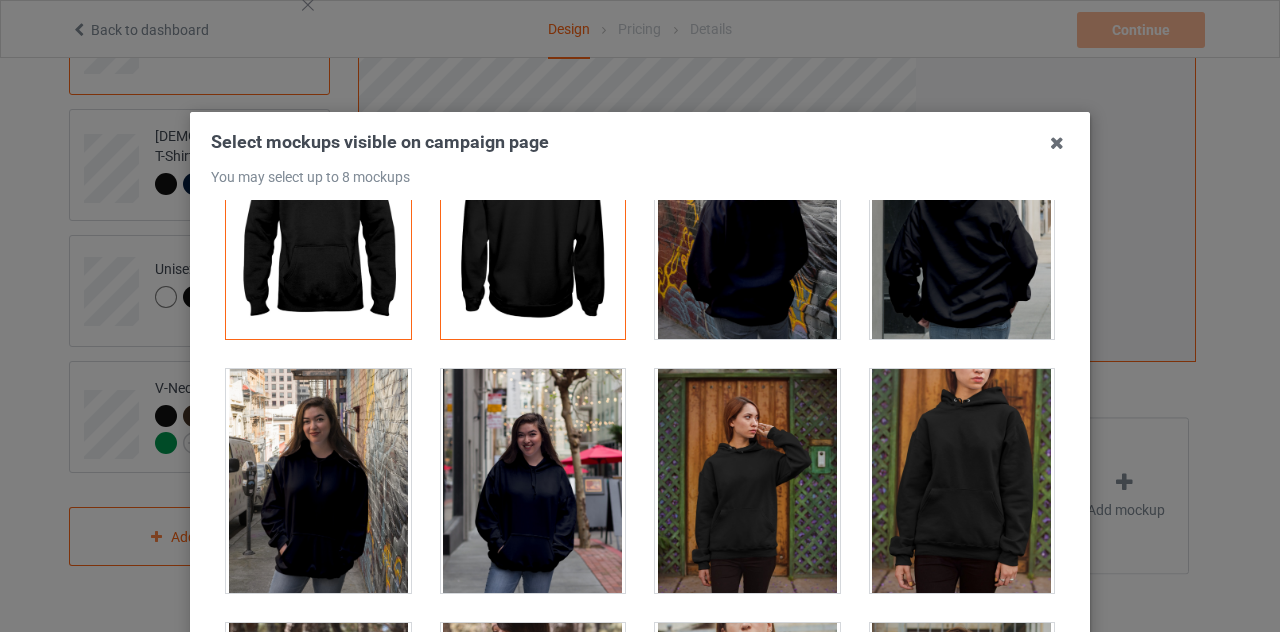 click at bounding box center [962, 481] 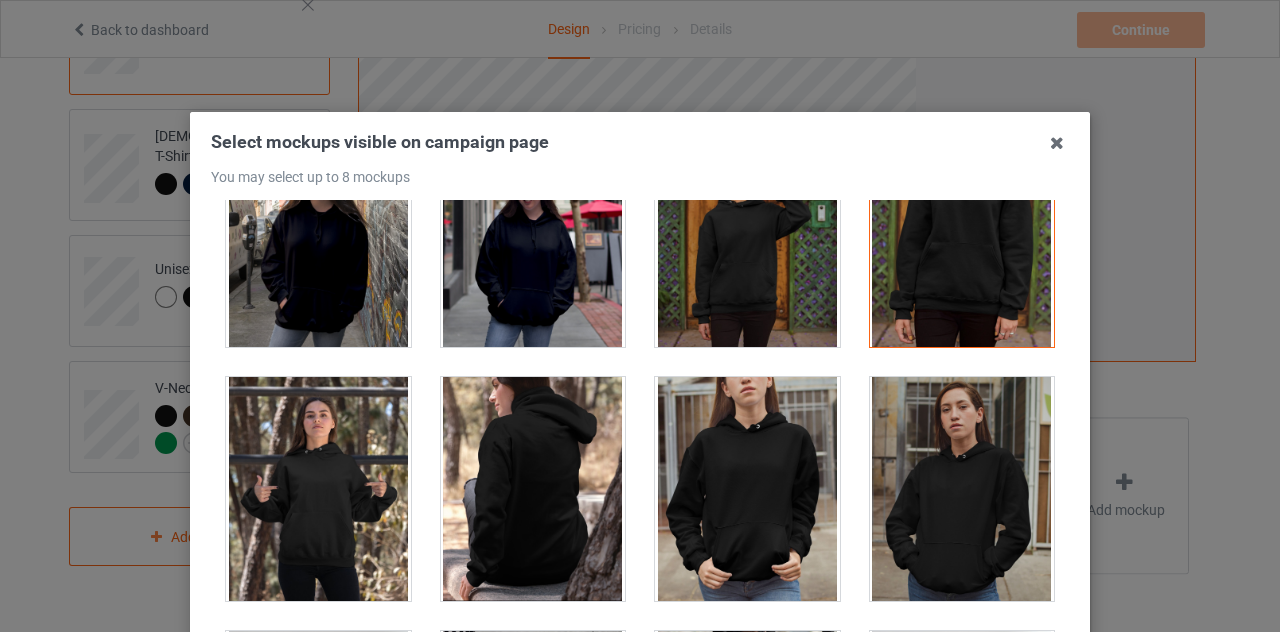 scroll, scrollTop: 400, scrollLeft: 0, axis: vertical 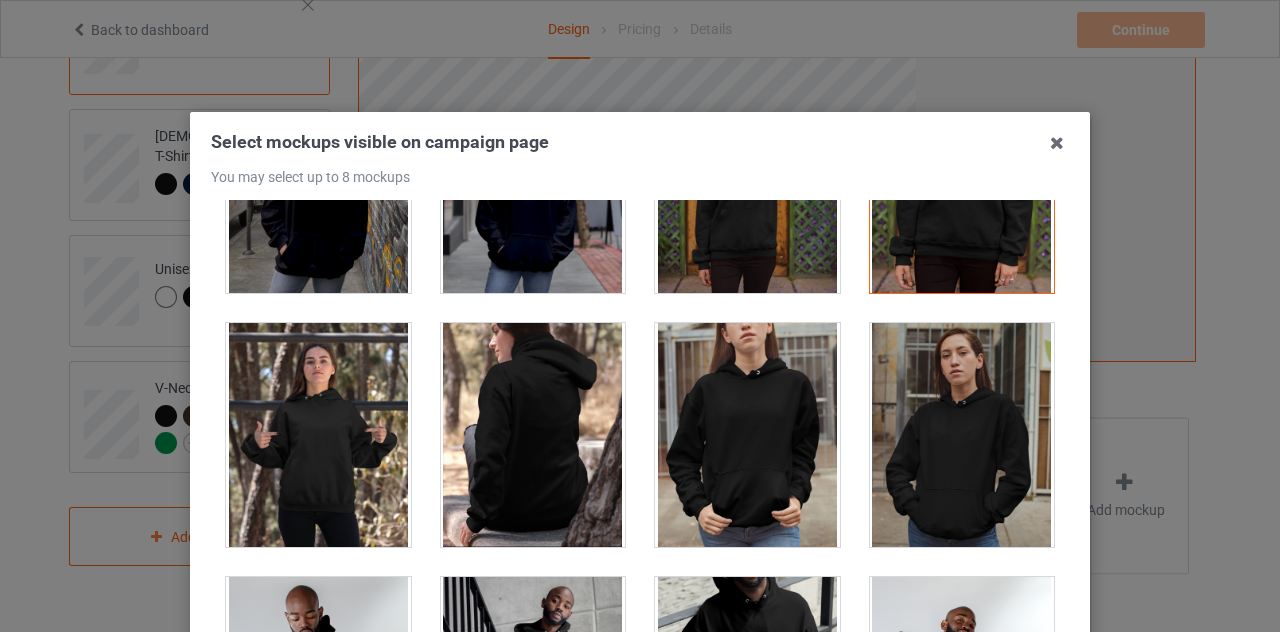click at bounding box center (318, 181) 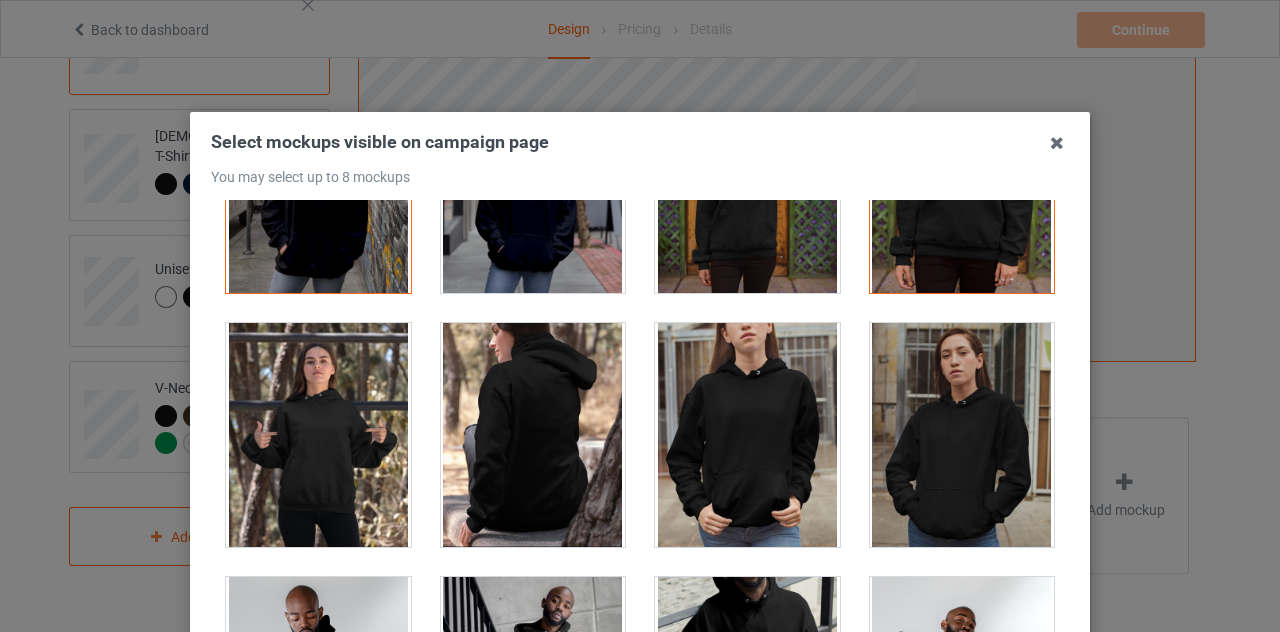 click at bounding box center (318, 435) 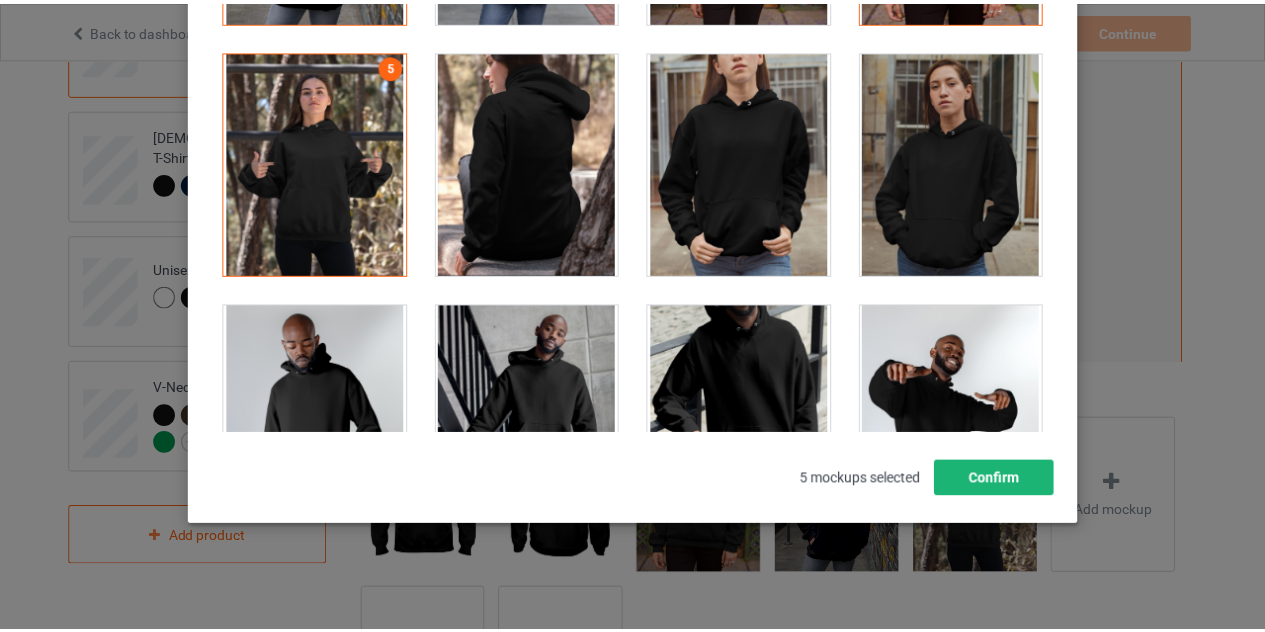 scroll, scrollTop: 277, scrollLeft: 0, axis: vertical 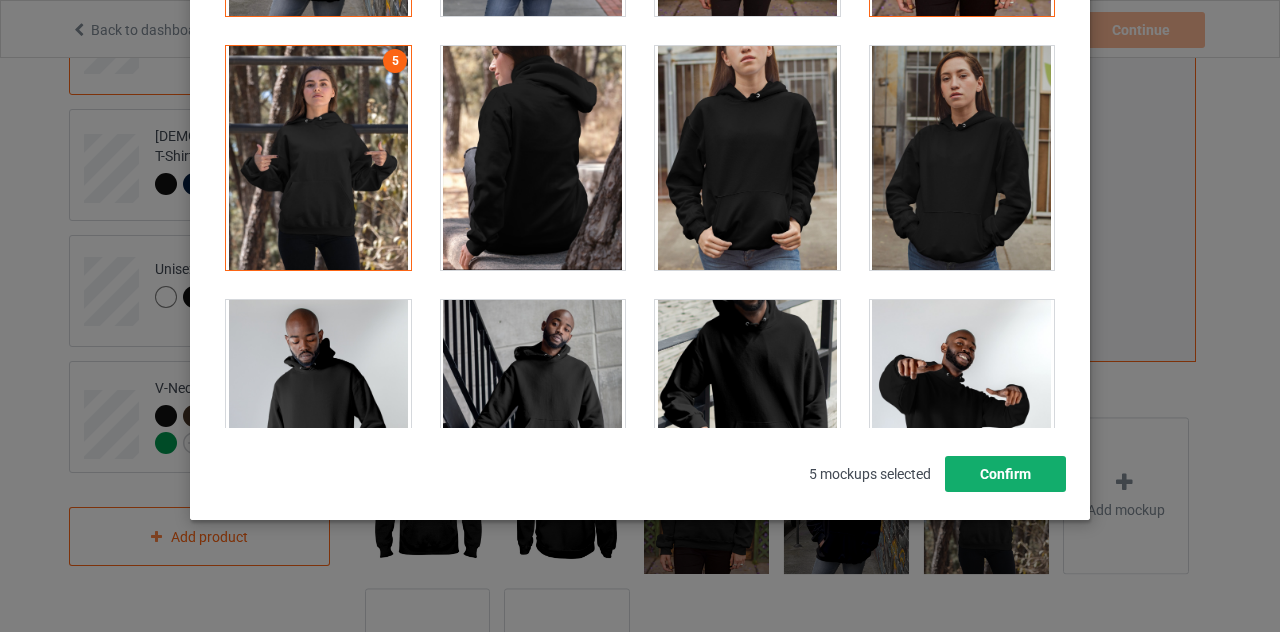 click on "Confirm" at bounding box center (1005, 474) 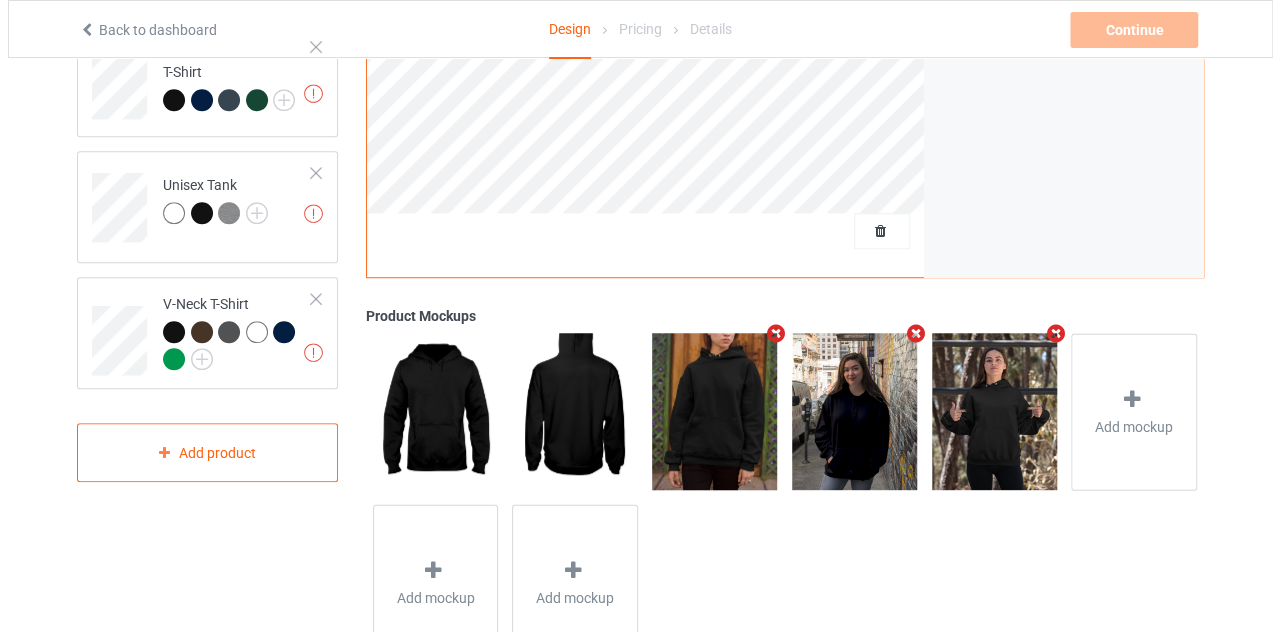 scroll, scrollTop: 600, scrollLeft: 0, axis: vertical 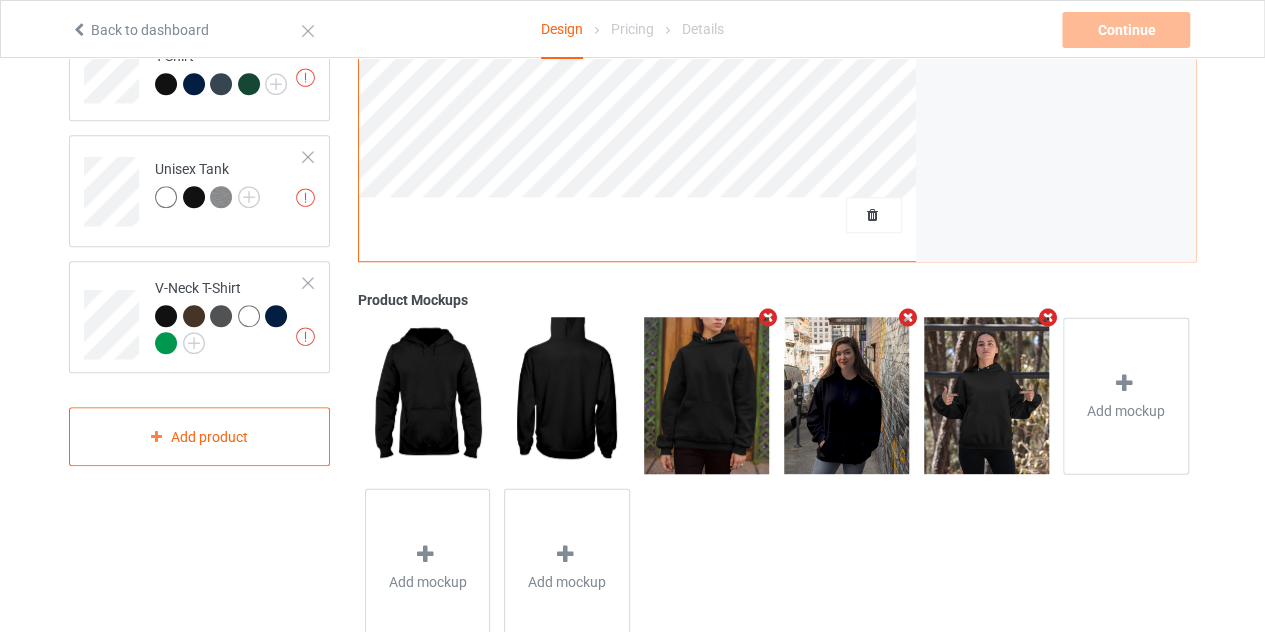 click at bounding box center (1047, 317) 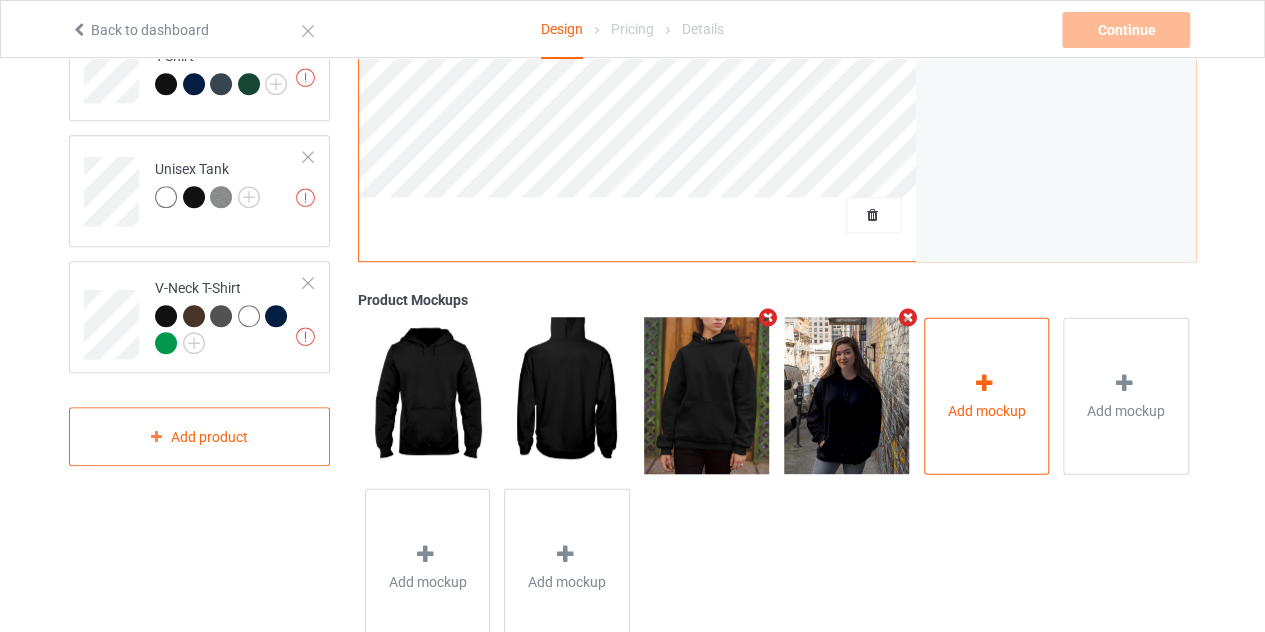 click at bounding box center [984, 382] 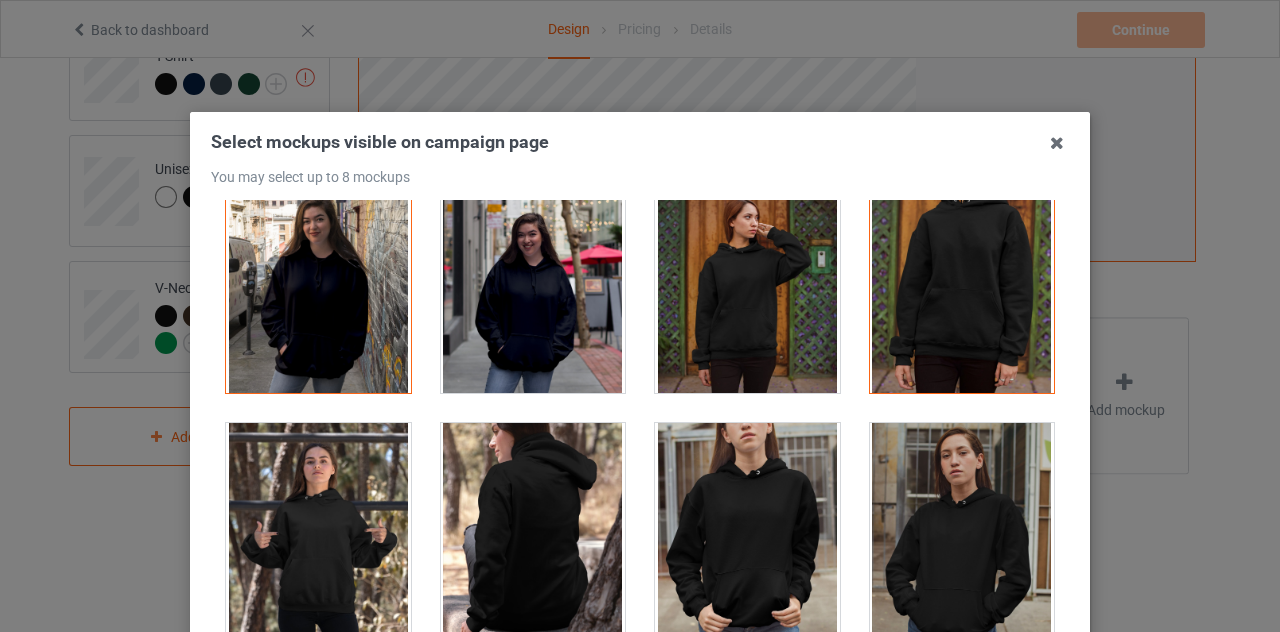 scroll, scrollTop: 800, scrollLeft: 0, axis: vertical 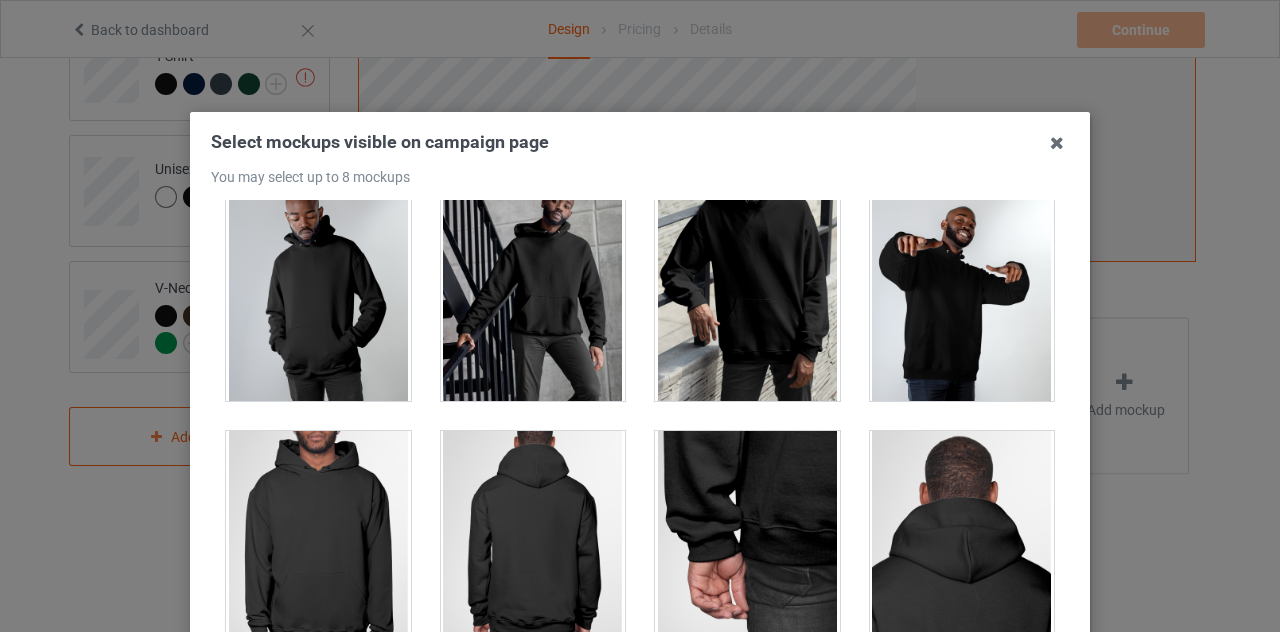 click at bounding box center (318, 289) 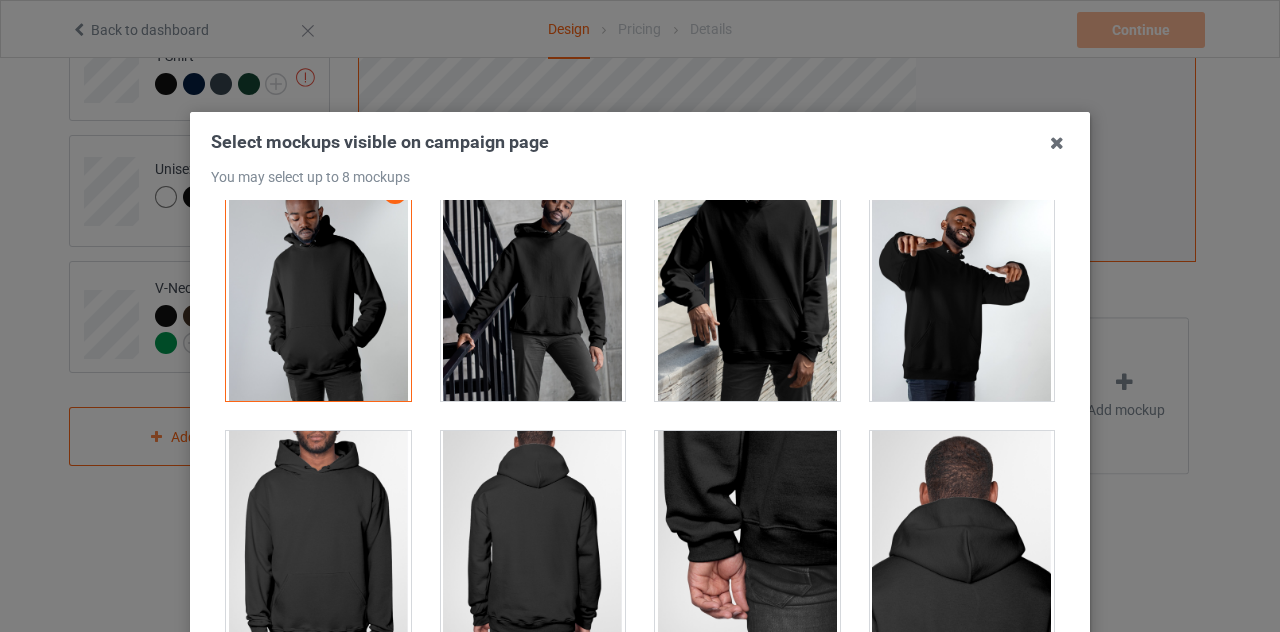 drag, startPoint x: 497, startPoint y: 317, endPoint x: 564, endPoint y: 314, distance: 67.06713 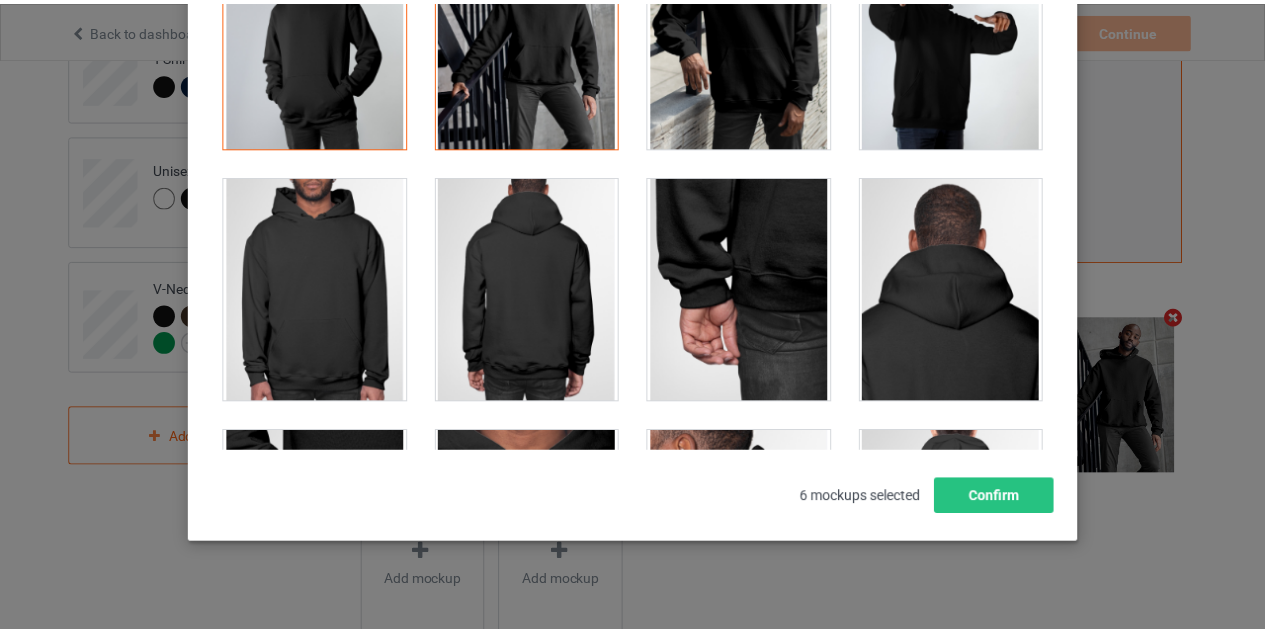scroll, scrollTop: 277, scrollLeft: 0, axis: vertical 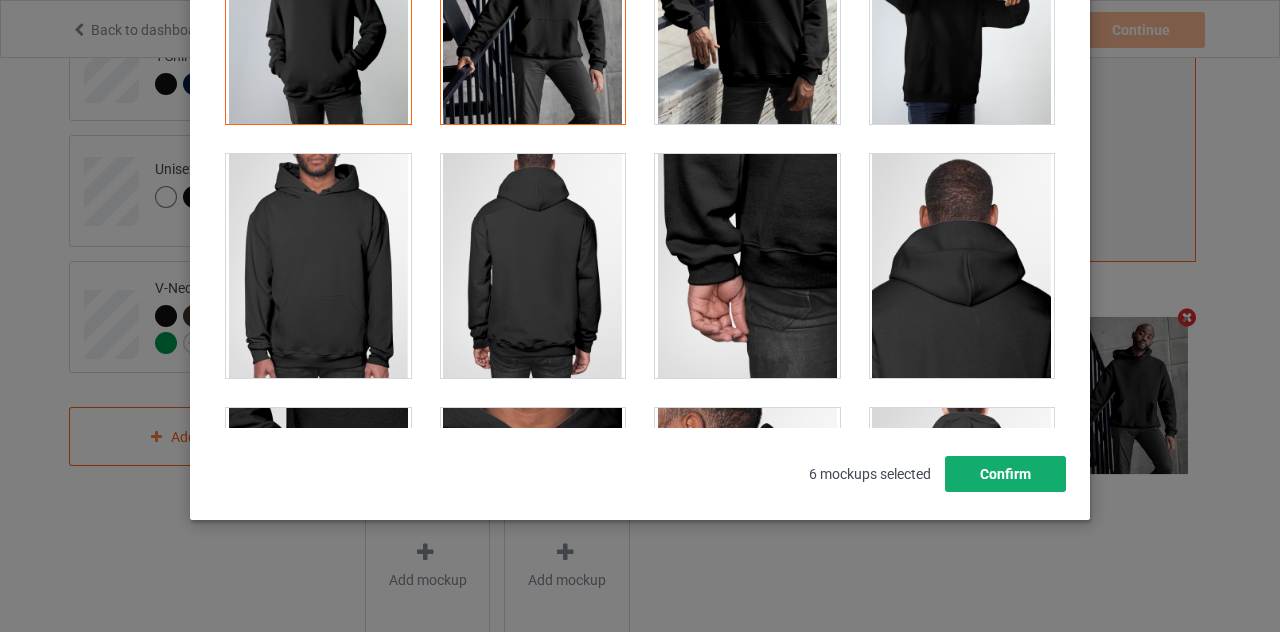 click on "Confirm" at bounding box center [1005, 474] 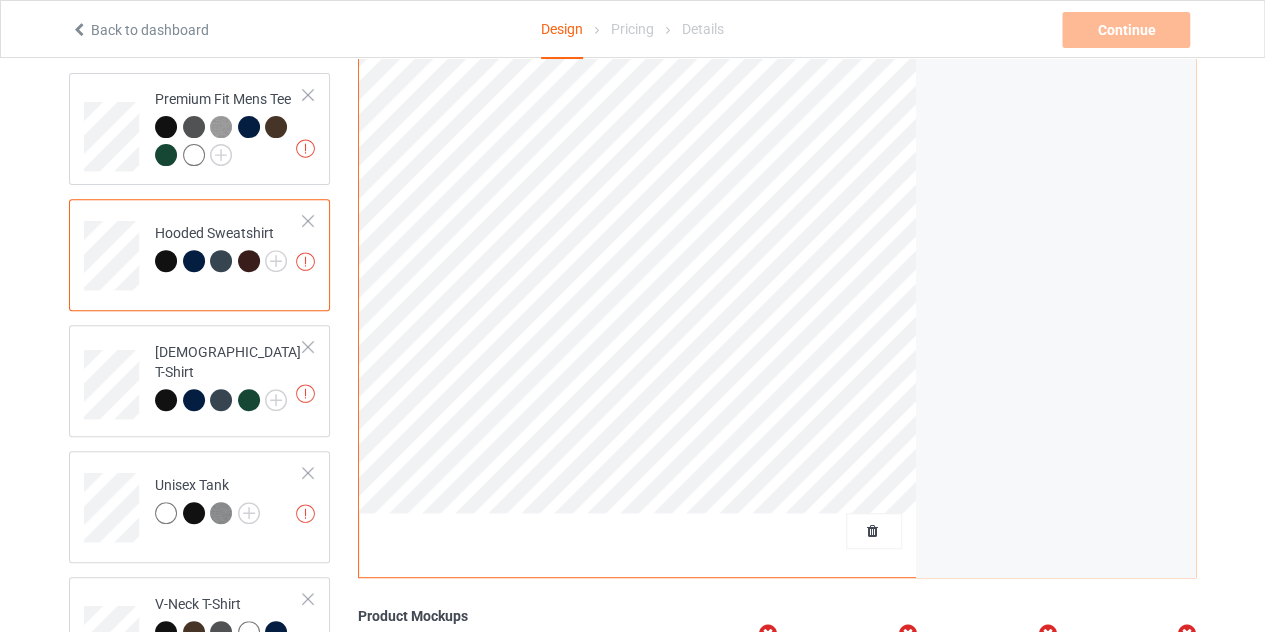 scroll, scrollTop: 200, scrollLeft: 0, axis: vertical 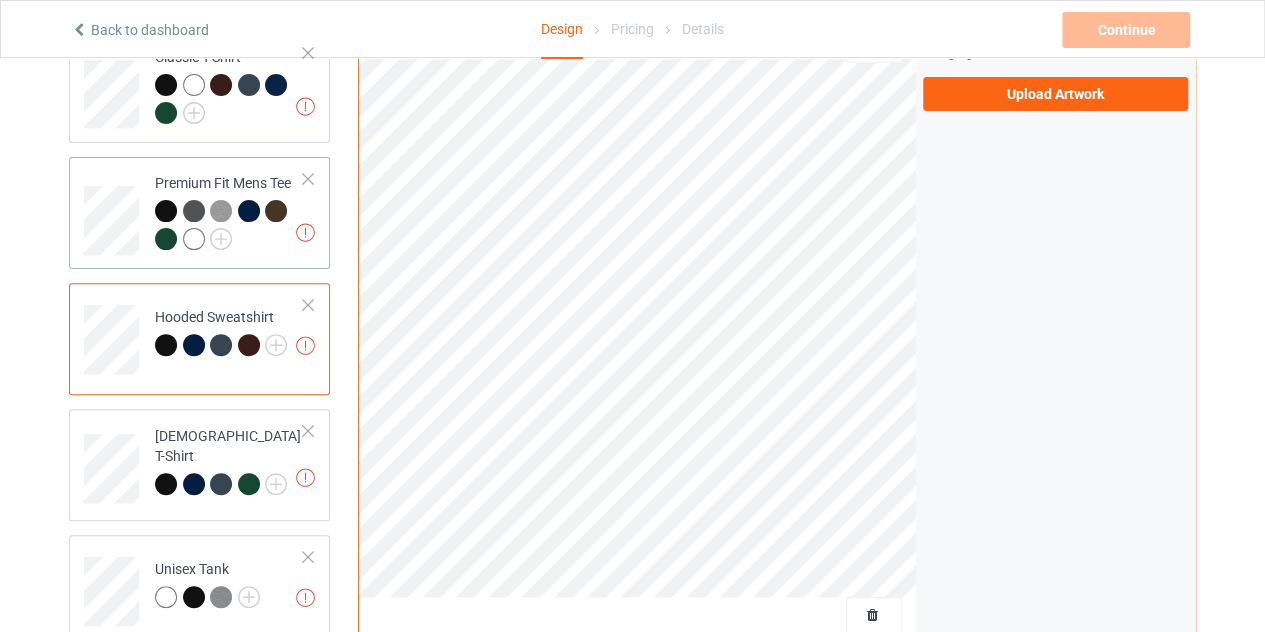click at bounding box center [229, 227] 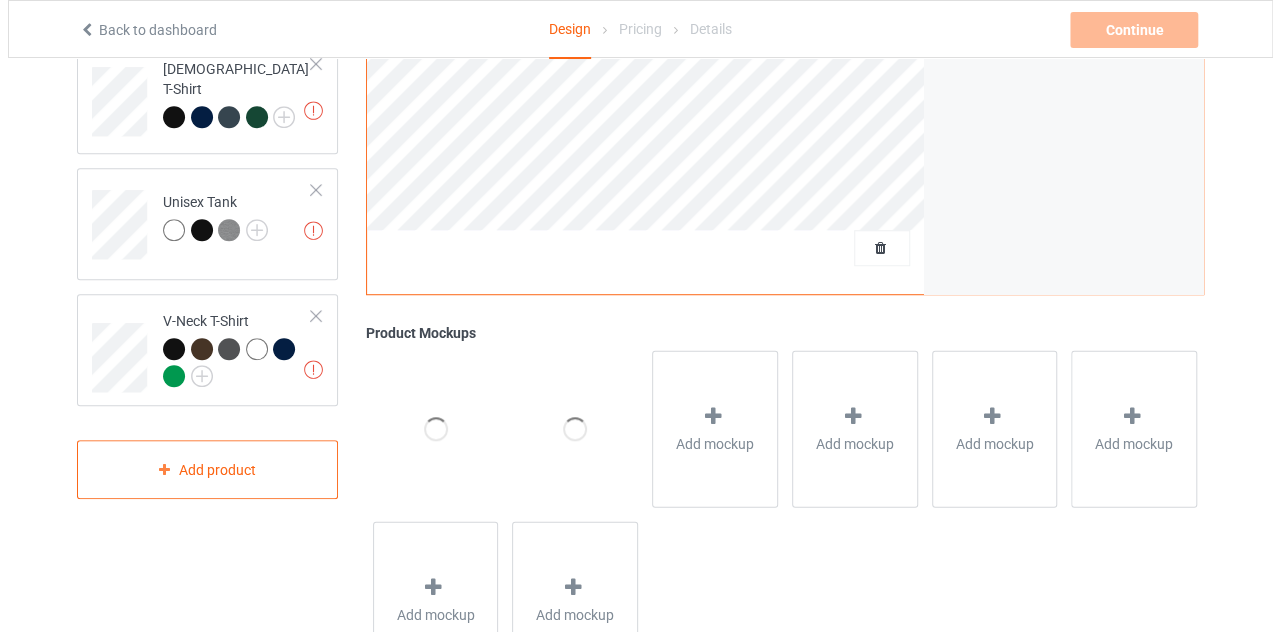 scroll, scrollTop: 600, scrollLeft: 0, axis: vertical 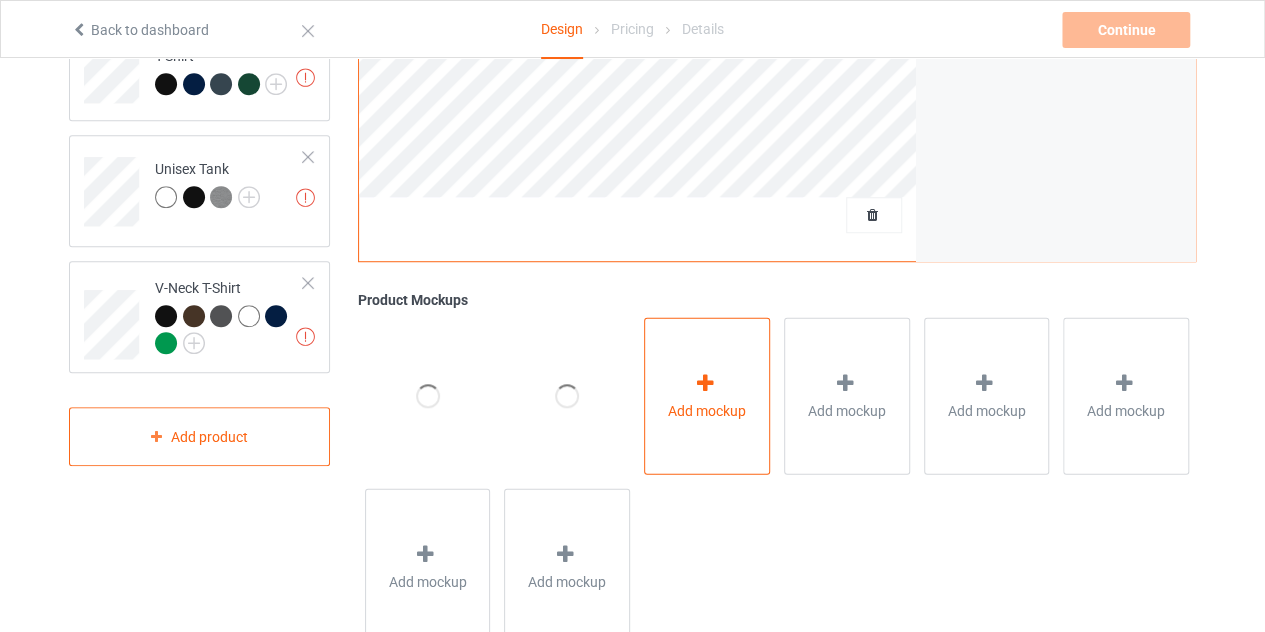 click on "Add mockup" at bounding box center [707, 395] 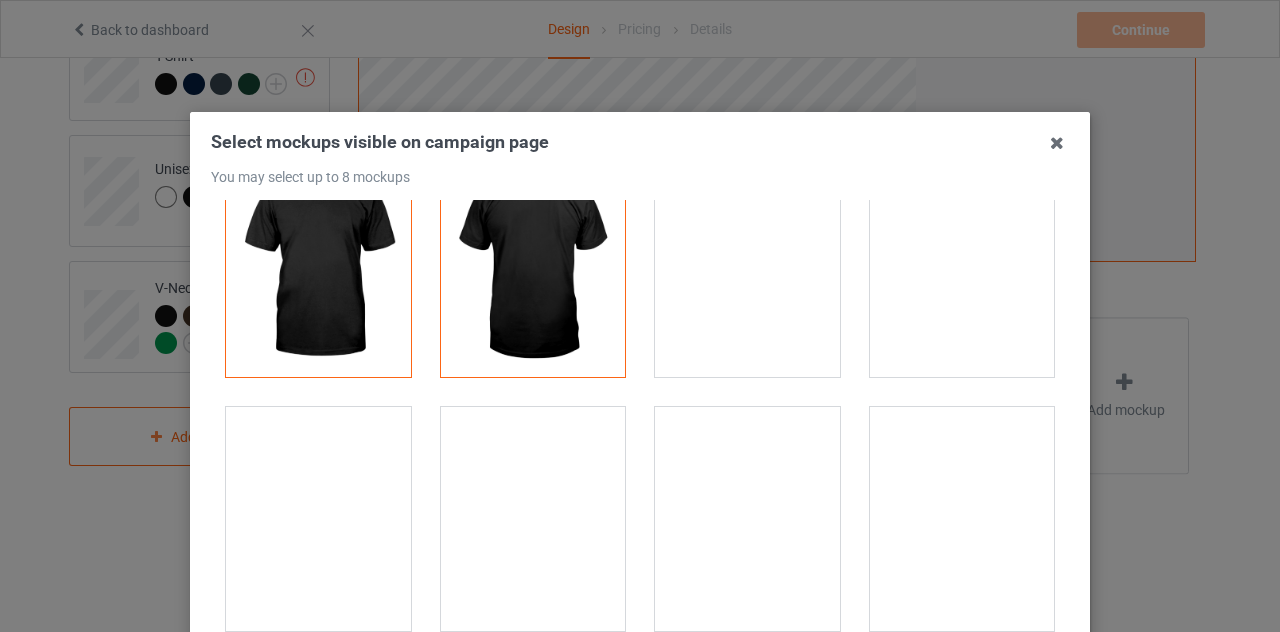 scroll, scrollTop: 0, scrollLeft: 0, axis: both 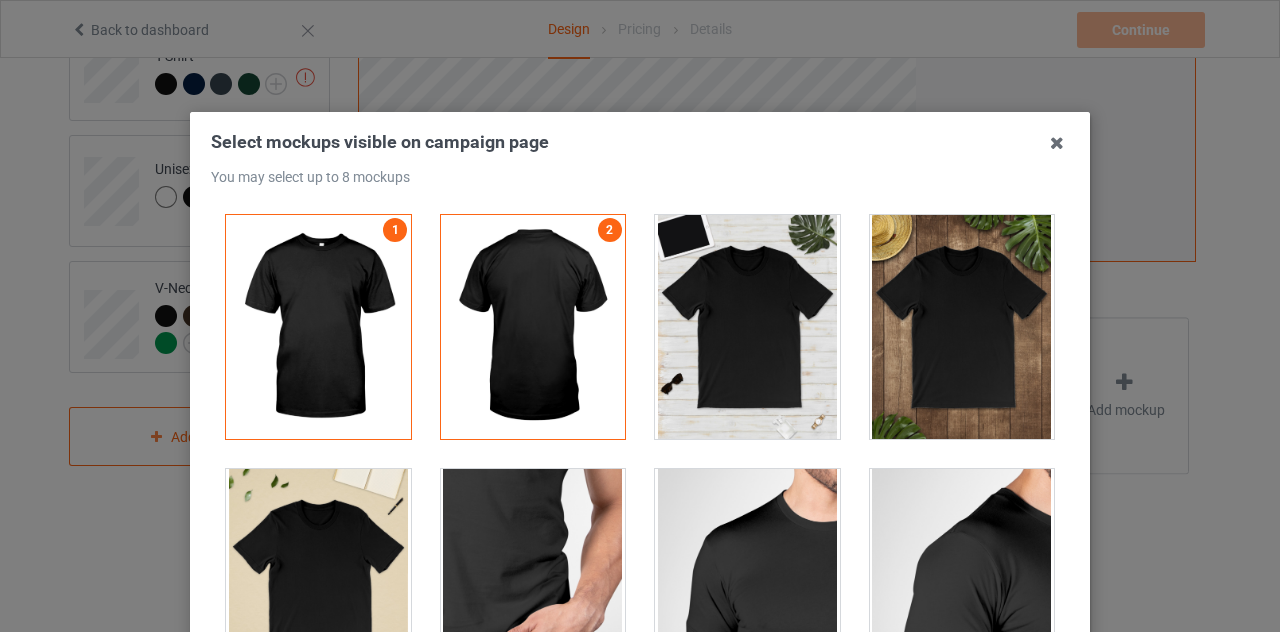click at bounding box center [962, 327] 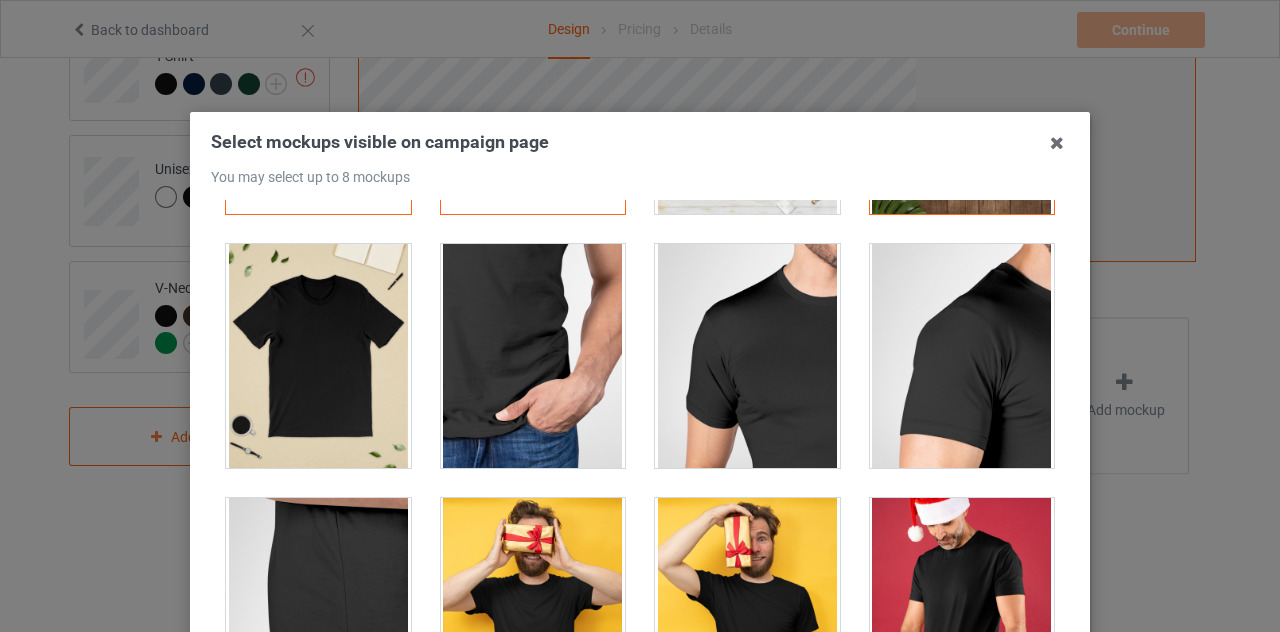 scroll 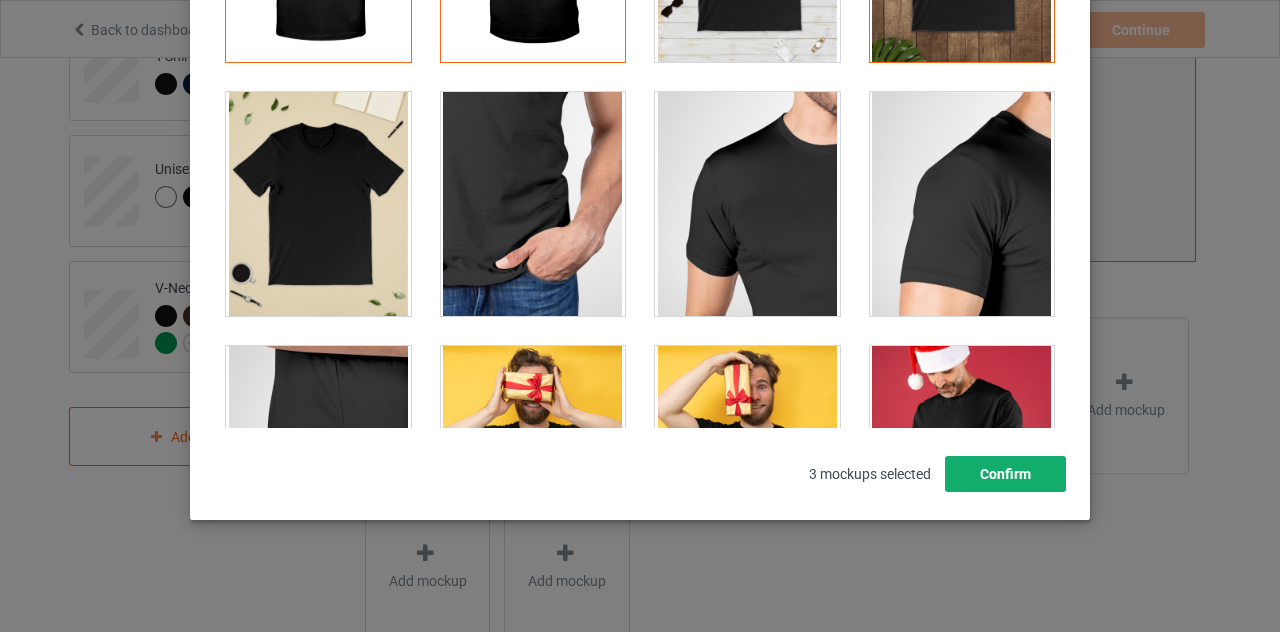 click on "Confirm" at bounding box center (1005, 474) 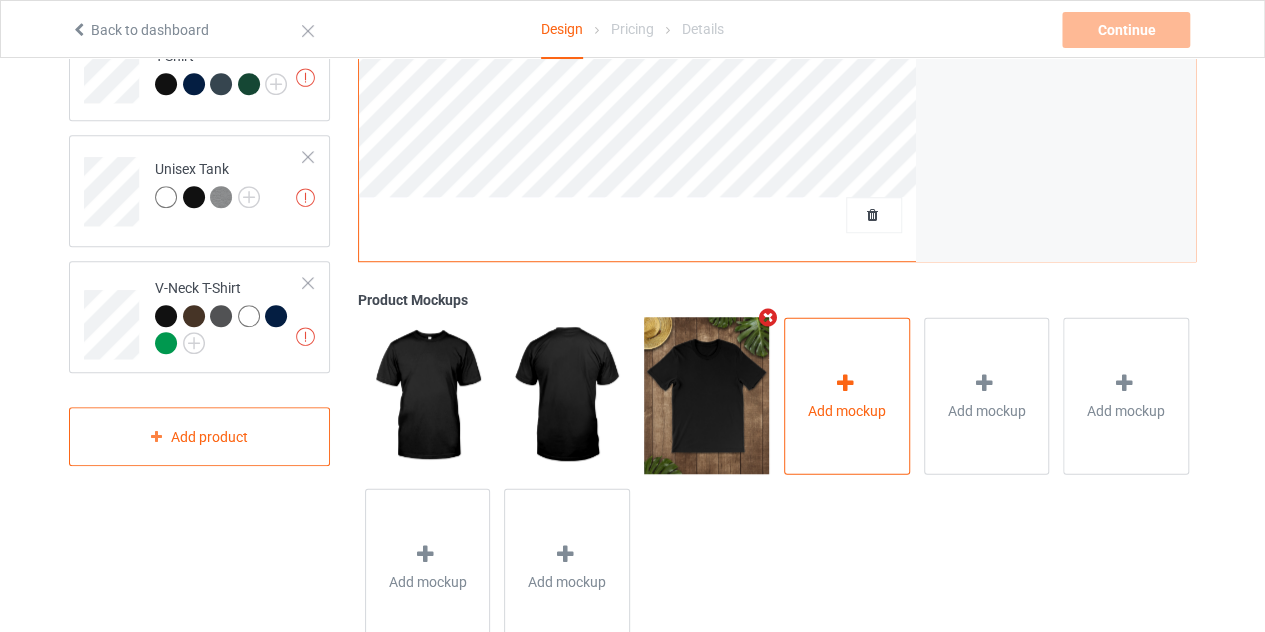 click on "Add mockup" at bounding box center (847, 395) 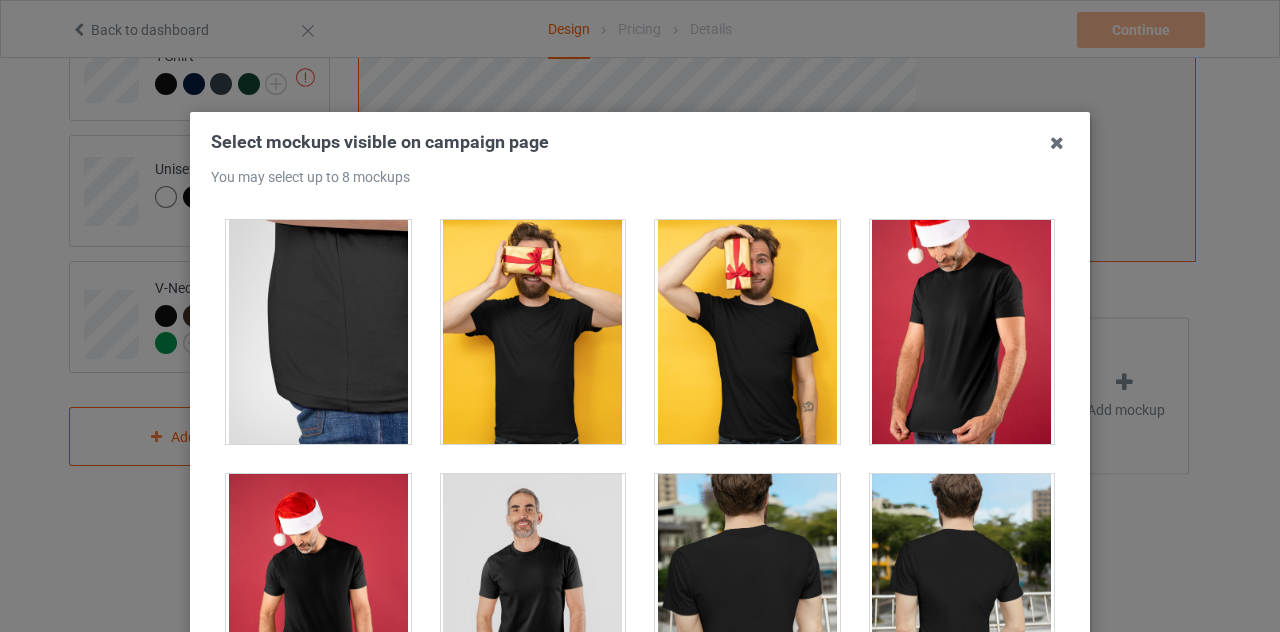 scroll, scrollTop: 500, scrollLeft: 0, axis: vertical 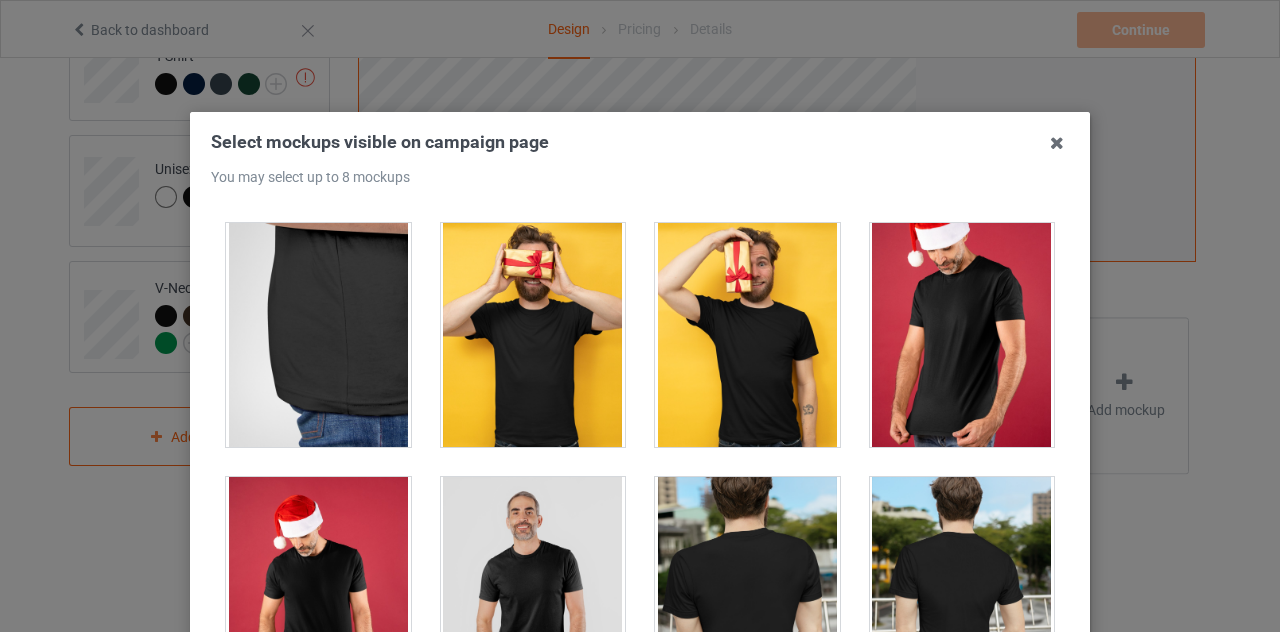 click at bounding box center [962, 335] 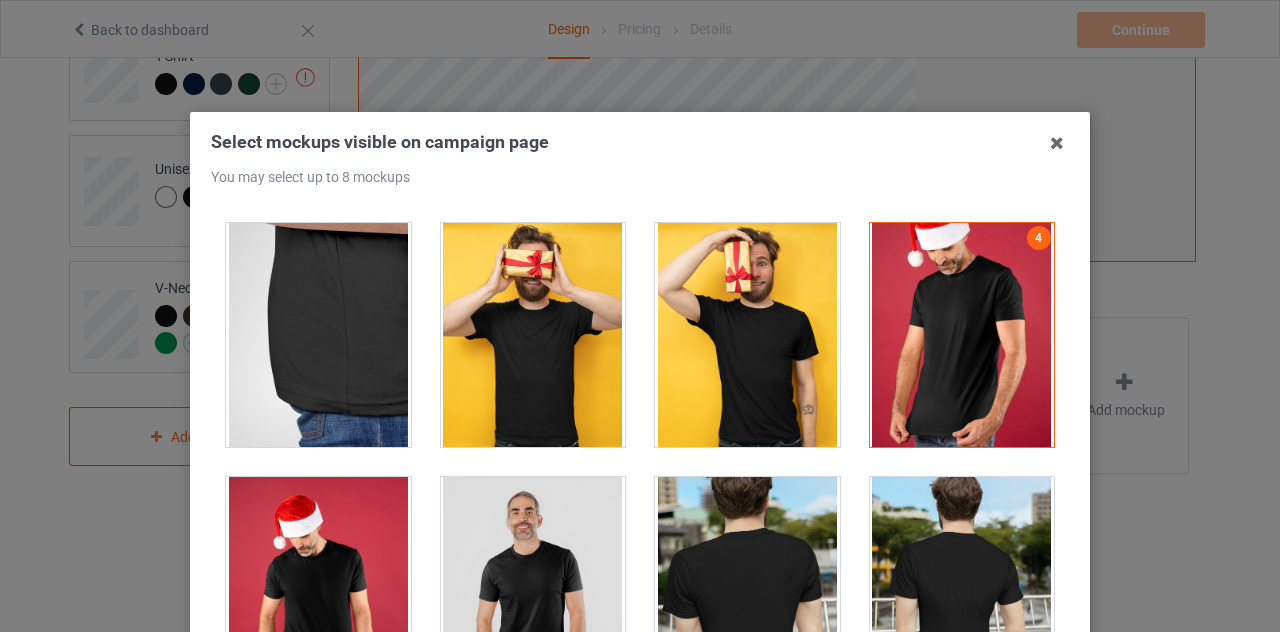 click at bounding box center [747, 335] 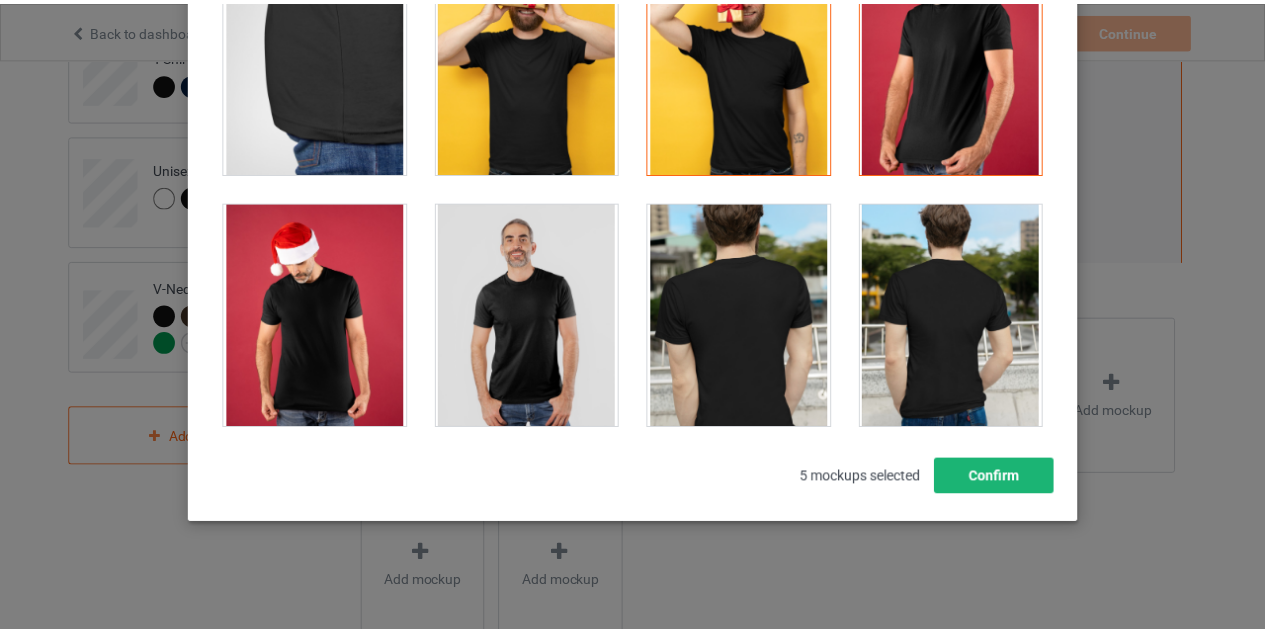 scroll, scrollTop: 277, scrollLeft: 0, axis: vertical 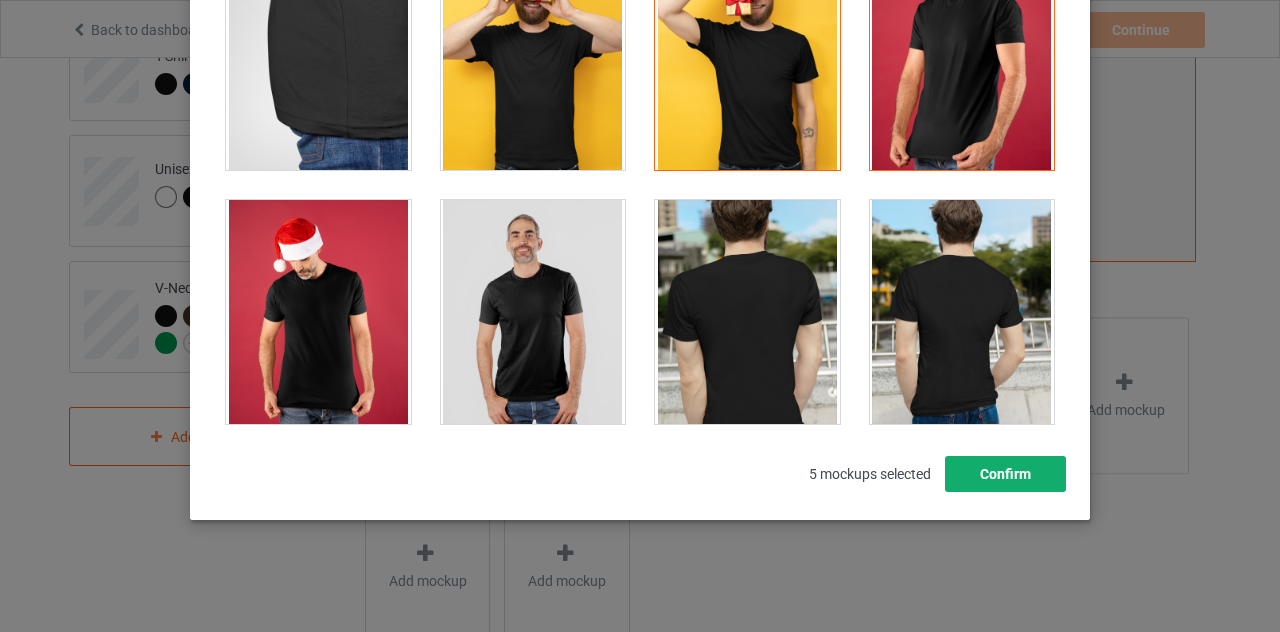click on "Confirm" at bounding box center (1005, 474) 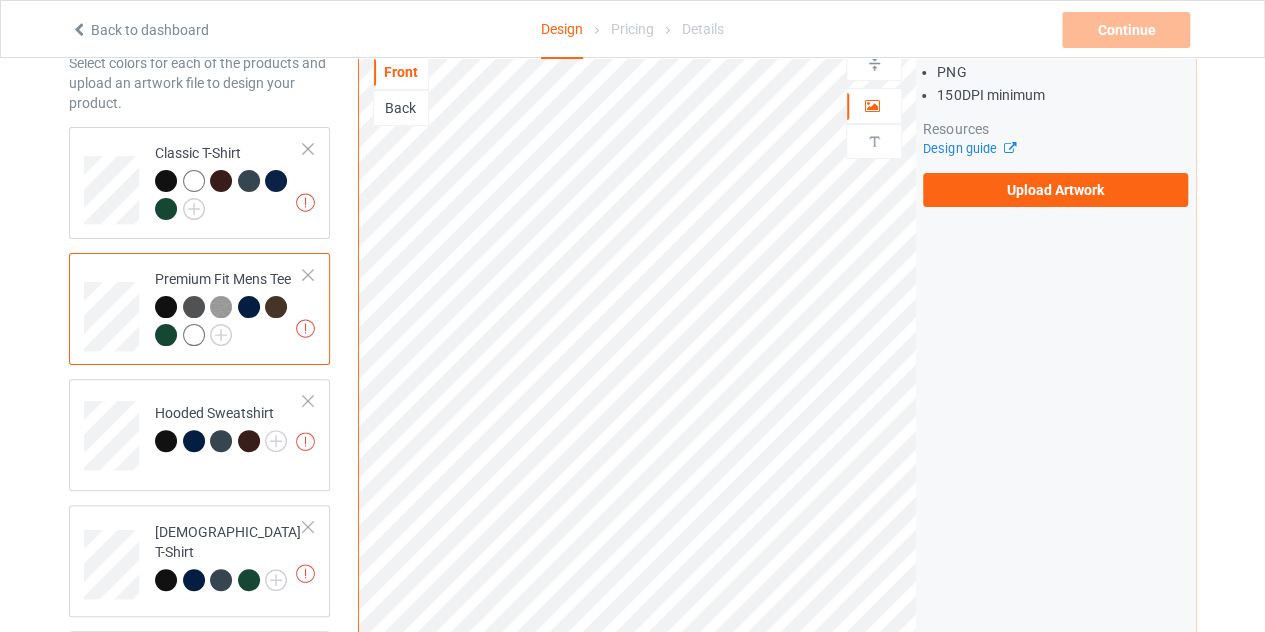 scroll, scrollTop: 100, scrollLeft: 0, axis: vertical 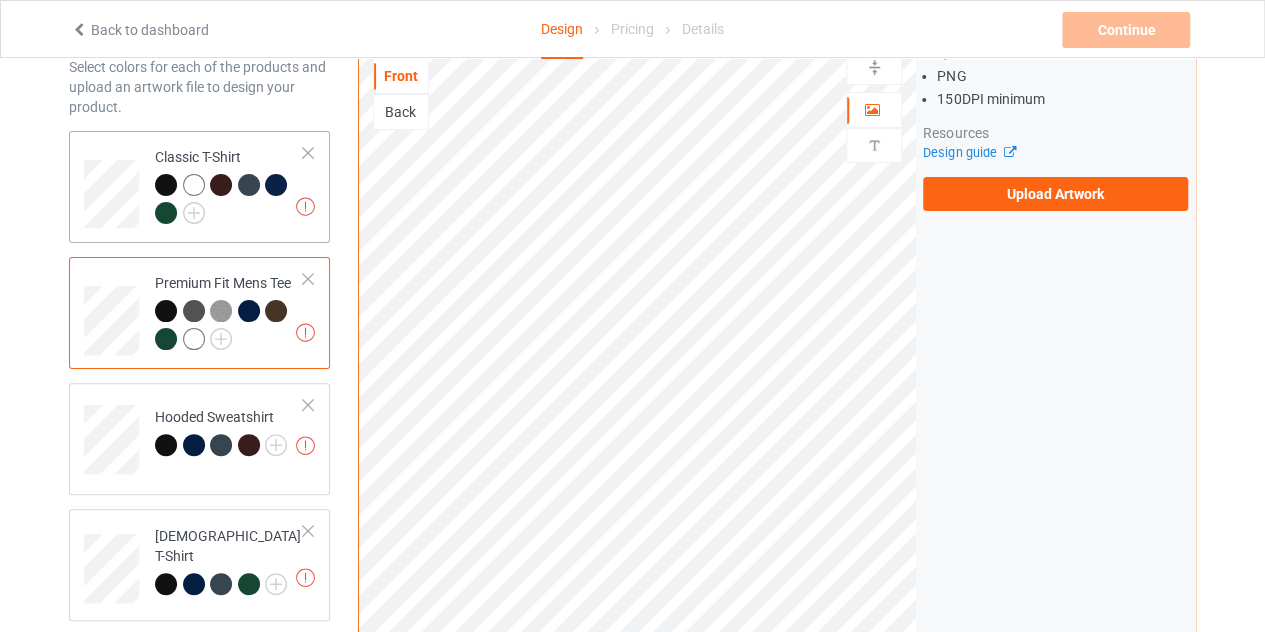 click at bounding box center [229, 201] 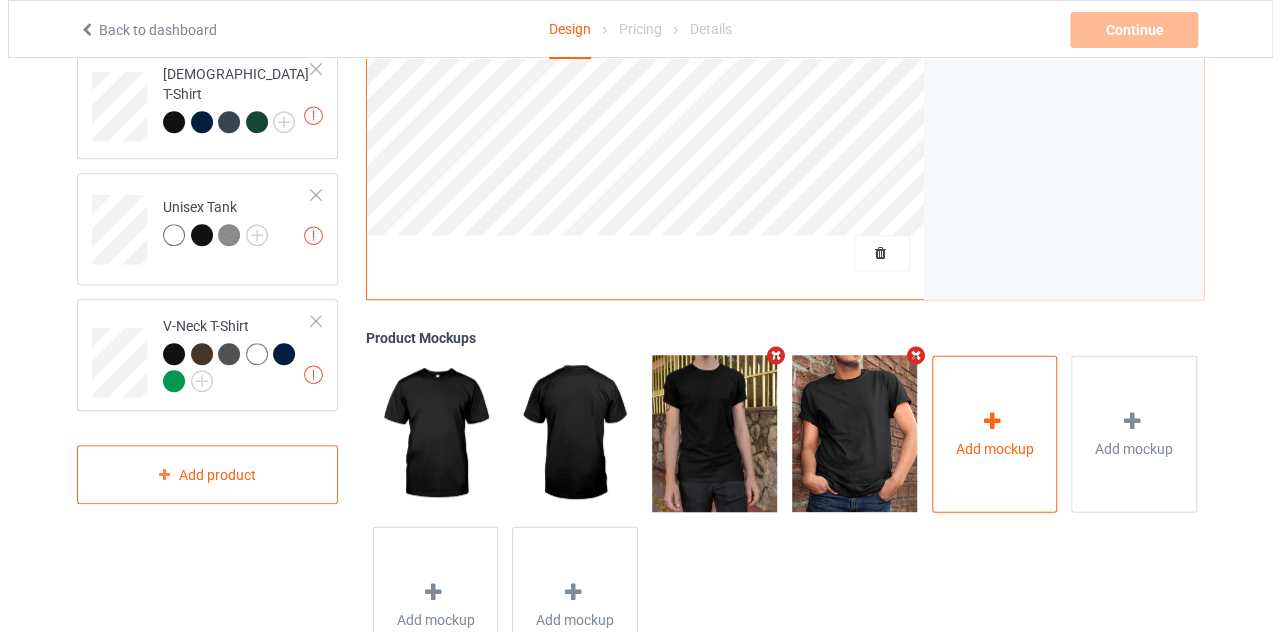 scroll, scrollTop: 600, scrollLeft: 0, axis: vertical 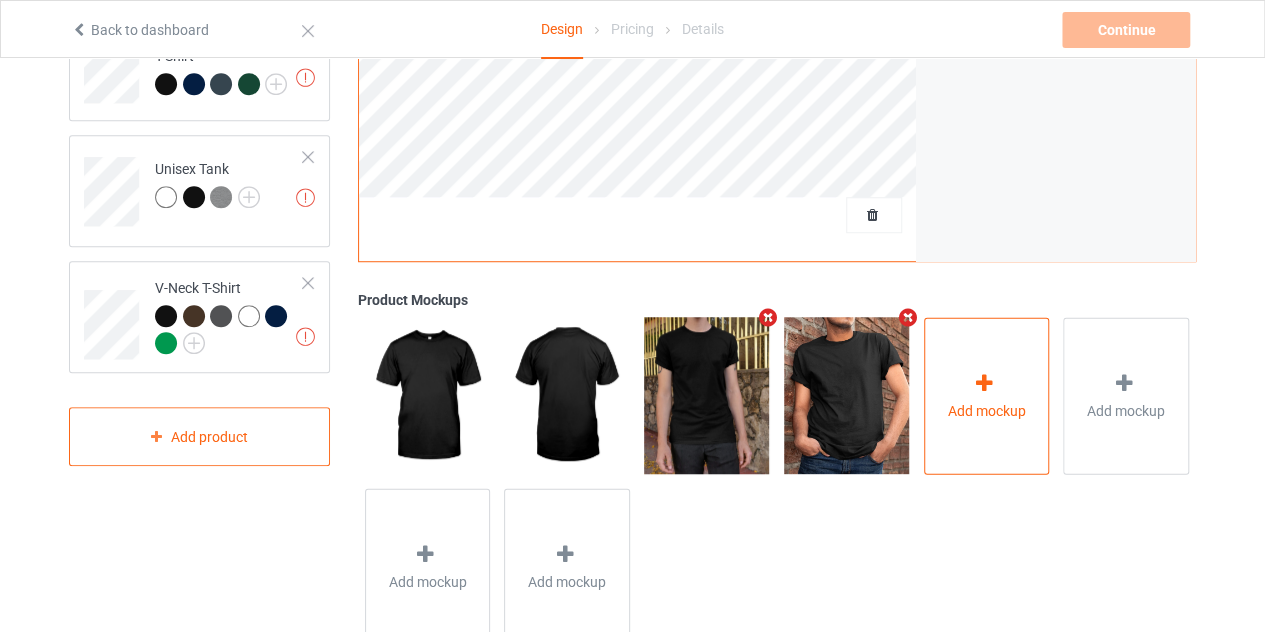 click on "Add mockup" at bounding box center (986, 410) 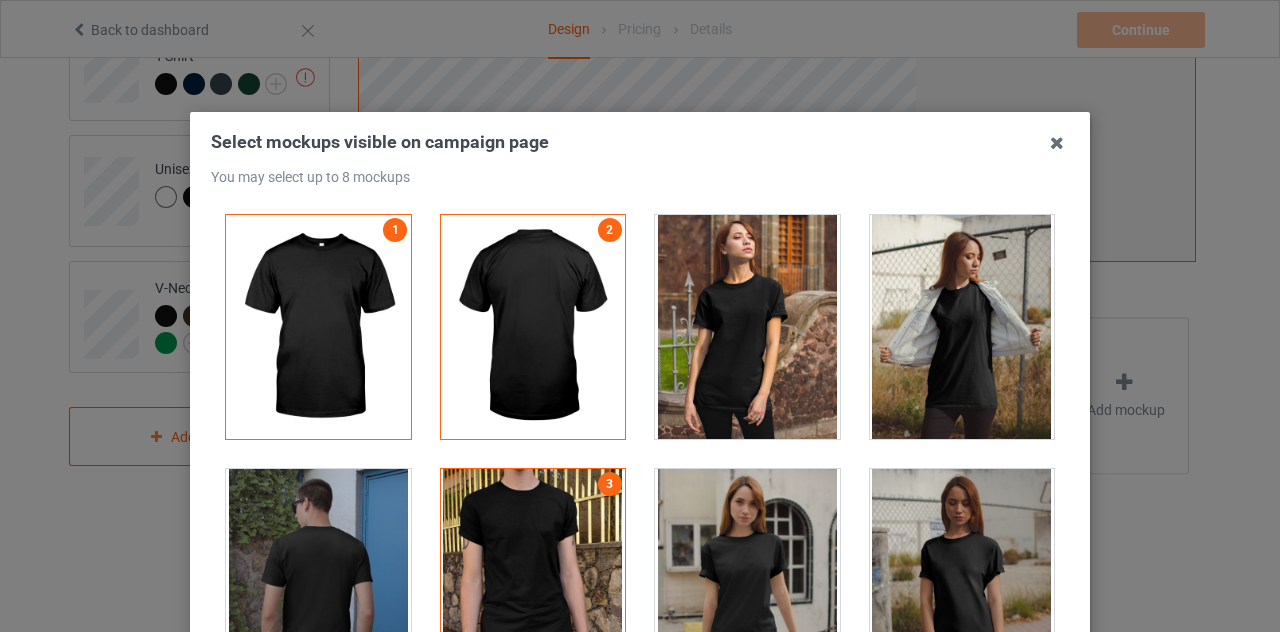 scroll, scrollTop: 277, scrollLeft: 0, axis: vertical 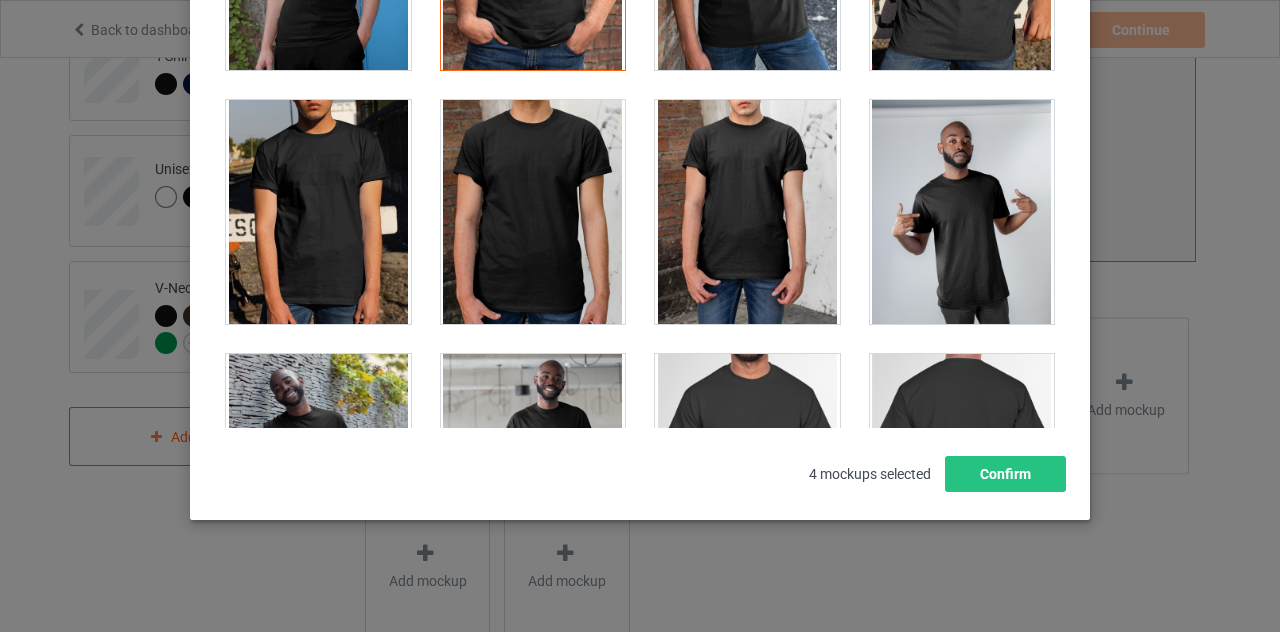 click at bounding box center [533, 212] 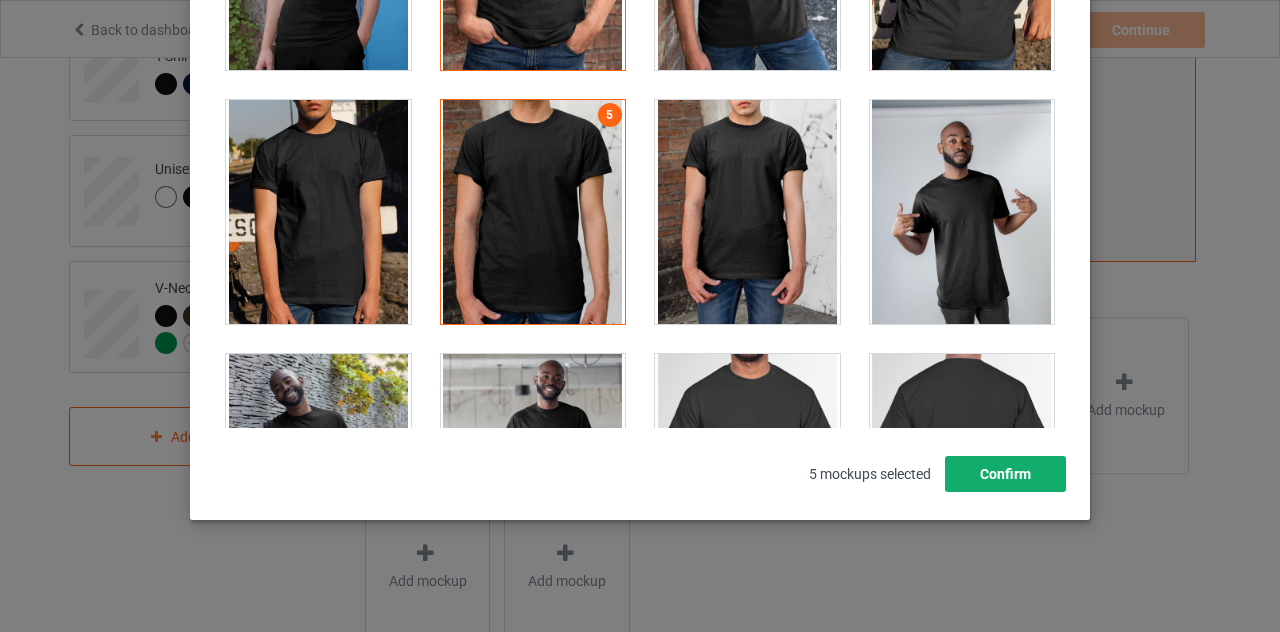 drag, startPoint x: 978, startPoint y: 467, endPoint x: 924, endPoint y: 455, distance: 55.31727 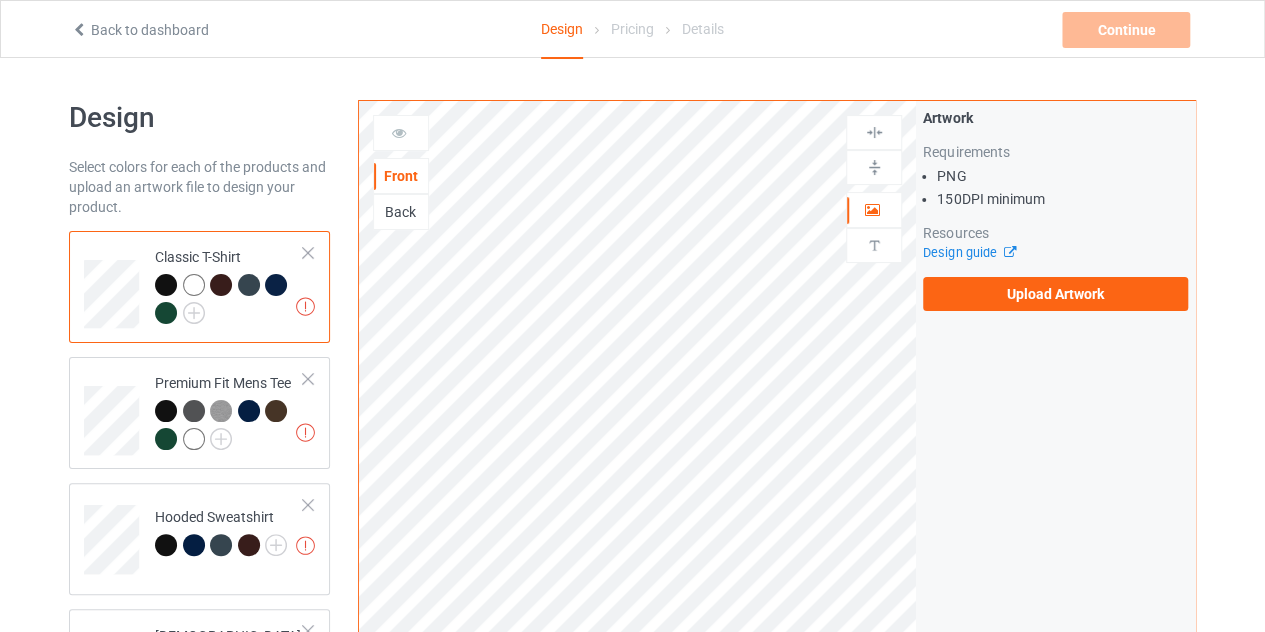 scroll, scrollTop: 0, scrollLeft: 0, axis: both 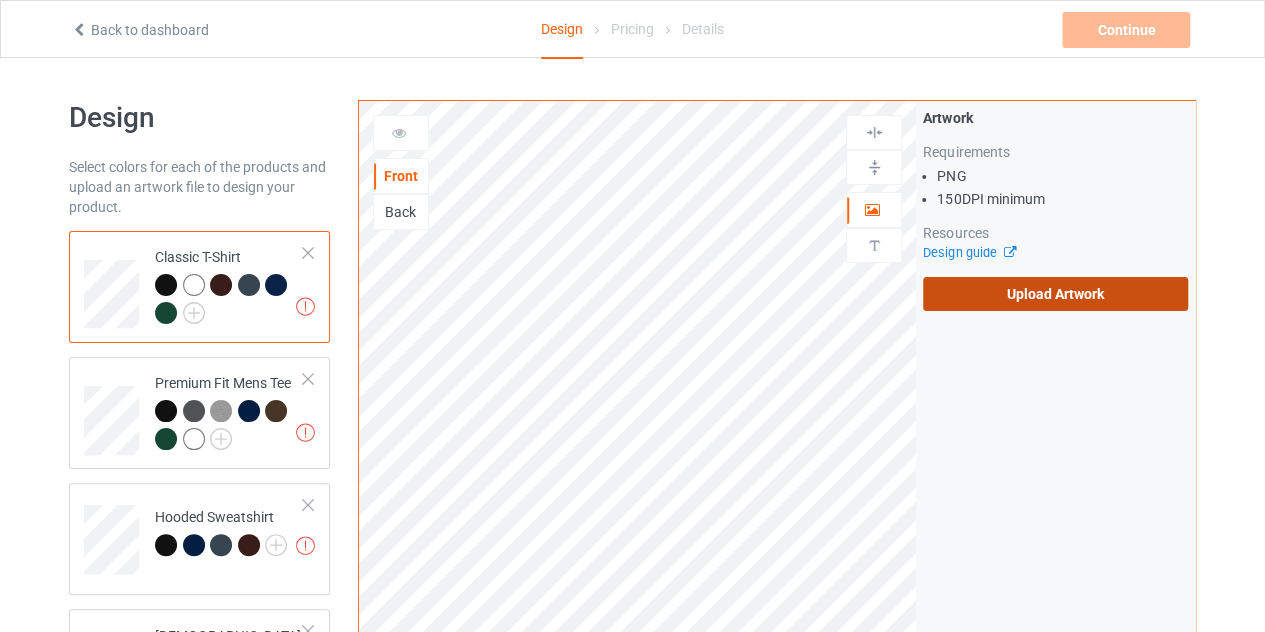 click on "Upload Artwork" at bounding box center (1055, 294) 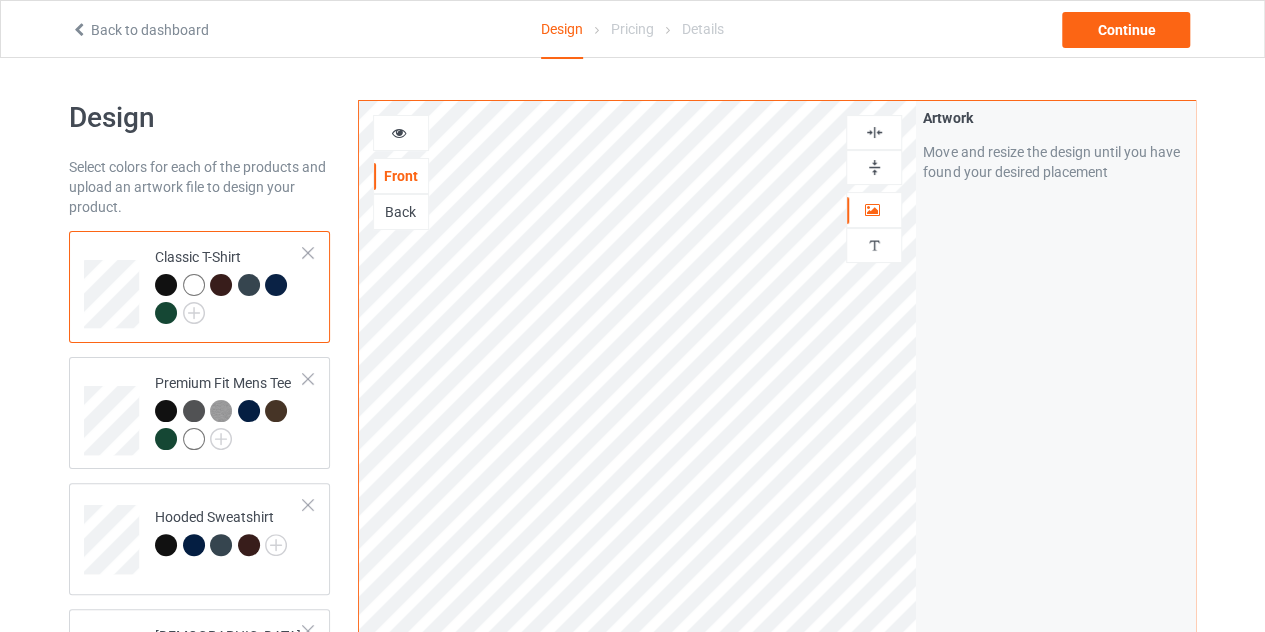 click at bounding box center [401, 133] 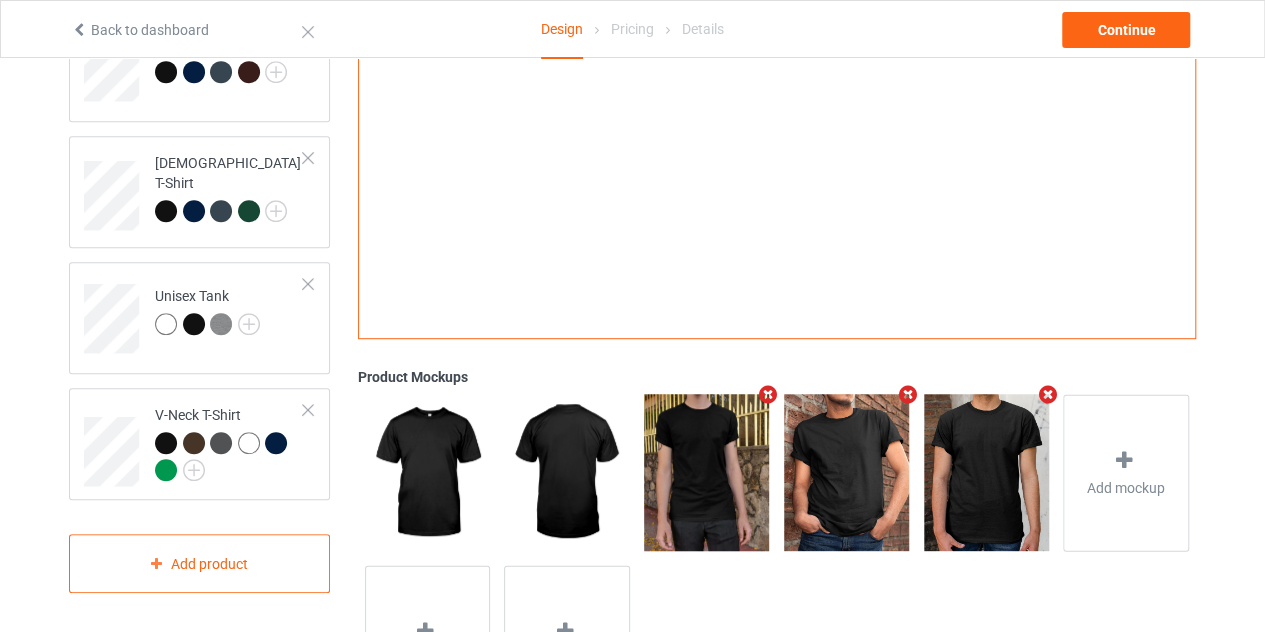 scroll, scrollTop: 500, scrollLeft: 0, axis: vertical 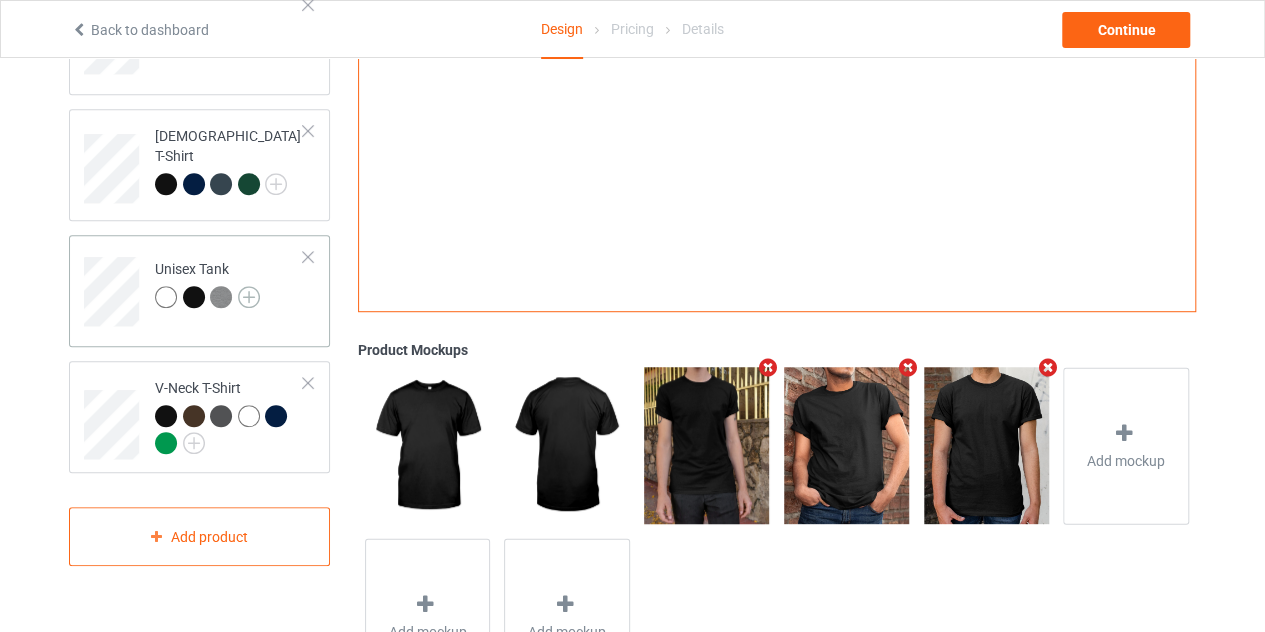 click at bounding box center [249, 297] 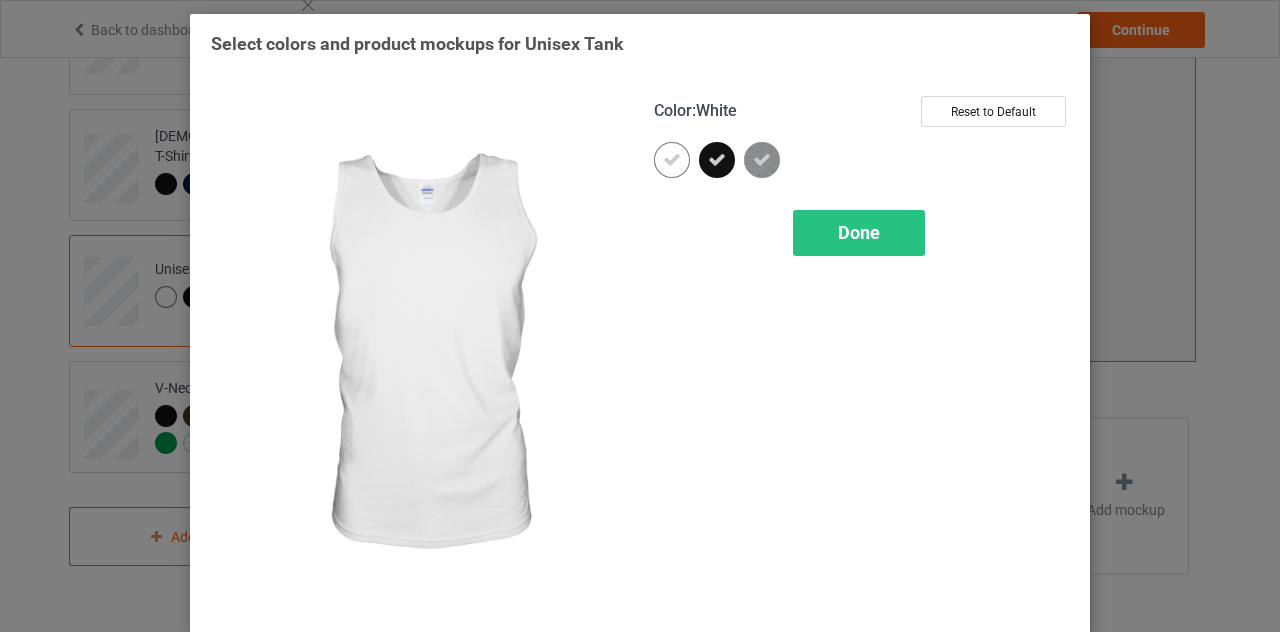 click at bounding box center [672, 160] 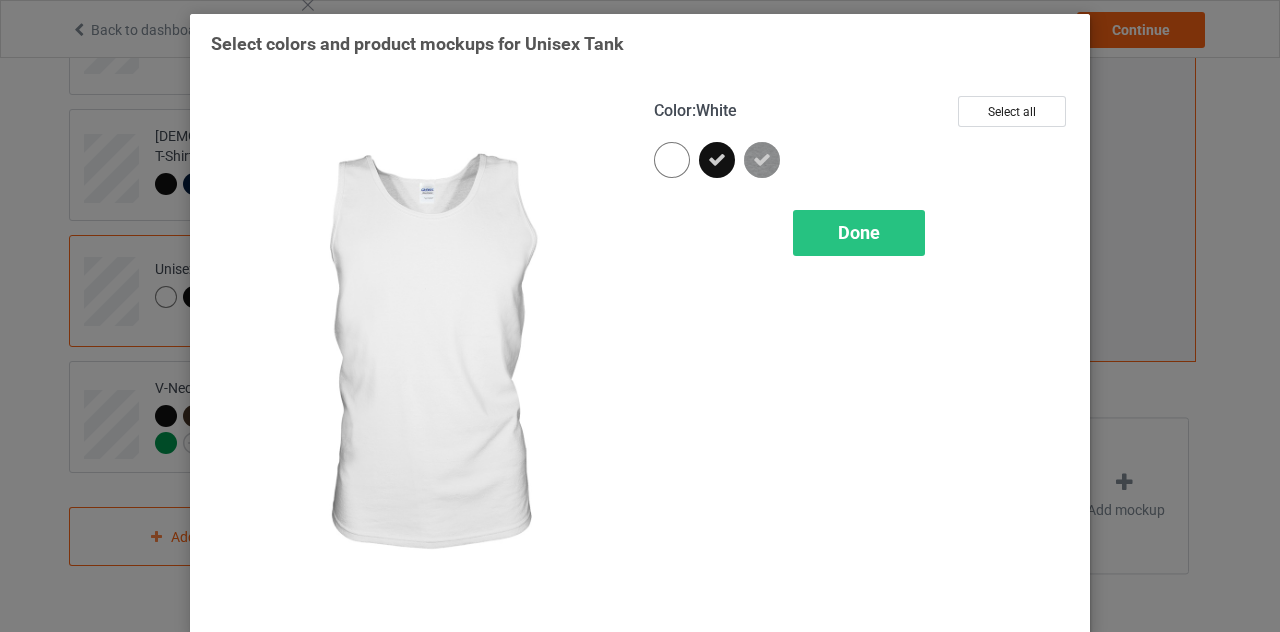 click at bounding box center (672, 160) 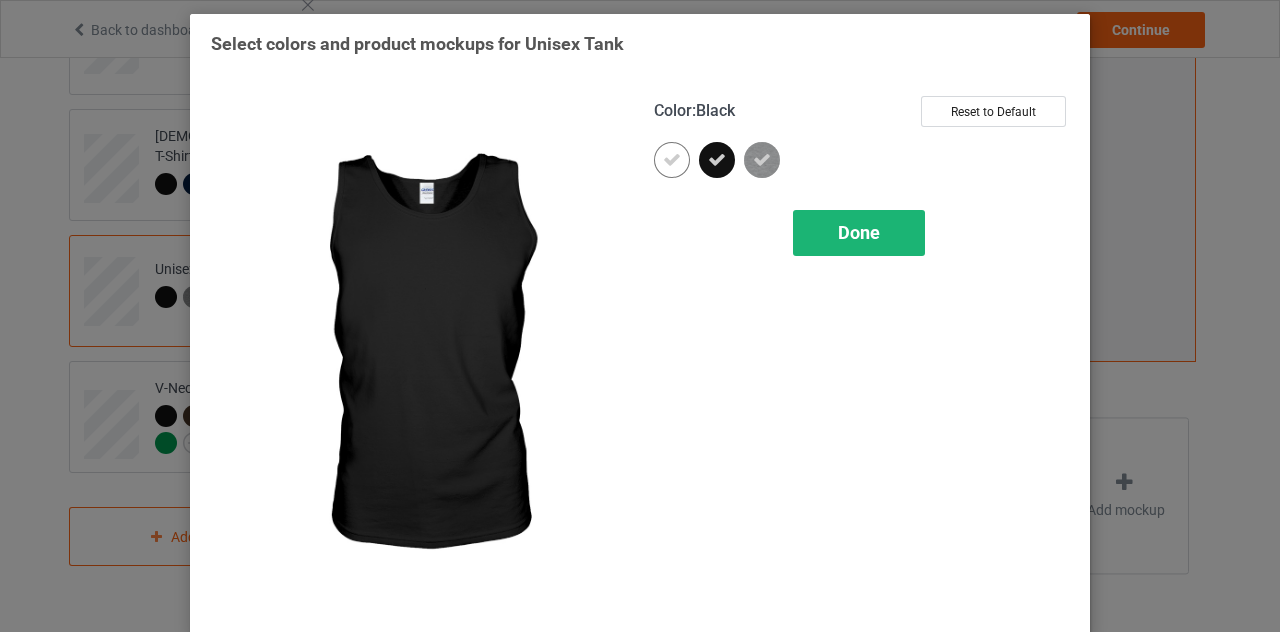 click on "Done" at bounding box center (859, 233) 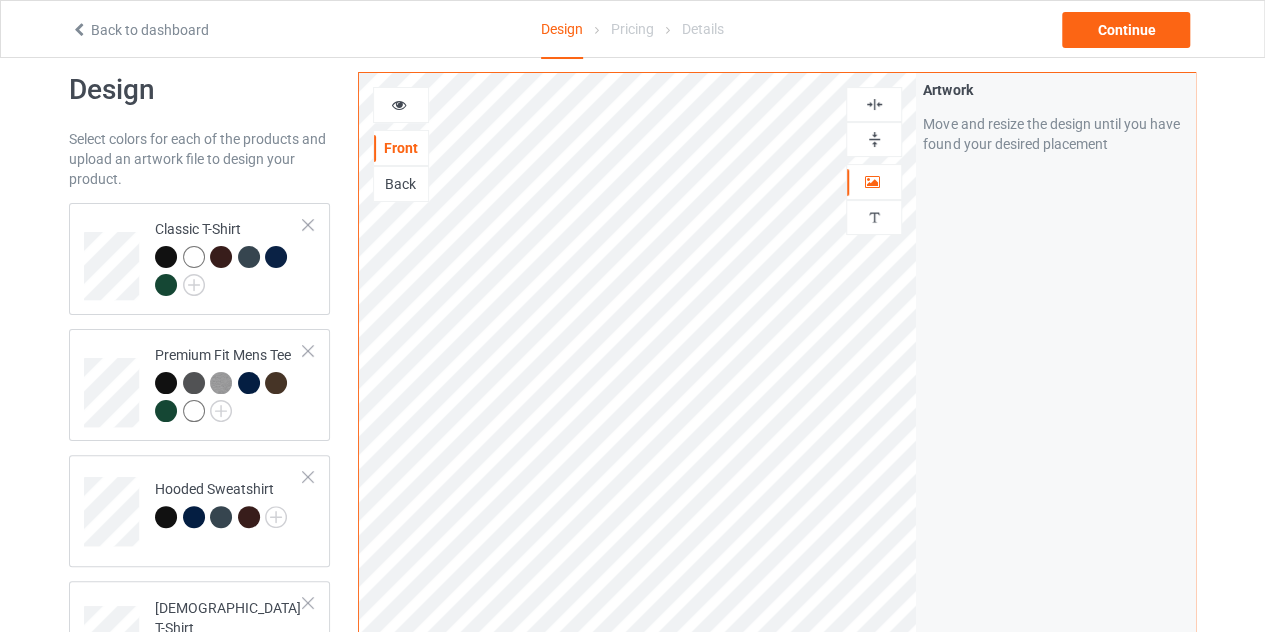 scroll, scrollTop: 0, scrollLeft: 0, axis: both 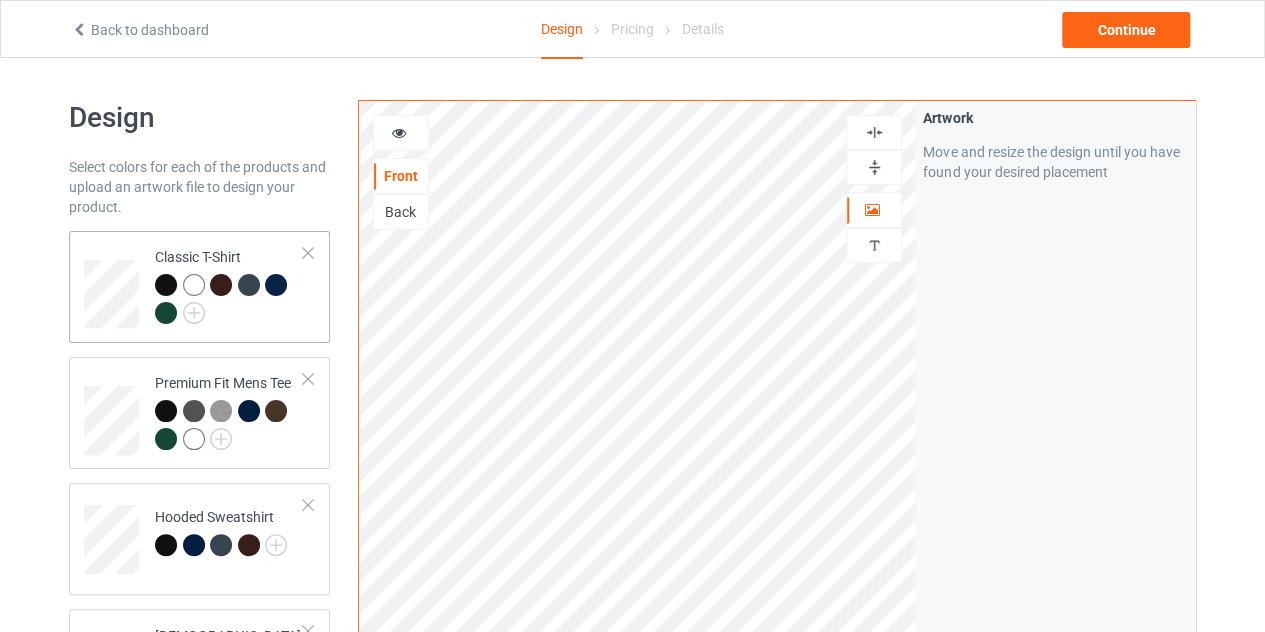 click on "Classic T-Shirt" at bounding box center [229, 287] 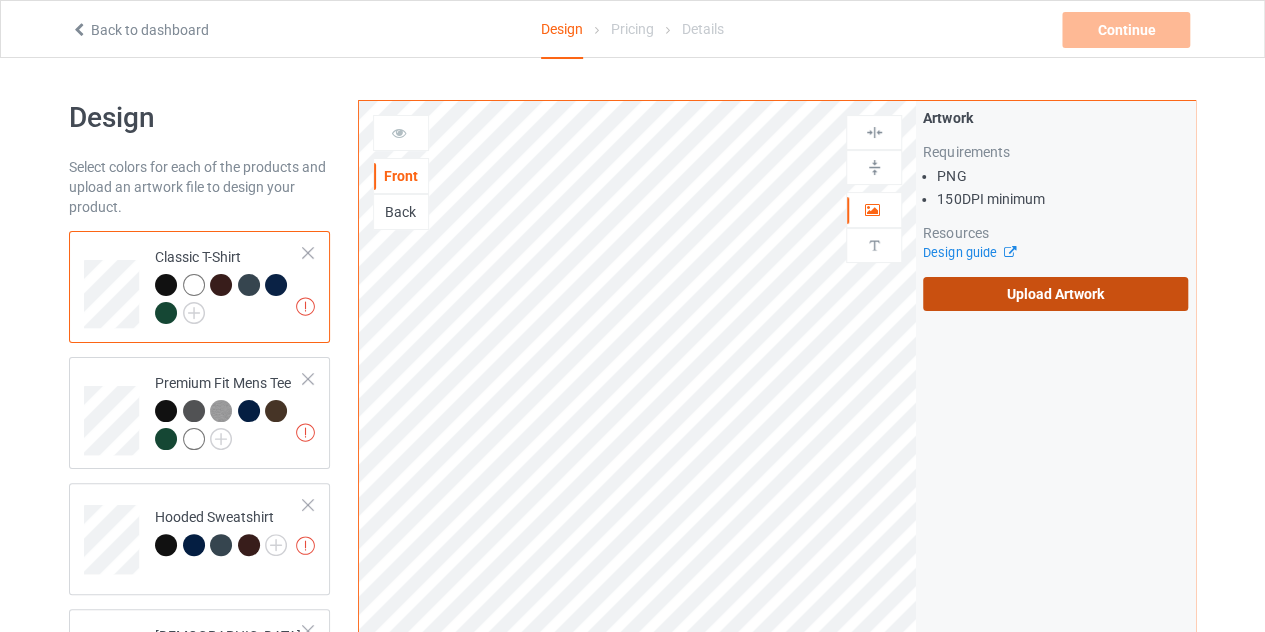 click on "Upload Artwork" at bounding box center (1055, 294) 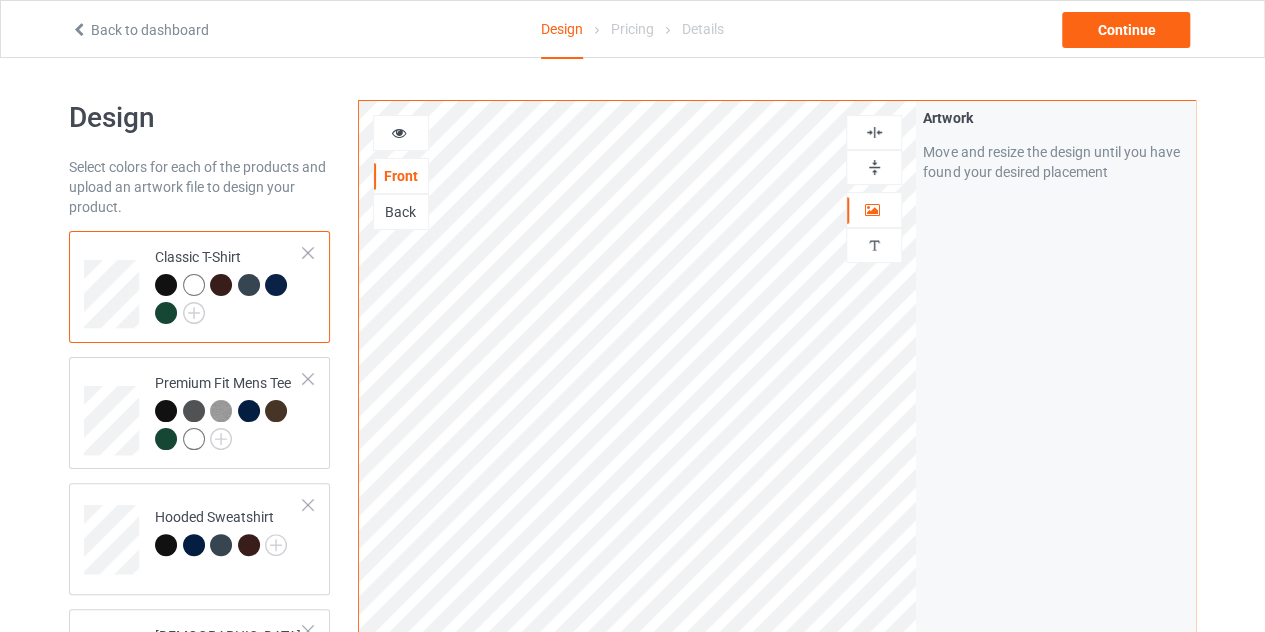 click at bounding box center [874, 132] 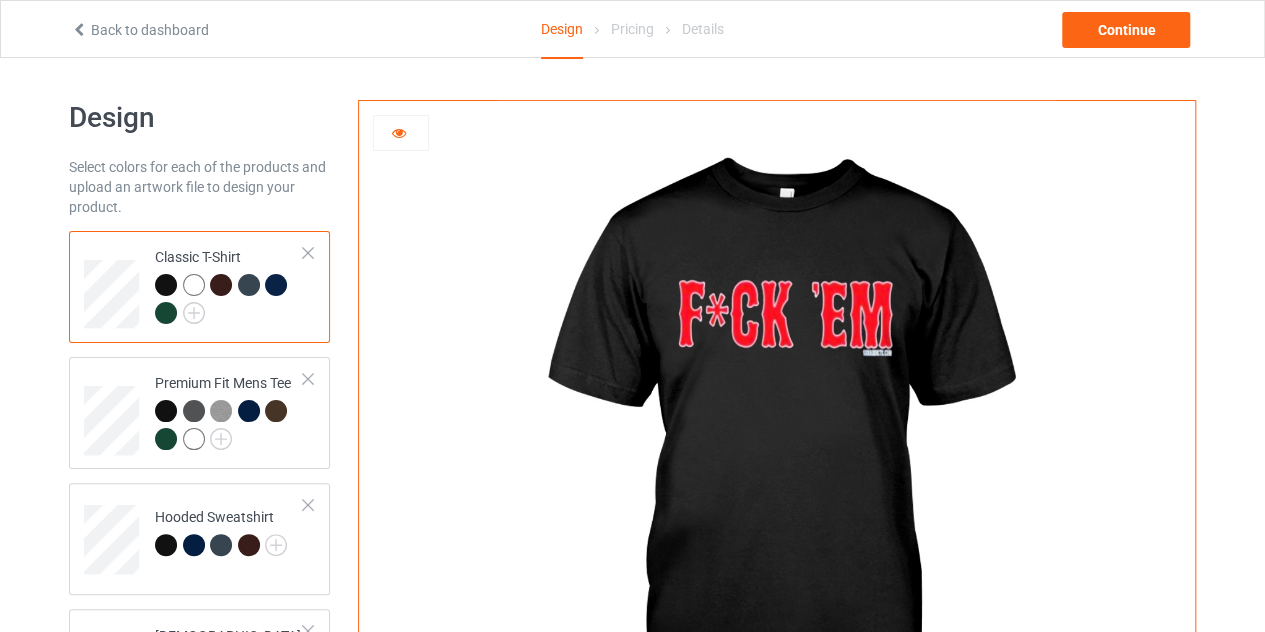click at bounding box center [401, 133] 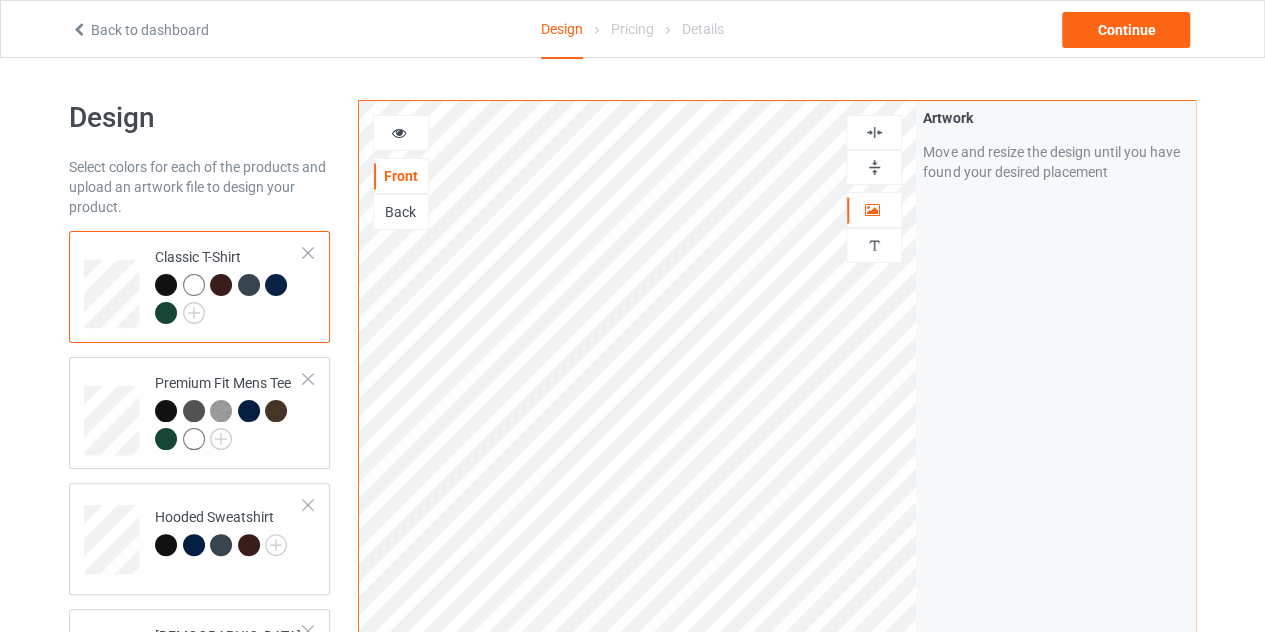 click at bounding box center (874, 167) 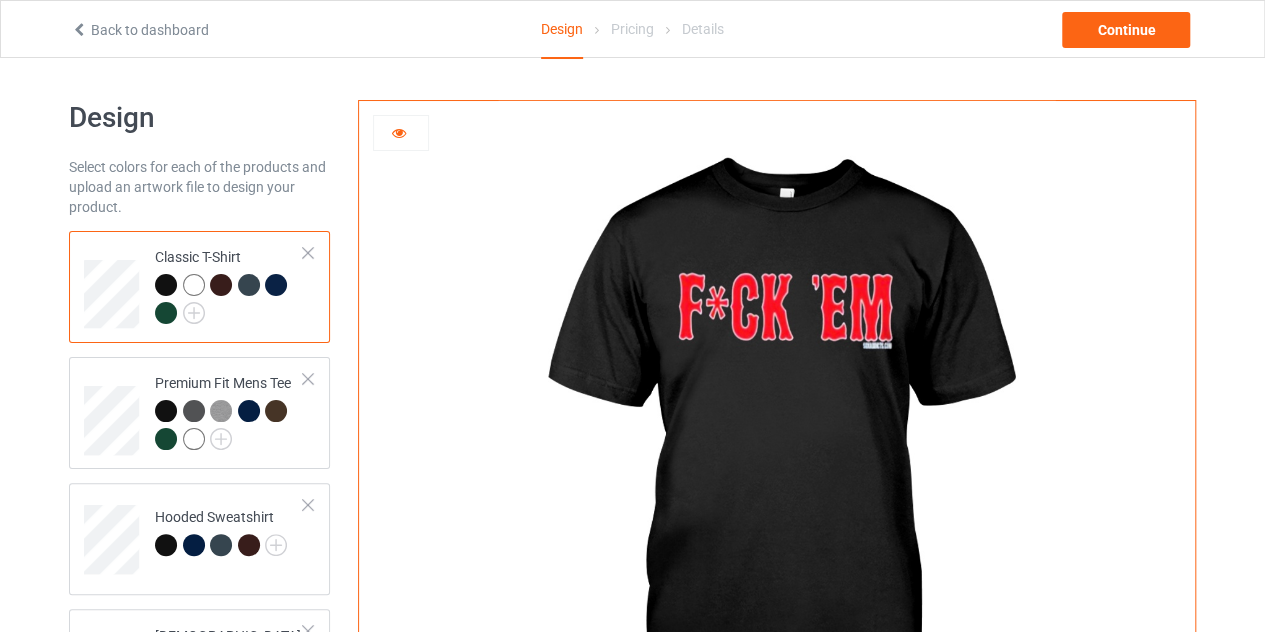 click at bounding box center [401, 133] 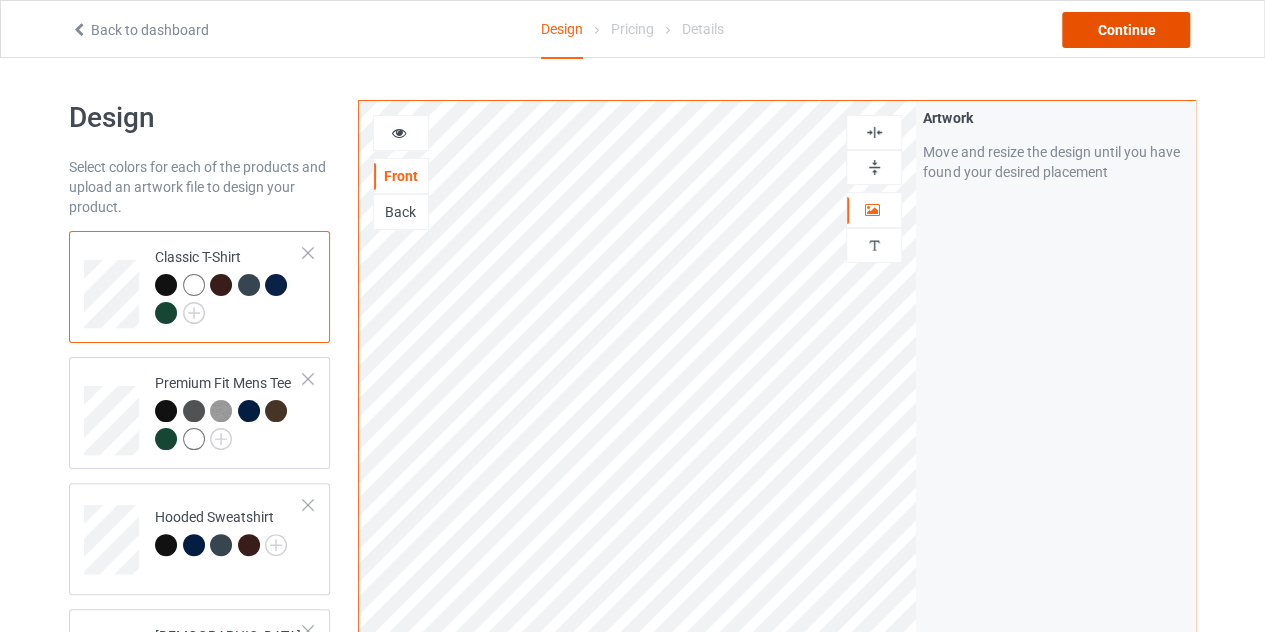 click on "Continue" at bounding box center (1126, 30) 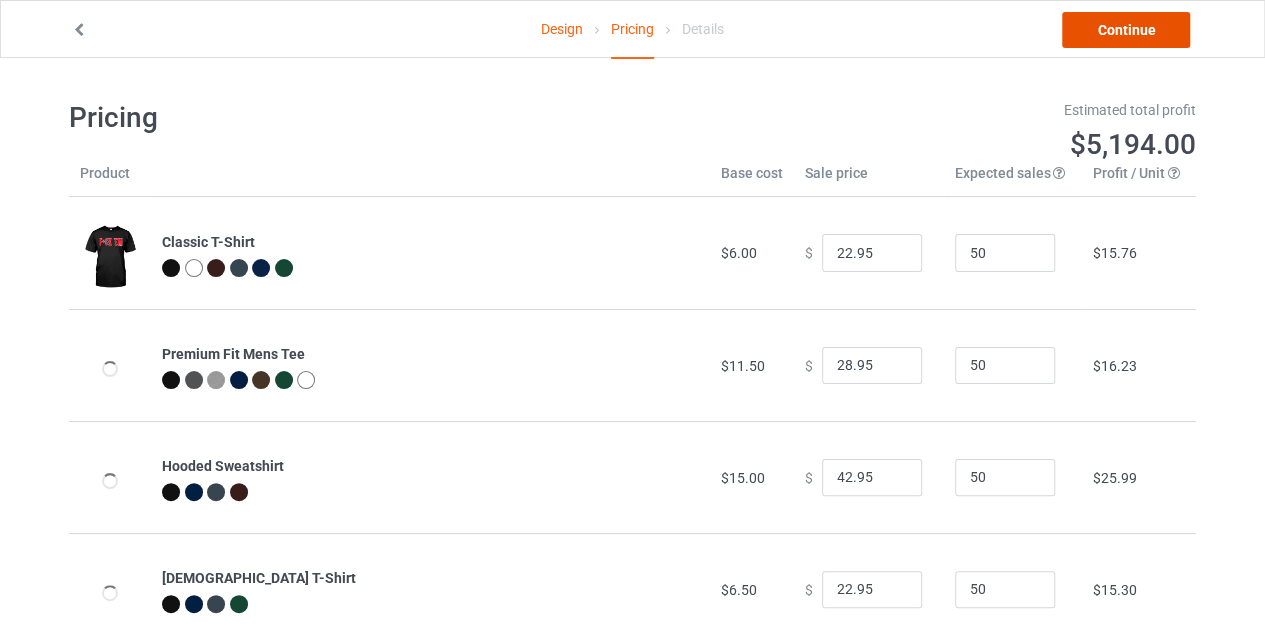 click on "Continue" at bounding box center (1126, 30) 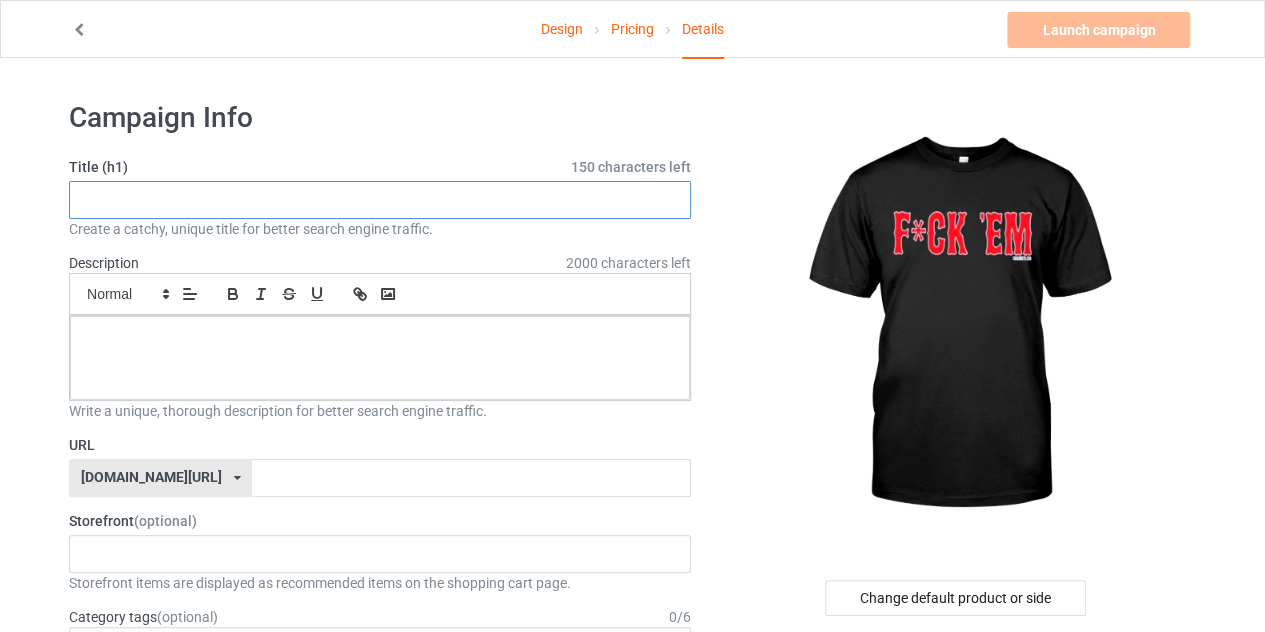 click at bounding box center (380, 200) 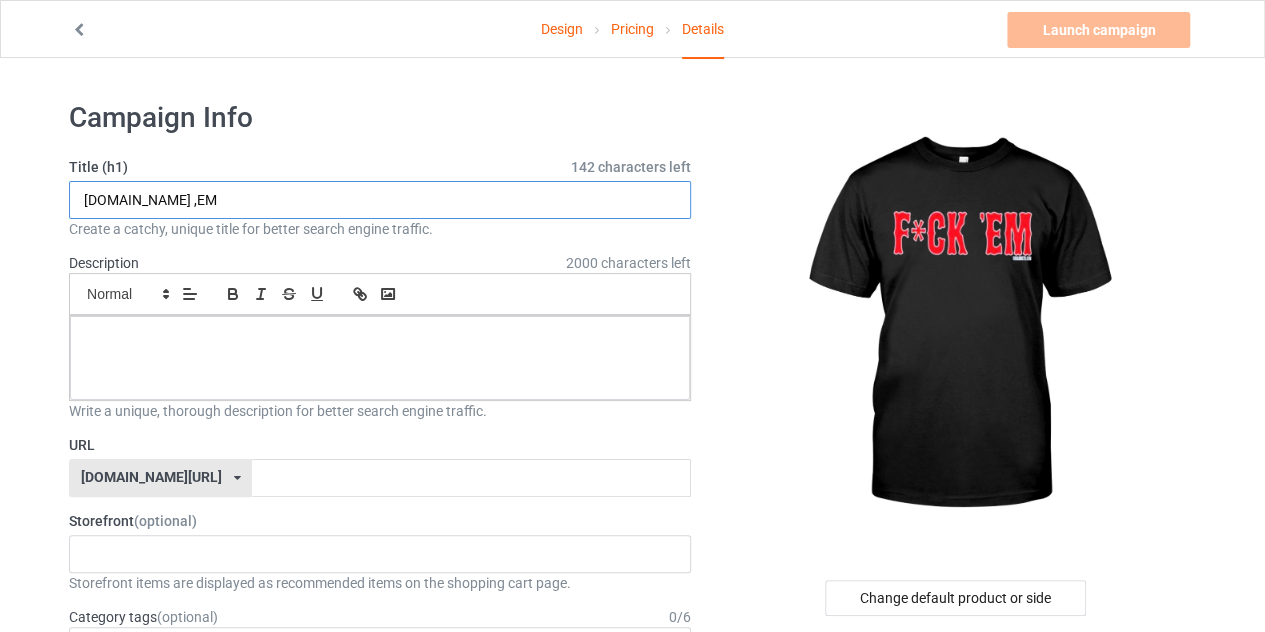type on "[DOMAIN_NAME] ,EM" 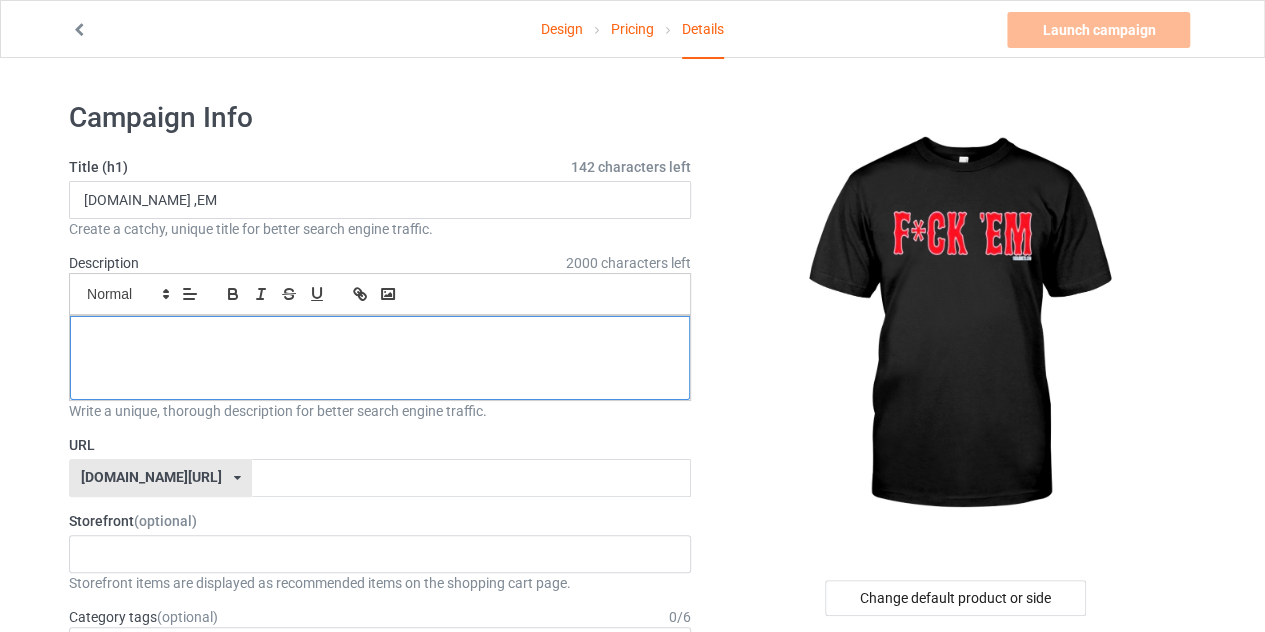 click at bounding box center [380, 358] 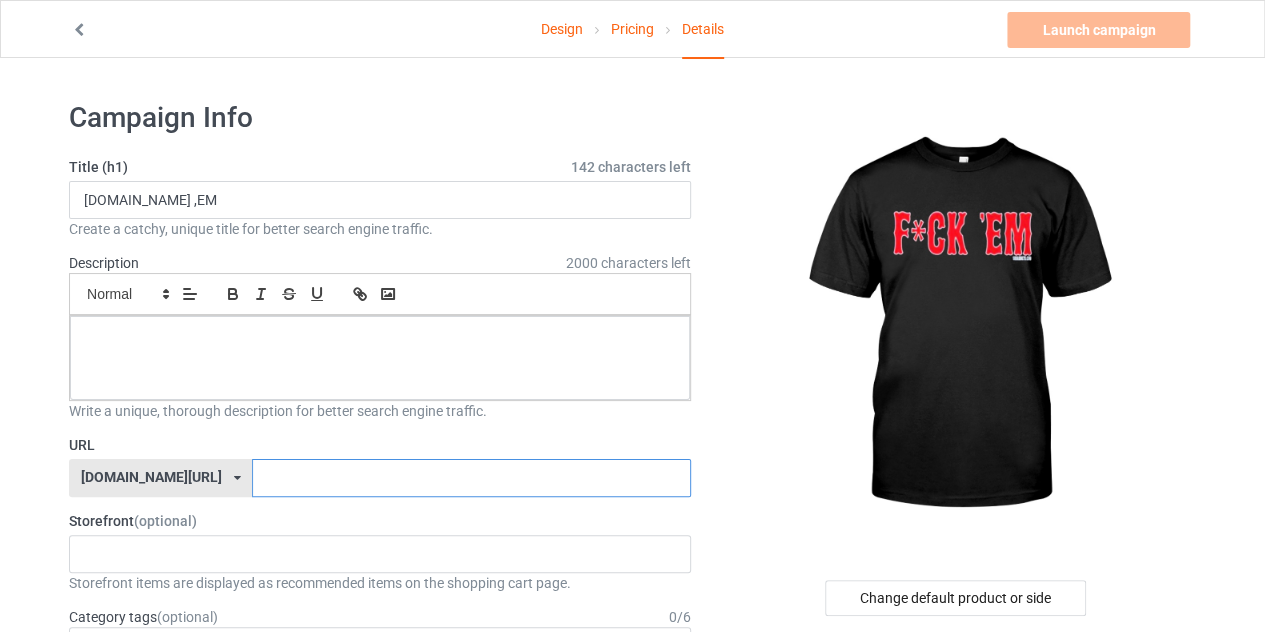 click at bounding box center (471, 478) 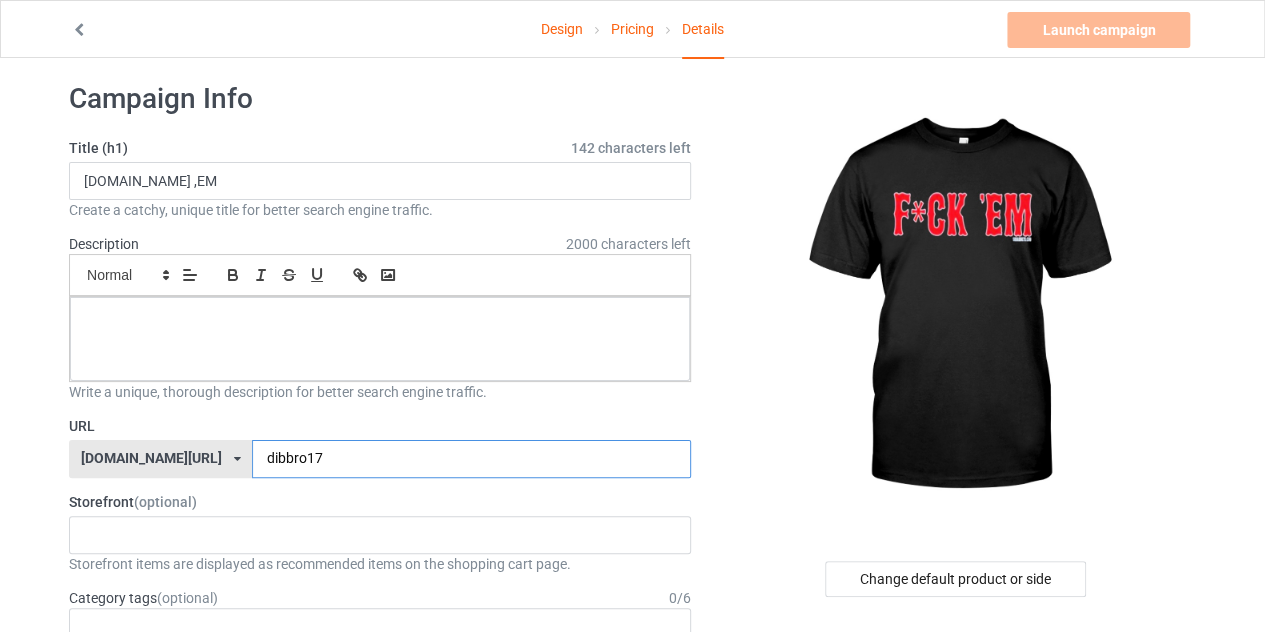 scroll, scrollTop: 20, scrollLeft: 0, axis: vertical 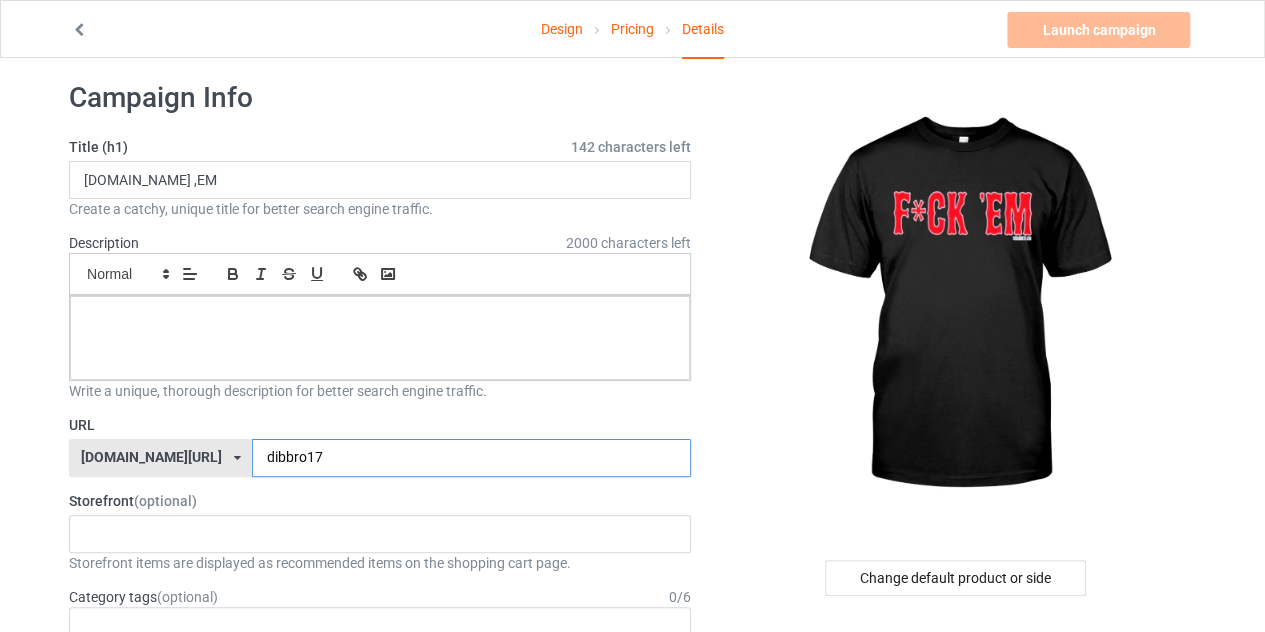 type on "dibbro17" 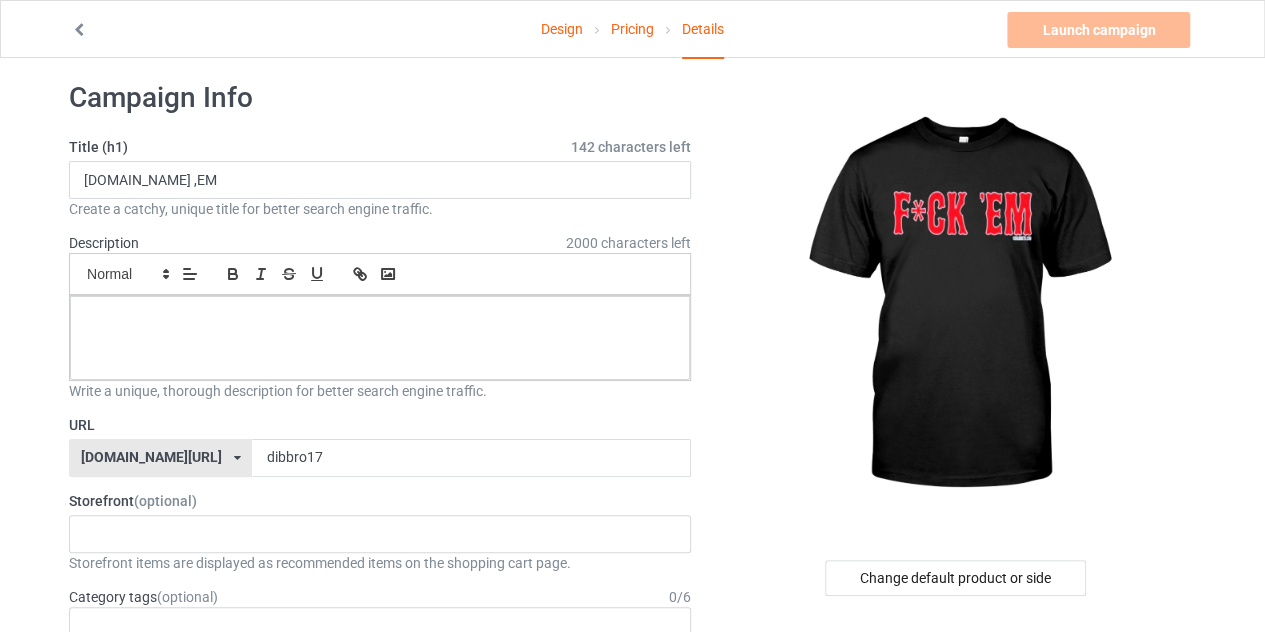 click at bounding box center [79, 27] 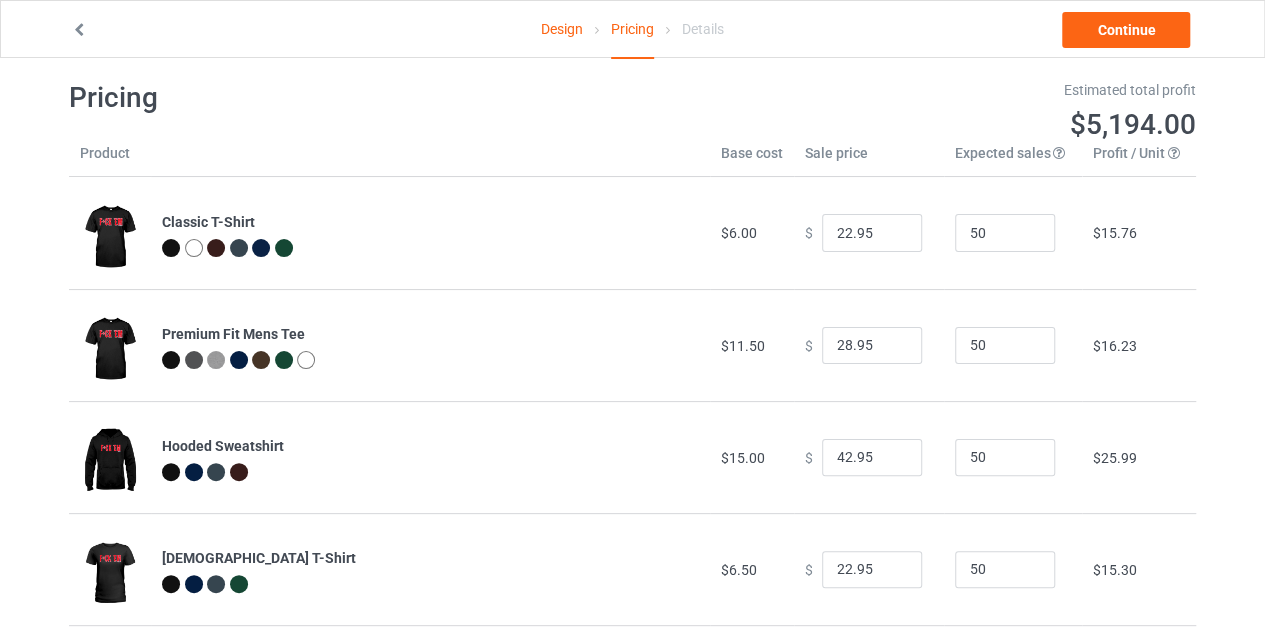 scroll, scrollTop: 0, scrollLeft: 0, axis: both 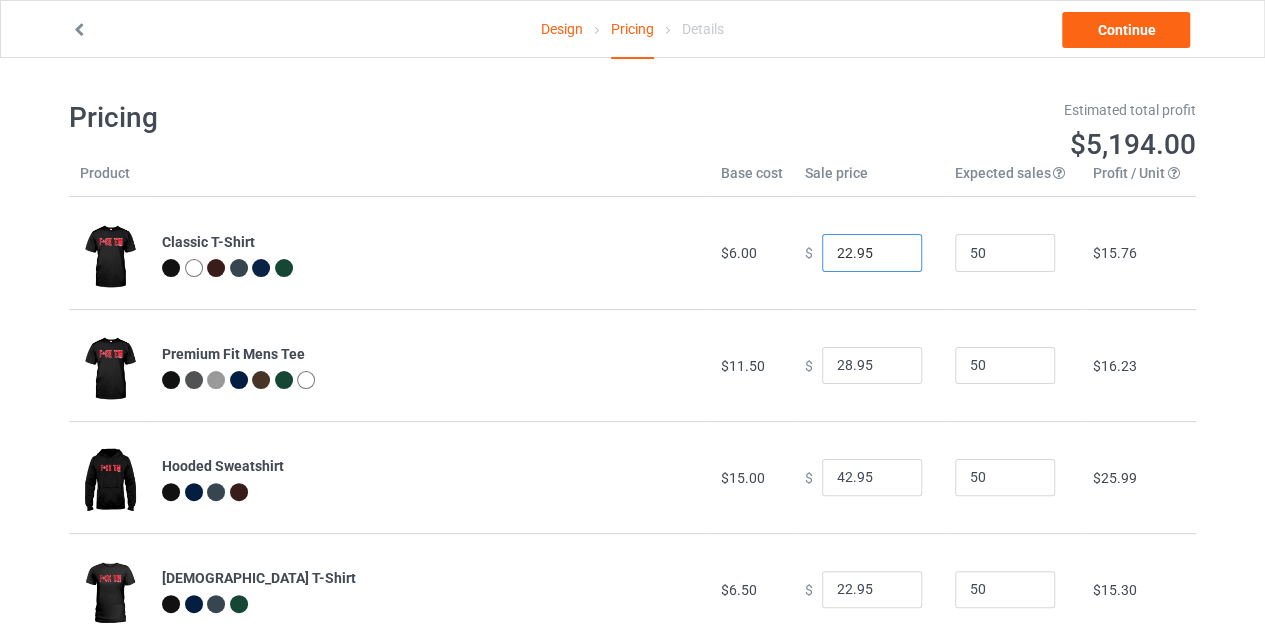 click on "22.95" at bounding box center [872, 253] 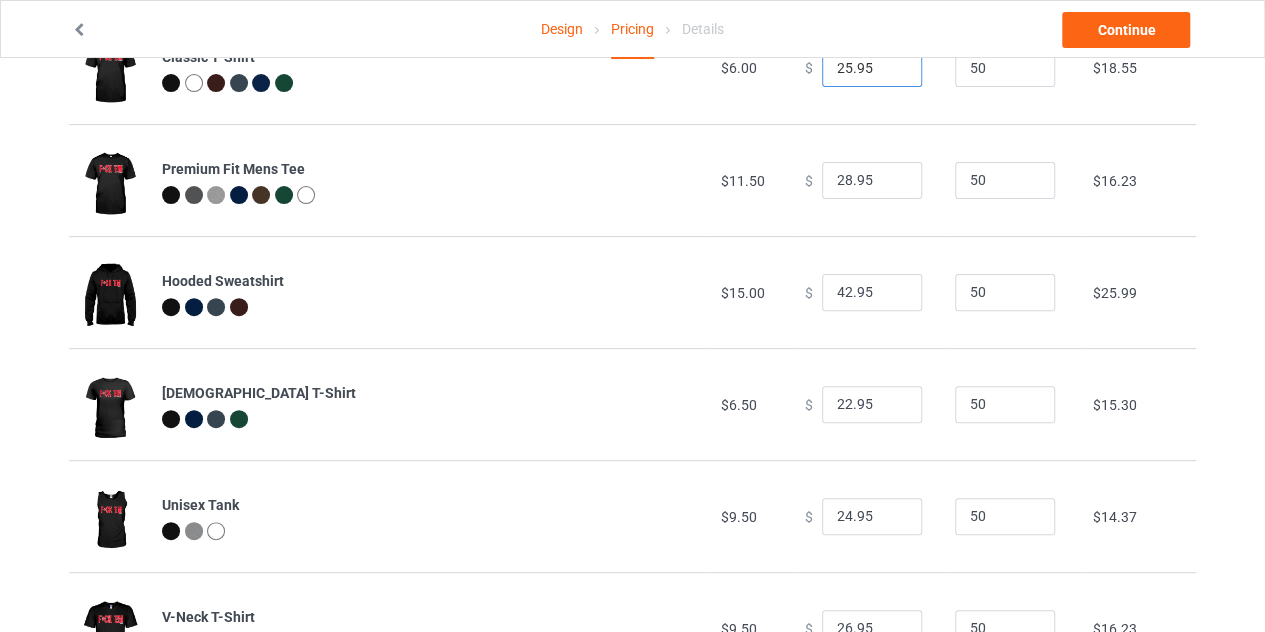 scroll, scrollTop: 186, scrollLeft: 0, axis: vertical 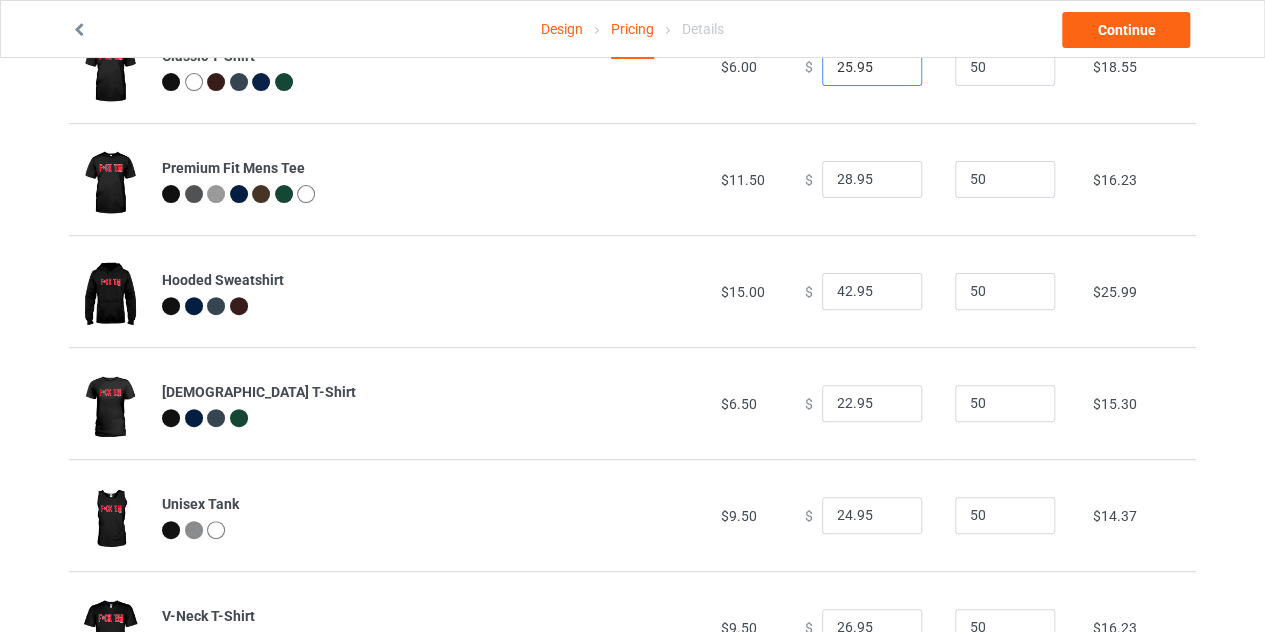 type on "25.95" 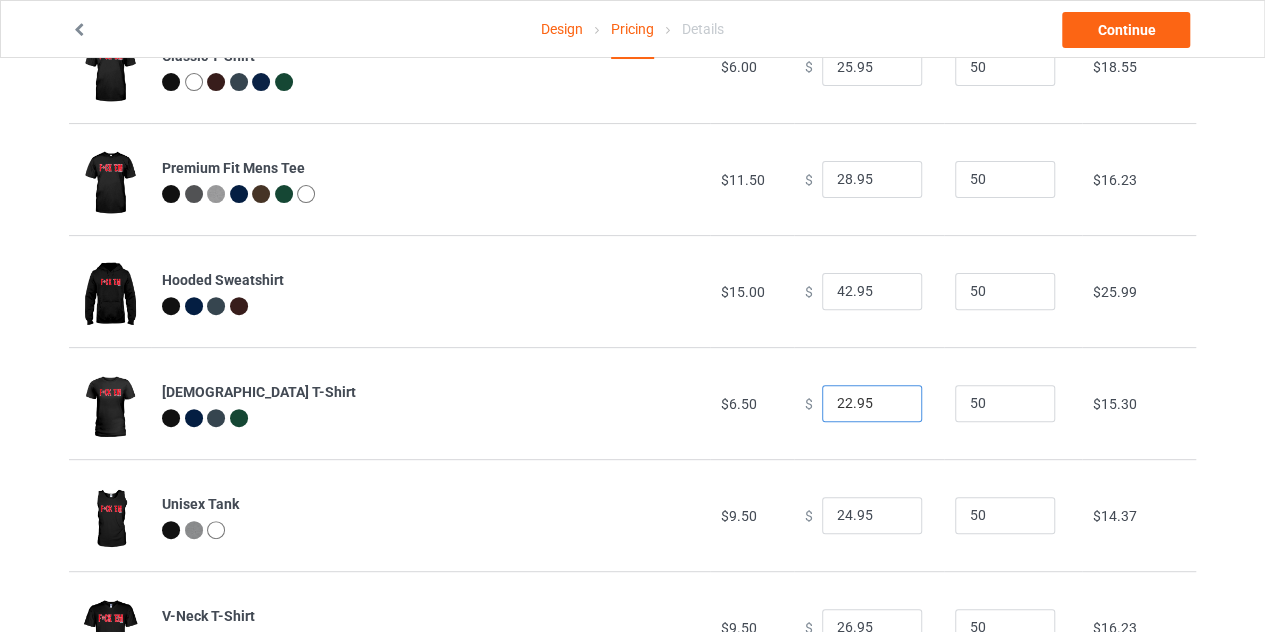 click on "22.95" at bounding box center (872, 404) 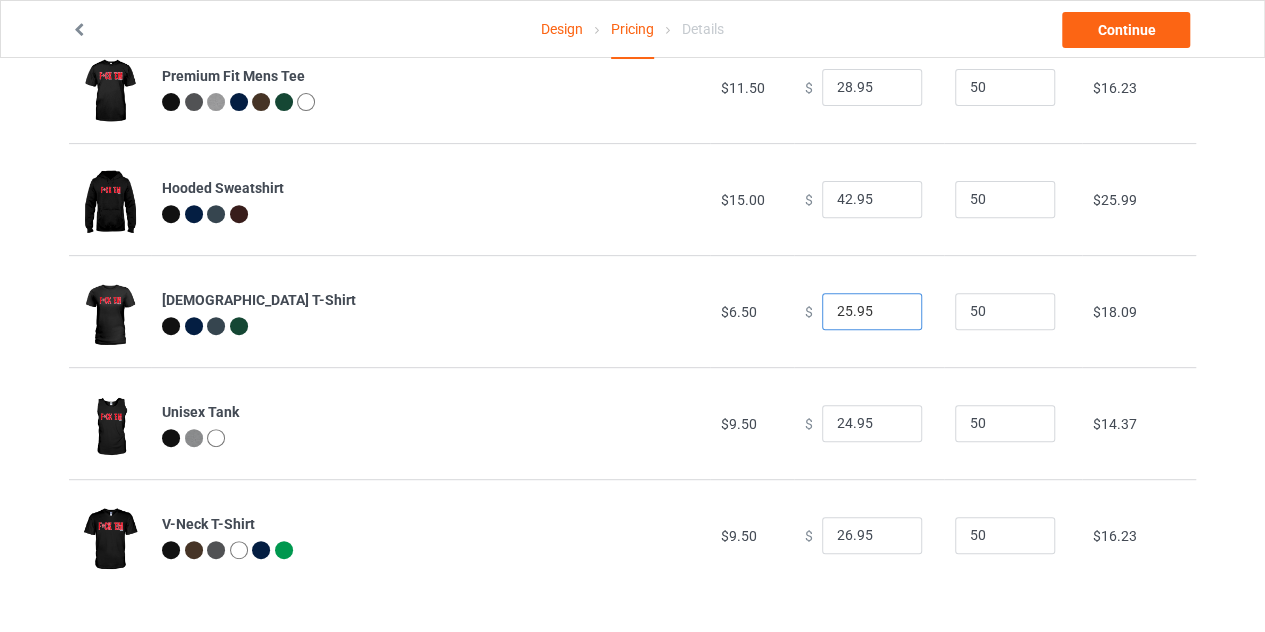 scroll, scrollTop: 0, scrollLeft: 0, axis: both 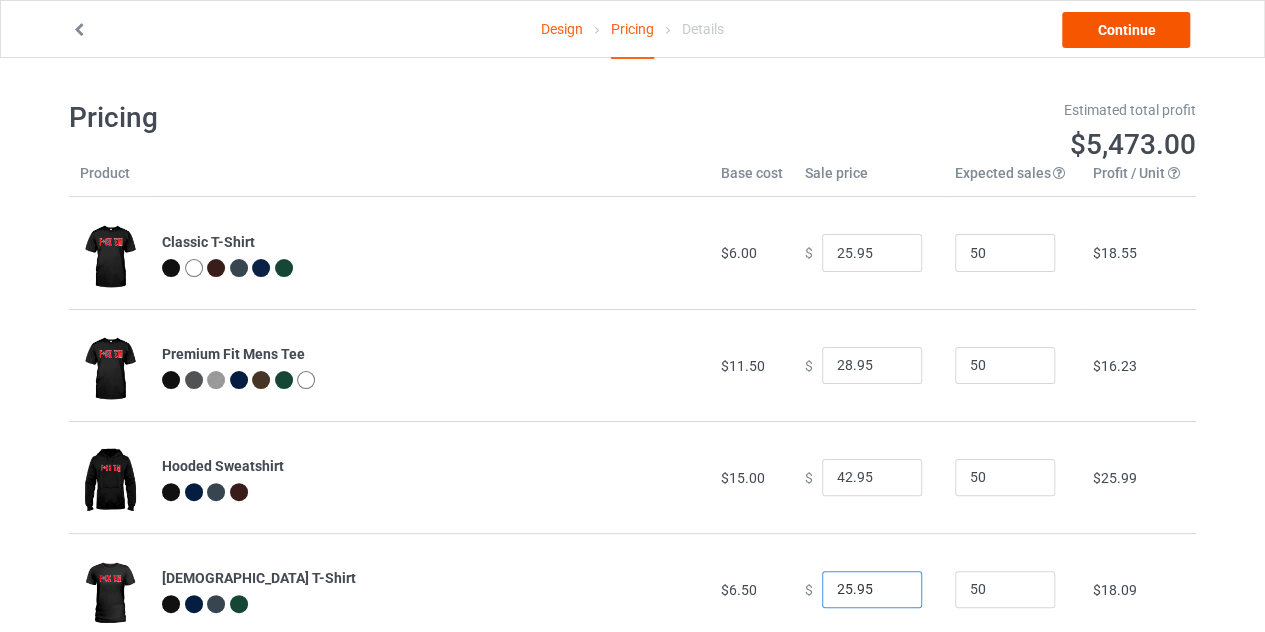 type on "25.95" 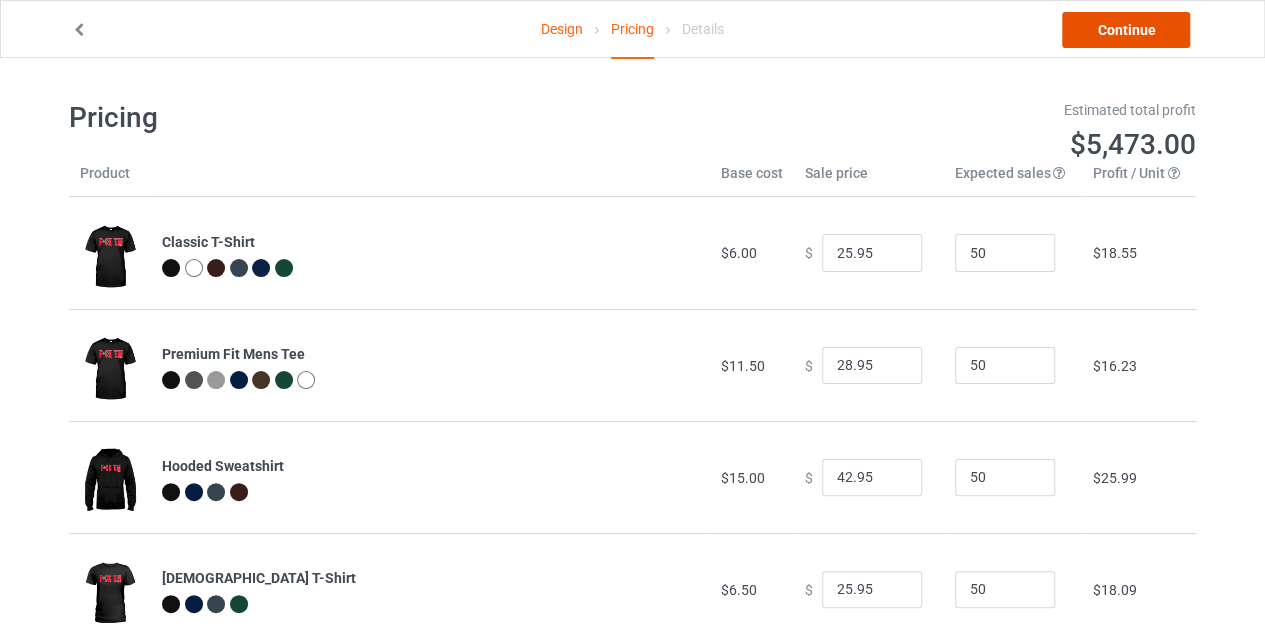 click on "Continue" at bounding box center (1126, 30) 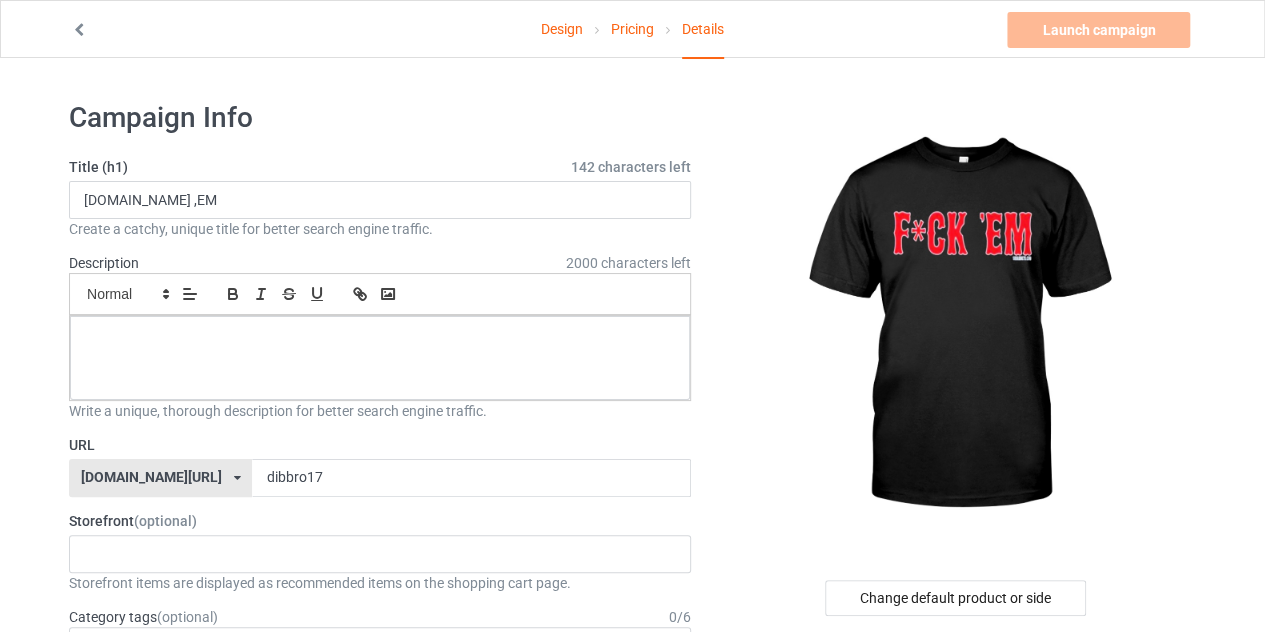 drag, startPoint x: 1219, startPoint y: 349, endPoint x: 298, endPoint y: 320, distance: 921.4565 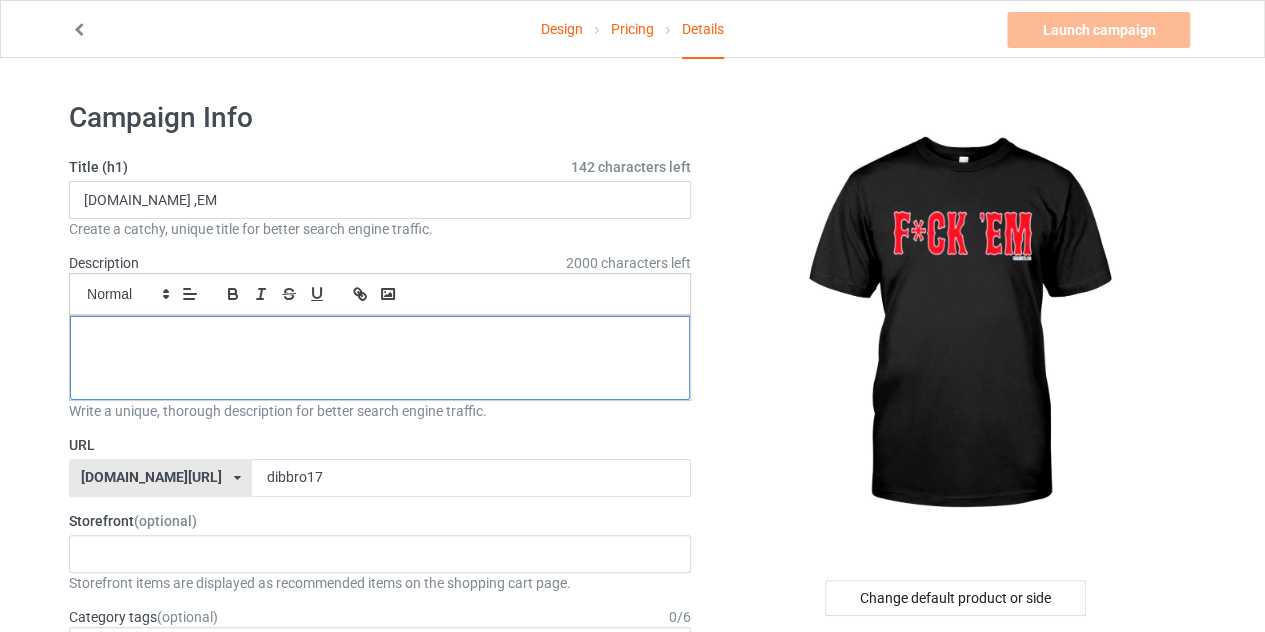 click at bounding box center (380, 358) 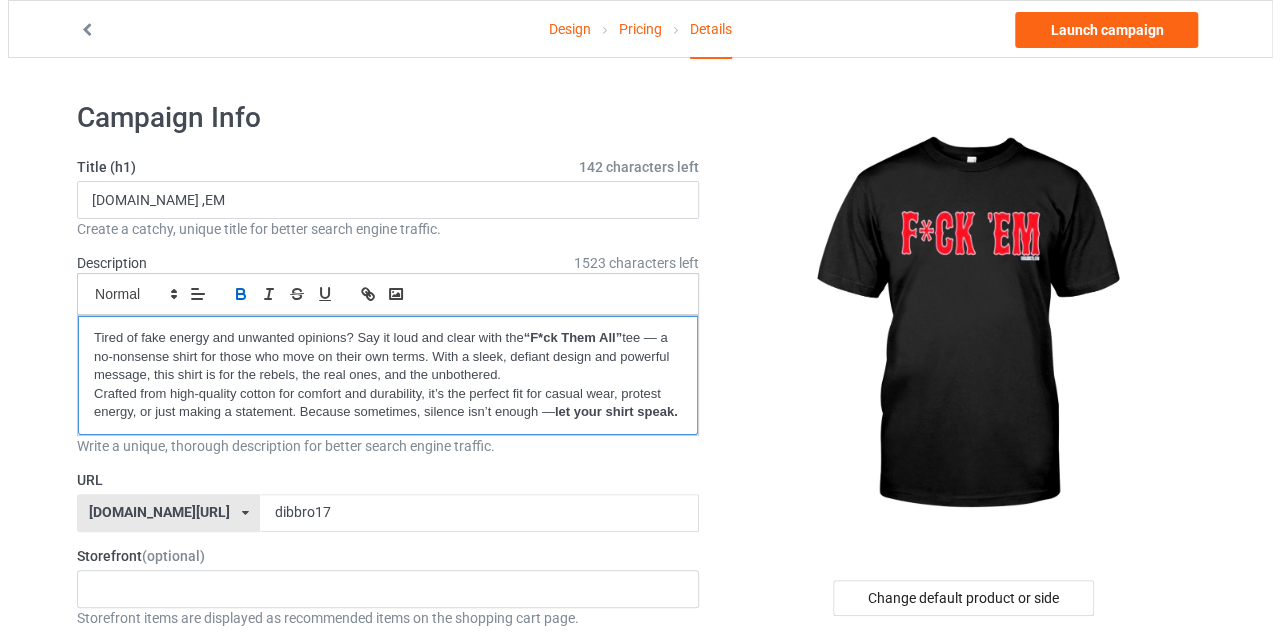 scroll, scrollTop: 0, scrollLeft: 0, axis: both 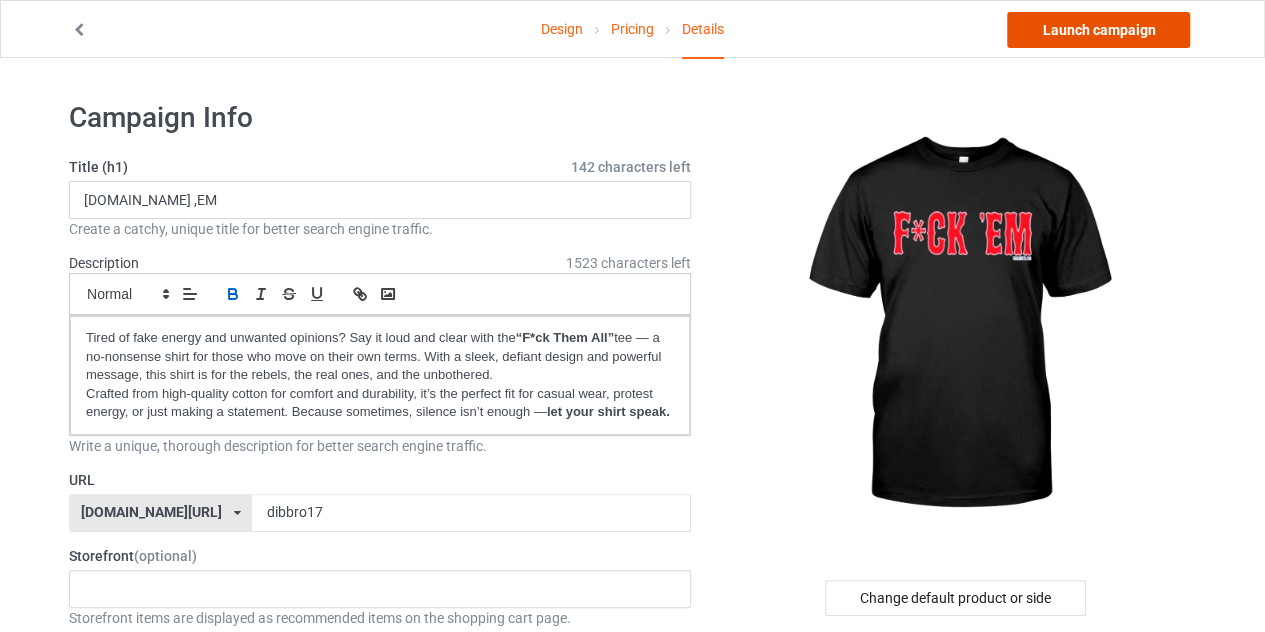 click on "Launch campaign" at bounding box center (1098, 30) 